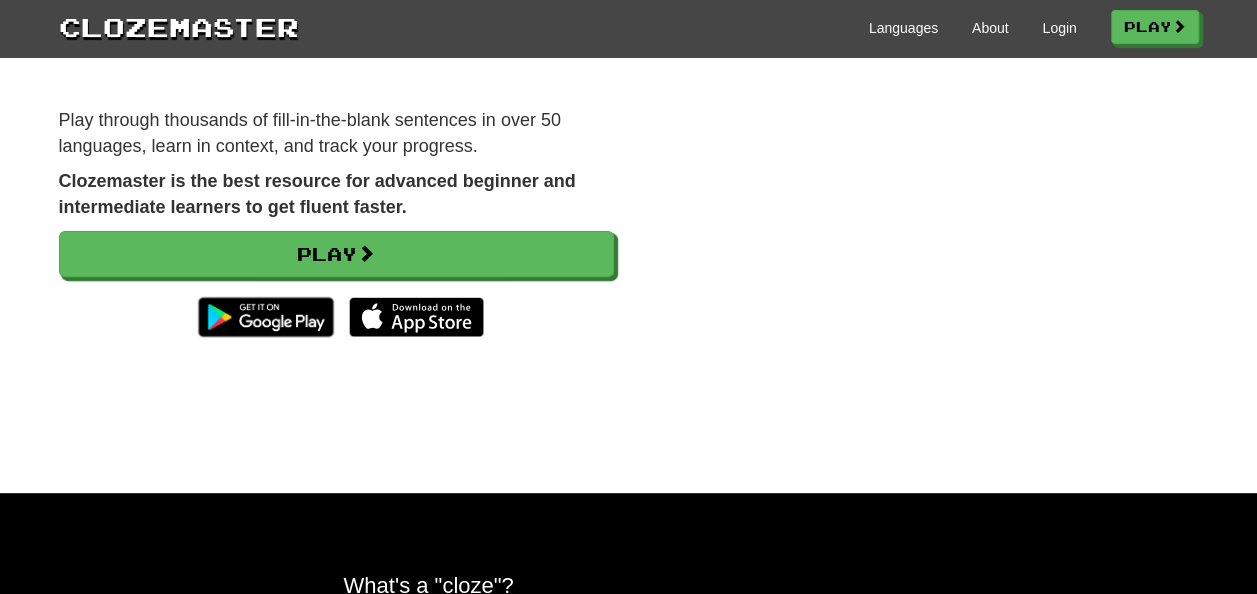 scroll, scrollTop: 0, scrollLeft: 0, axis: both 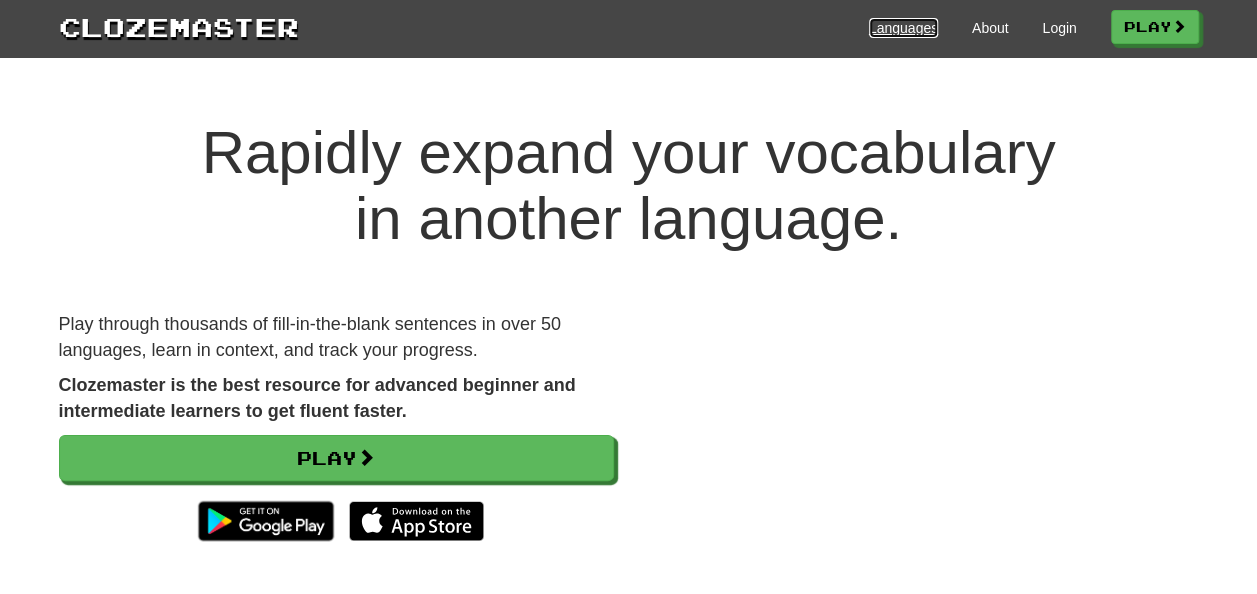 click on "Languages" at bounding box center [903, 28] 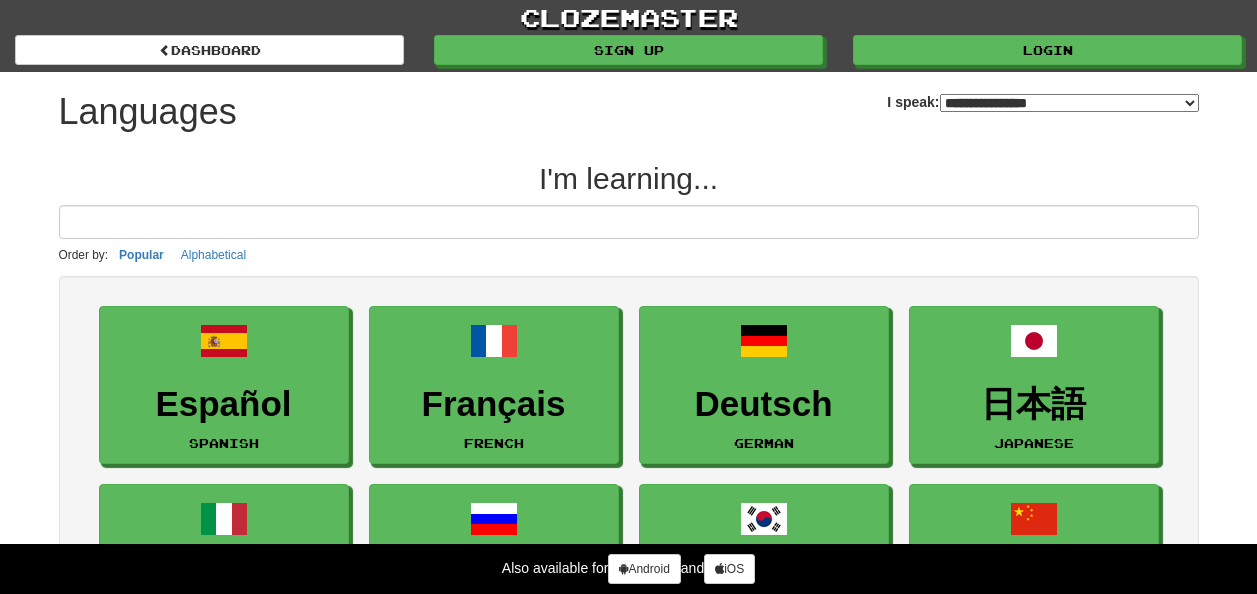 select on "*******" 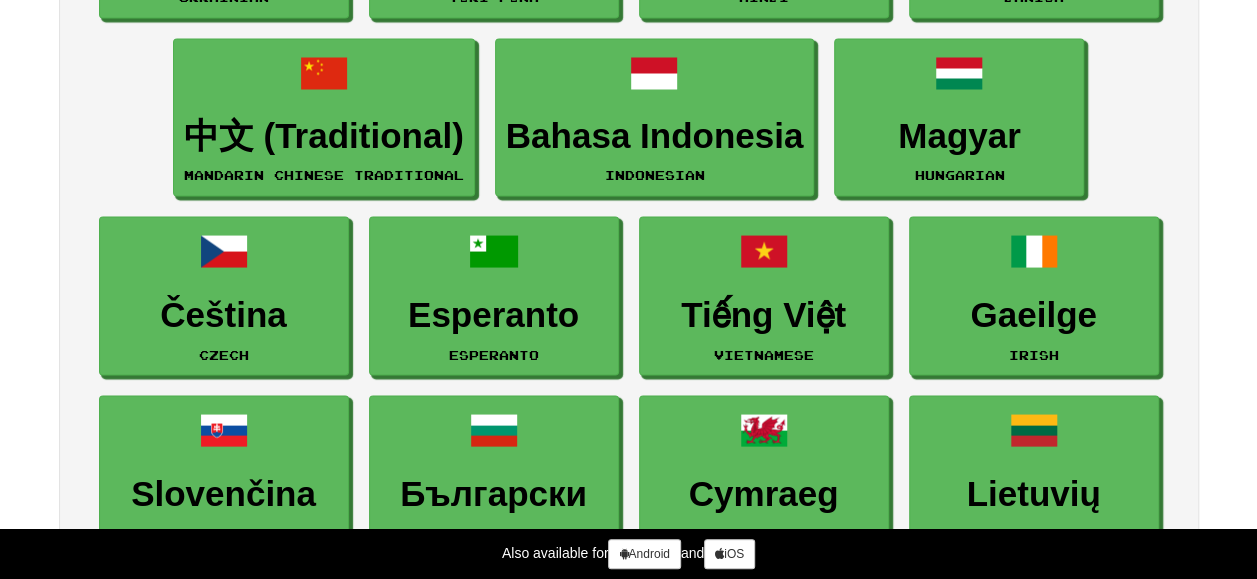 scroll, scrollTop: 1685, scrollLeft: 0, axis: vertical 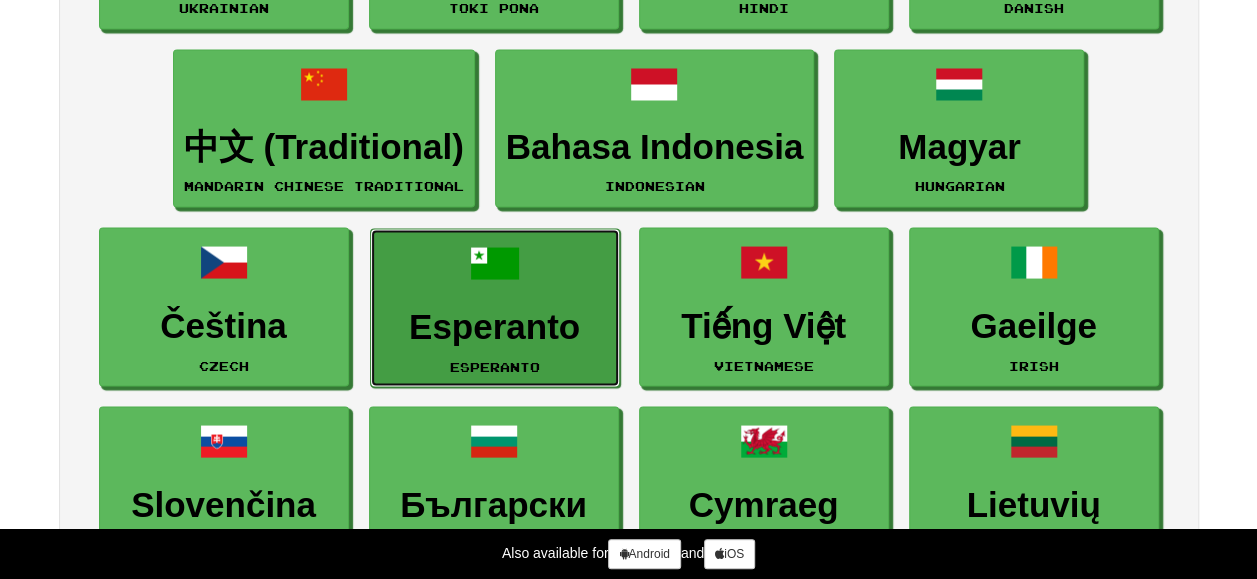 click on "Esperanto" at bounding box center (495, 326) 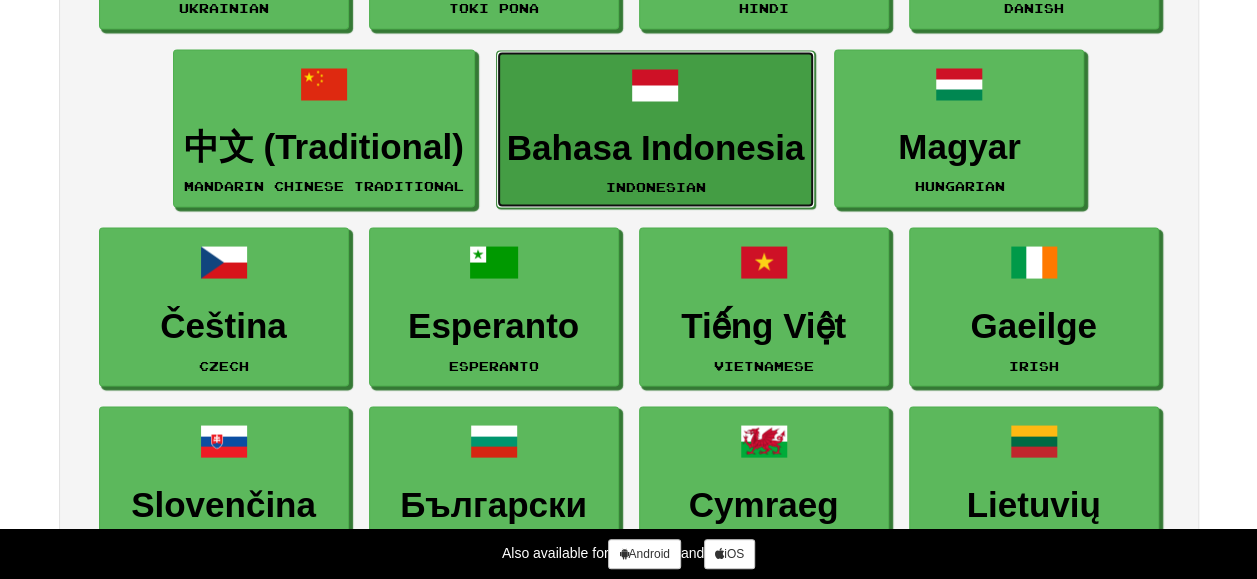 click on "Bahasa Indonesia Indonesian" at bounding box center (656, 129) 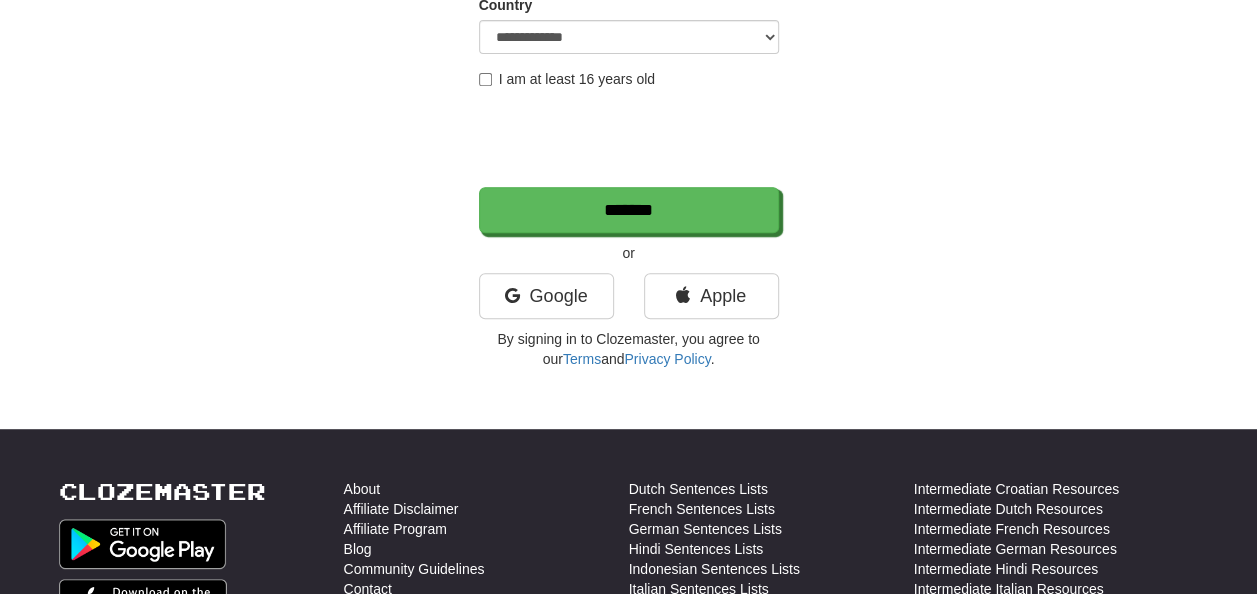 scroll, scrollTop: 0, scrollLeft: 0, axis: both 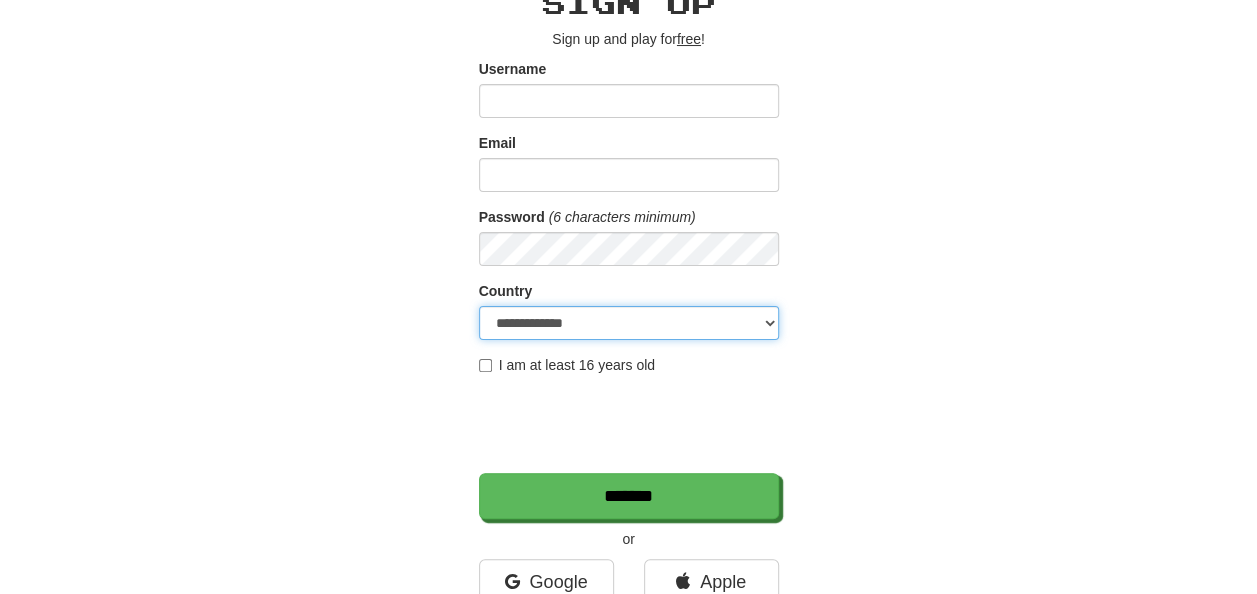 click on "**********" at bounding box center [629, 323] 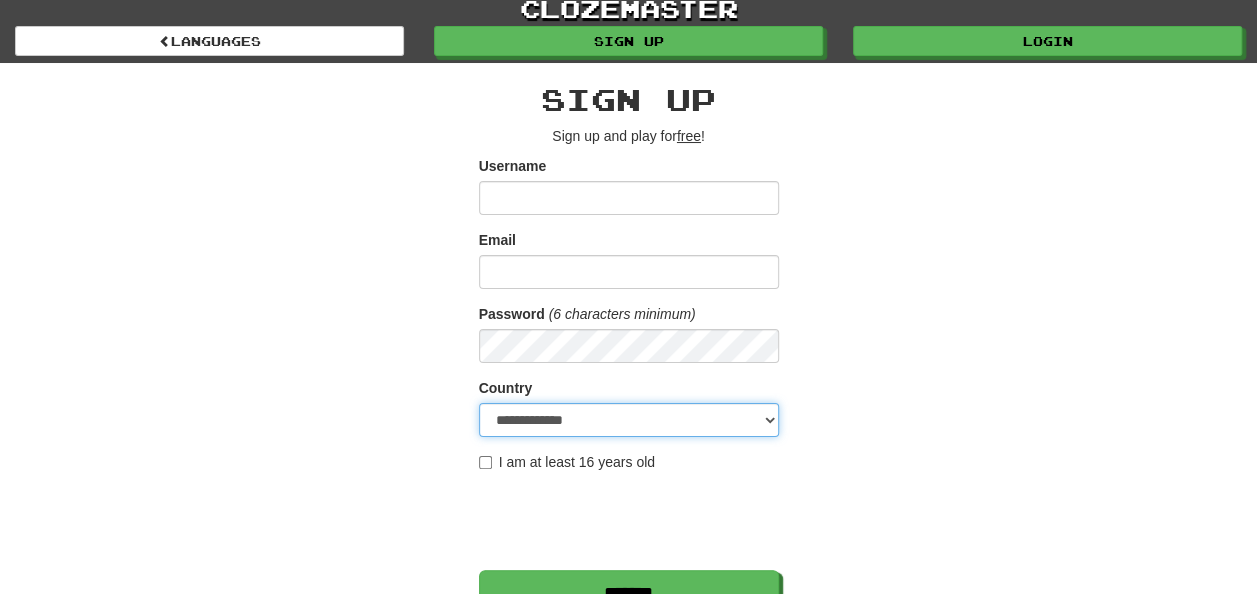 scroll, scrollTop: 10, scrollLeft: 0, axis: vertical 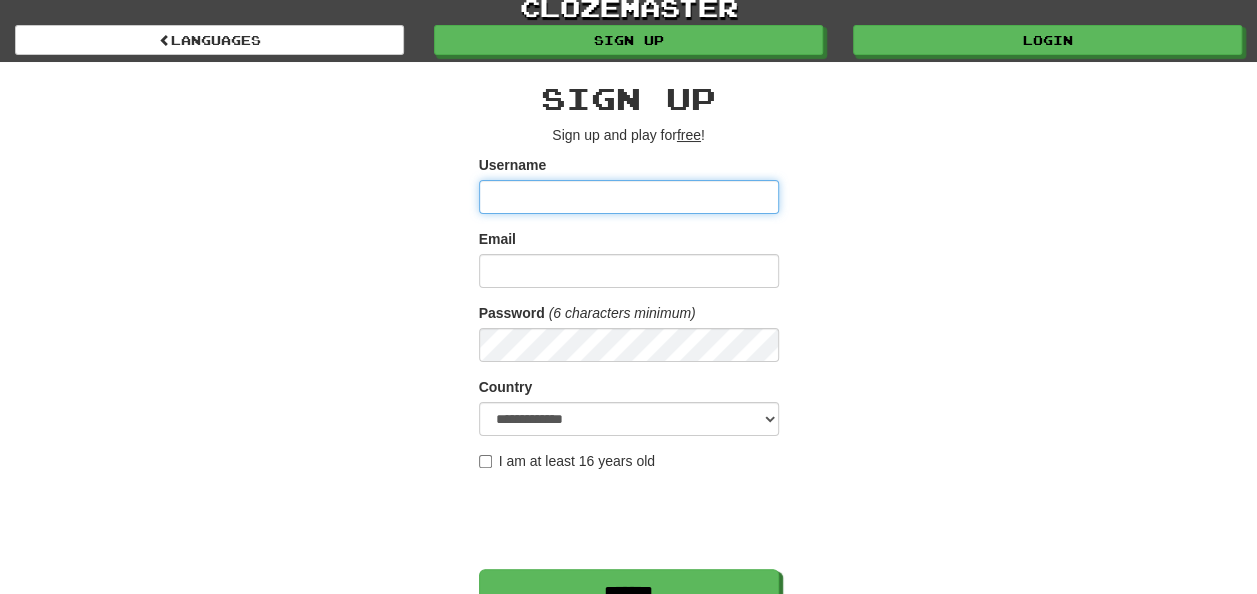 click on "Username" at bounding box center (629, 197) 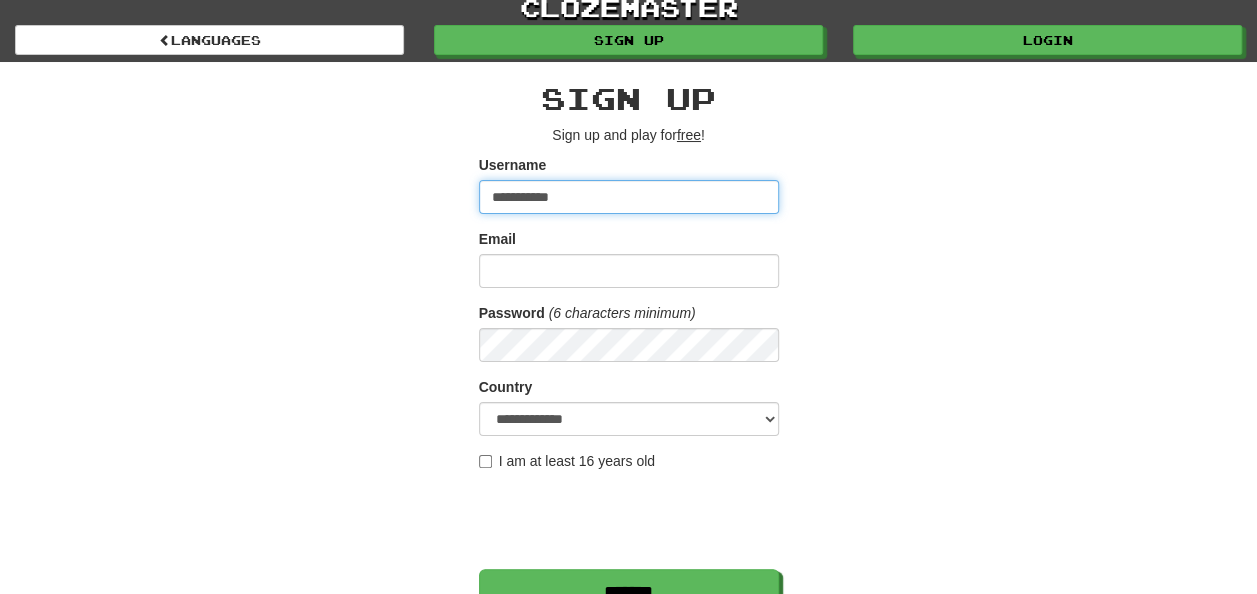 type on "**********" 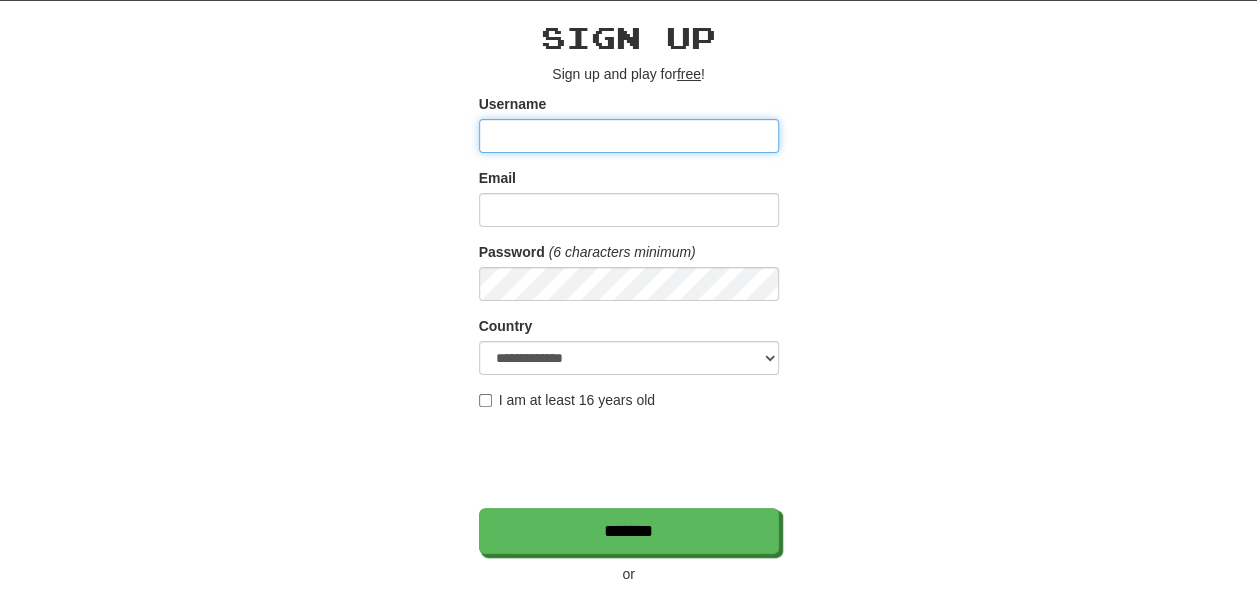 scroll, scrollTop: 72, scrollLeft: 0, axis: vertical 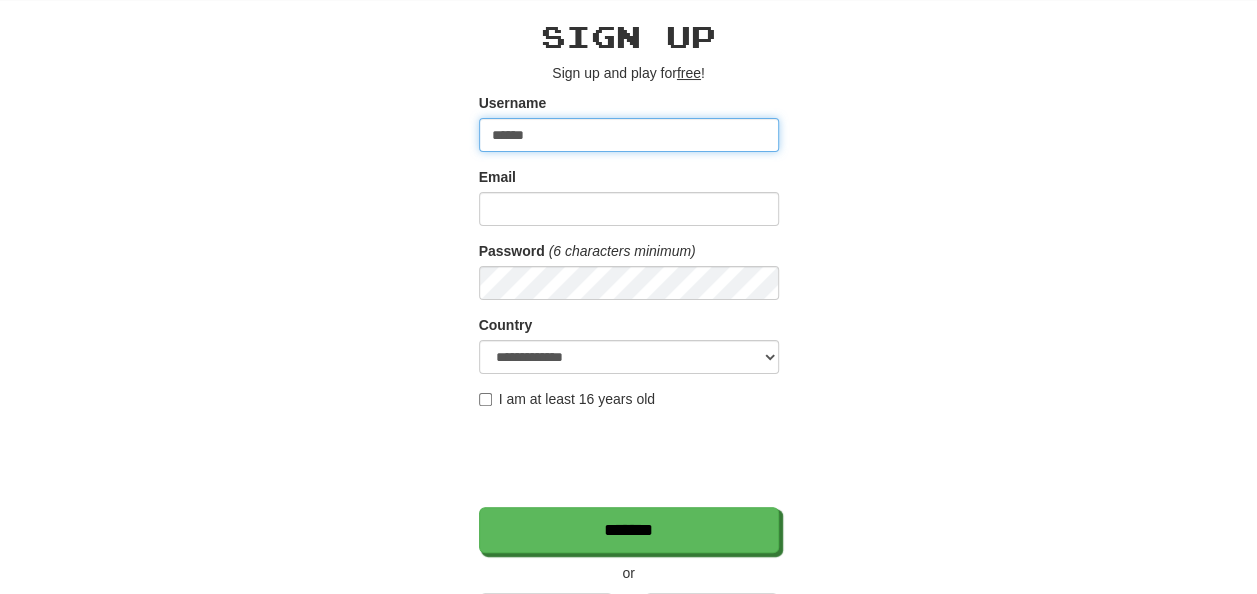 type on "******" 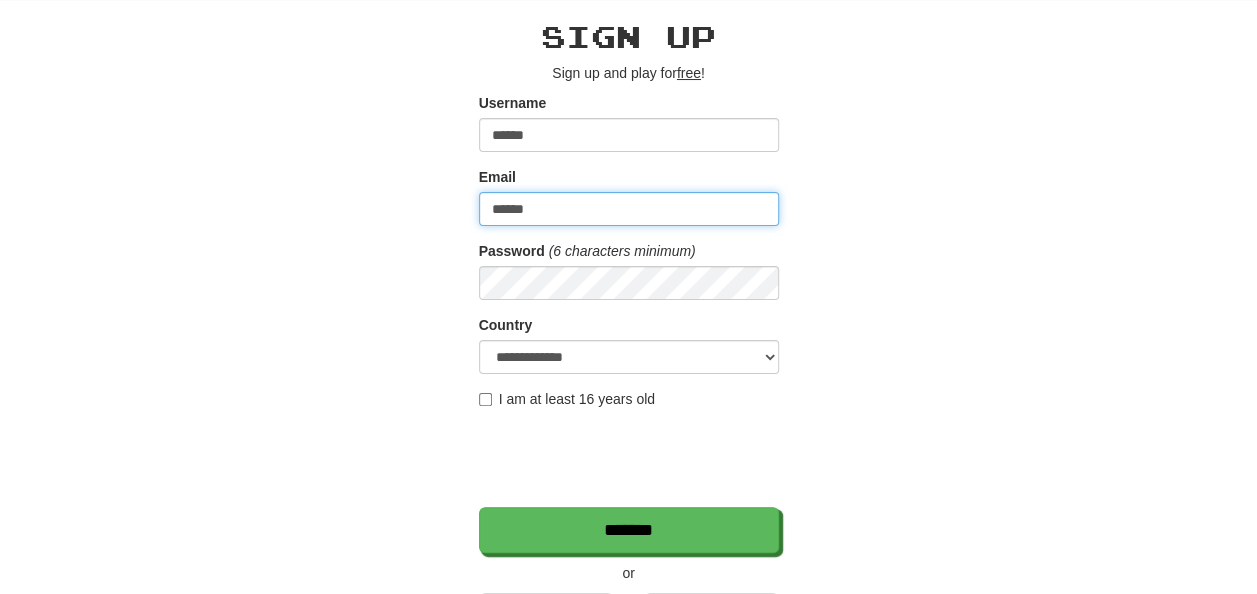 type on "**********" 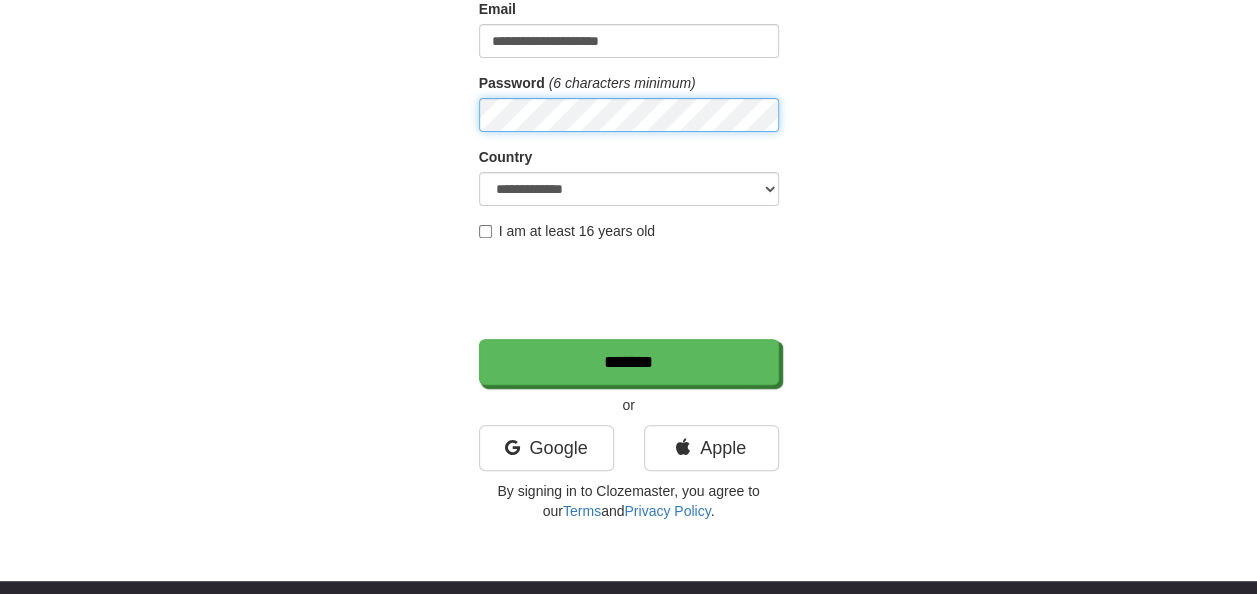 scroll, scrollTop: 242, scrollLeft: 0, axis: vertical 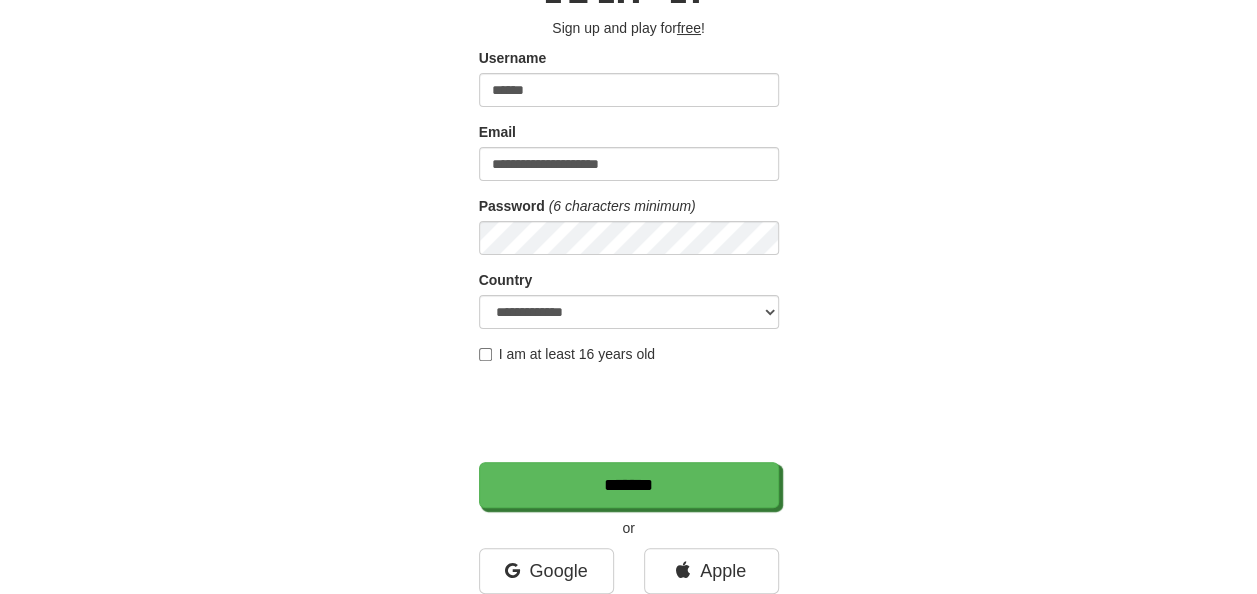 click on "I am at least 16 years old" at bounding box center (567, 354) 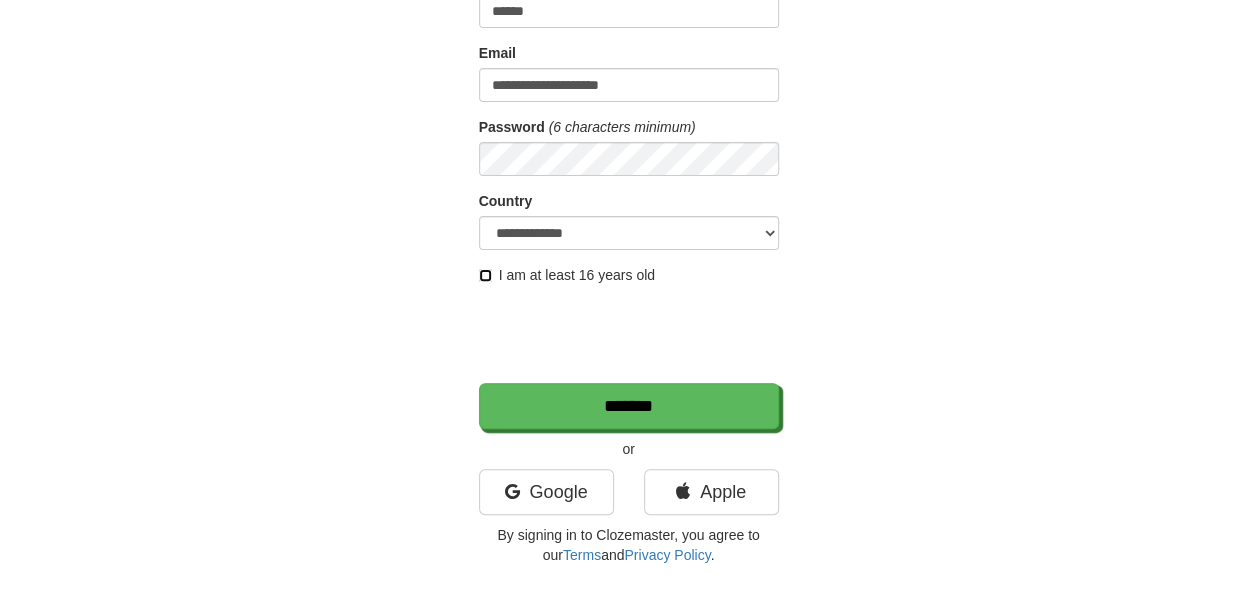 scroll, scrollTop: 211, scrollLeft: 0, axis: vertical 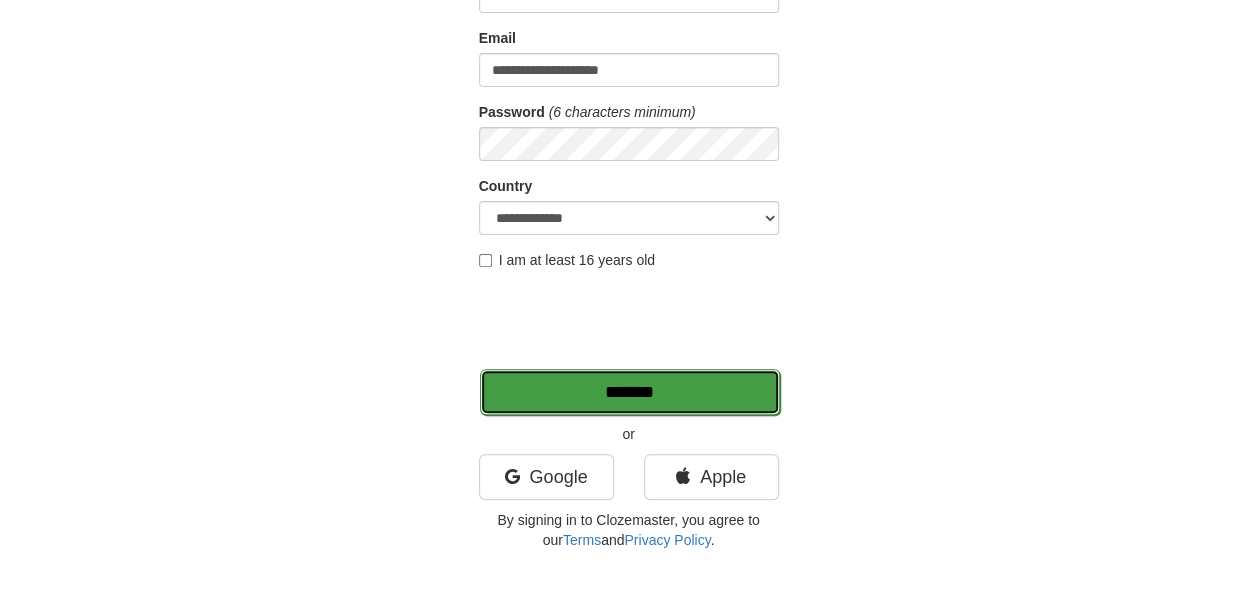 click on "*******" at bounding box center [630, 392] 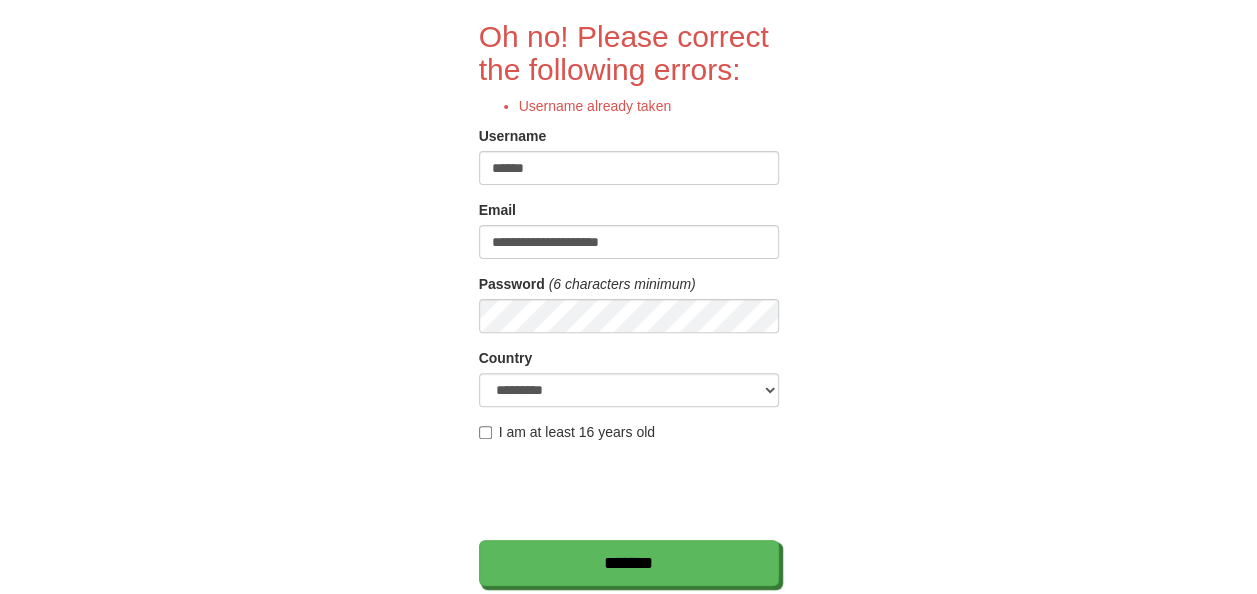 scroll, scrollTop: 162, scrollLeft: 0, axis: vertical 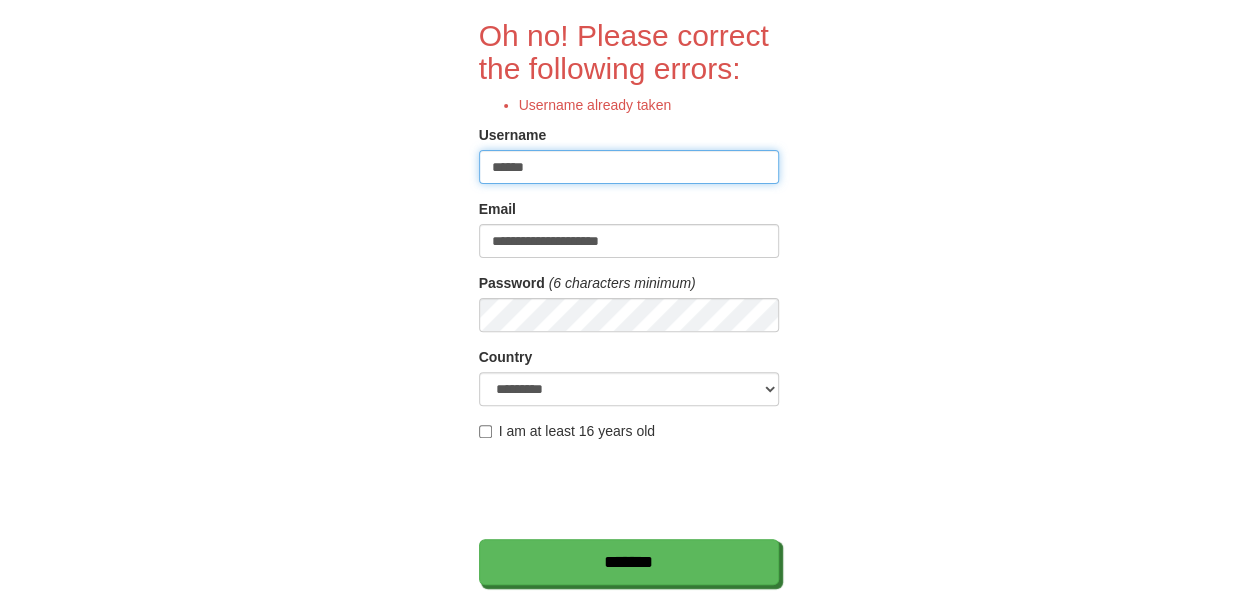 click on "******" at bounding box center (629, 167) 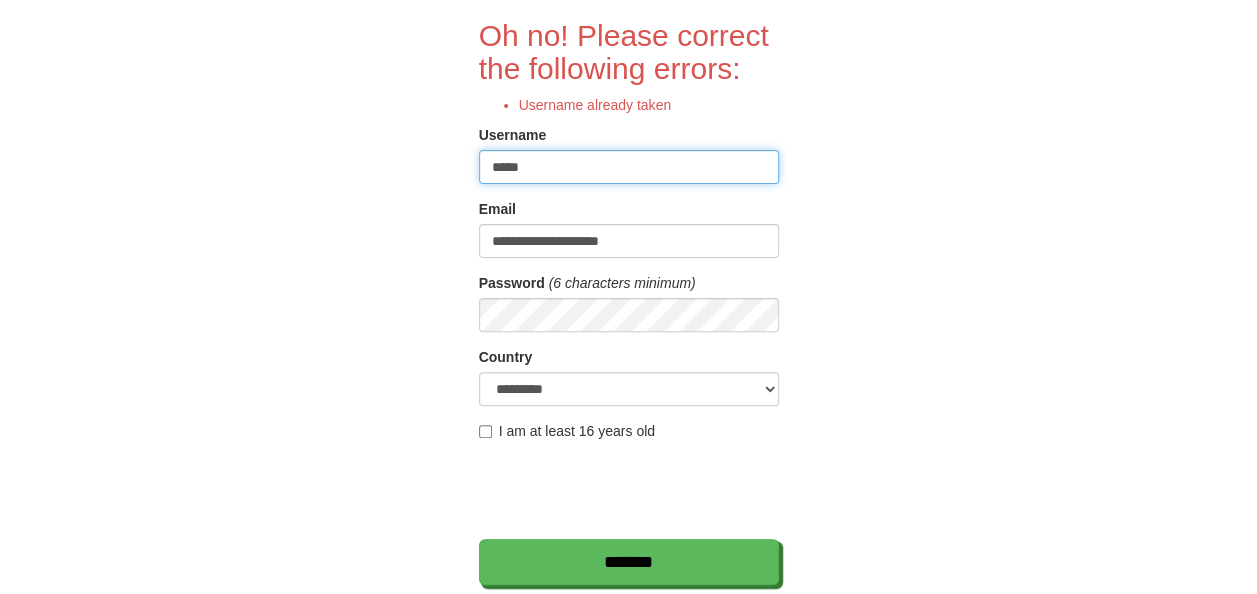 type on "****" 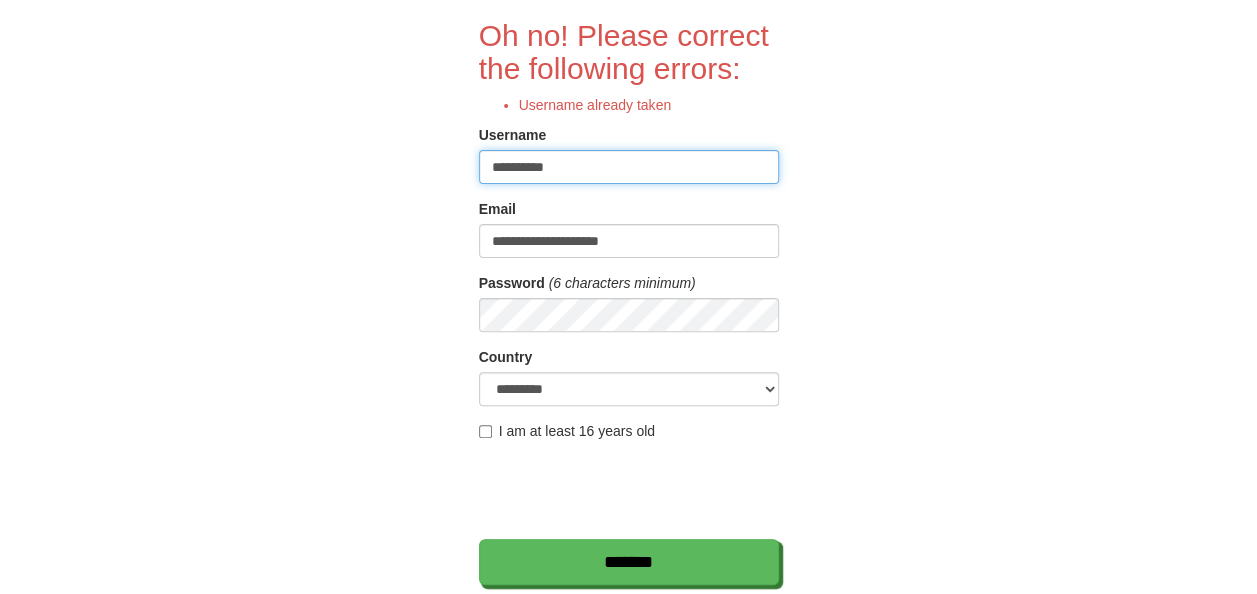 type on "**********" 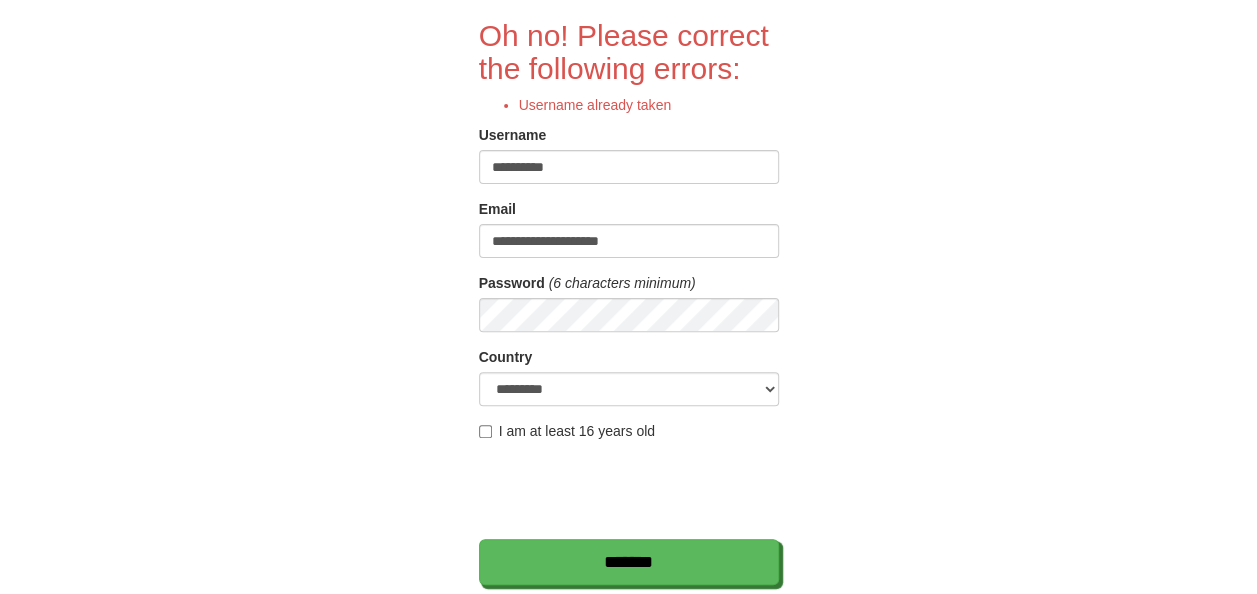 click on "**********" at bounding box center (629, 323) 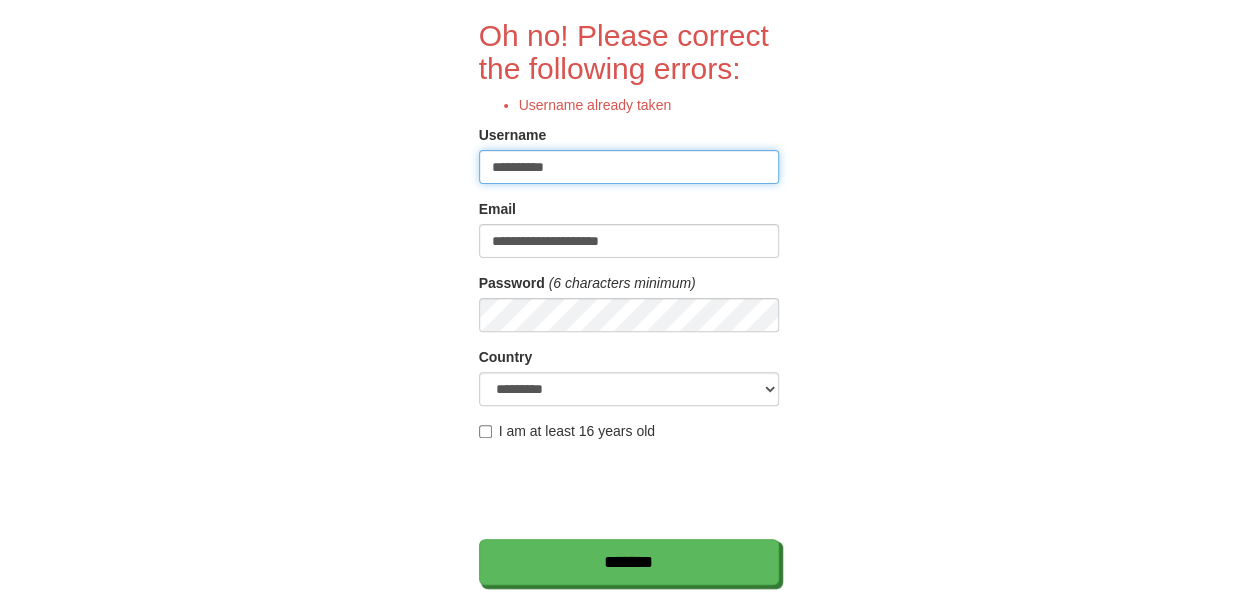drag, startPoint x: 616, startPoint y: 158, endPoint x: 446, endPoint y: 170, distance: 170.423 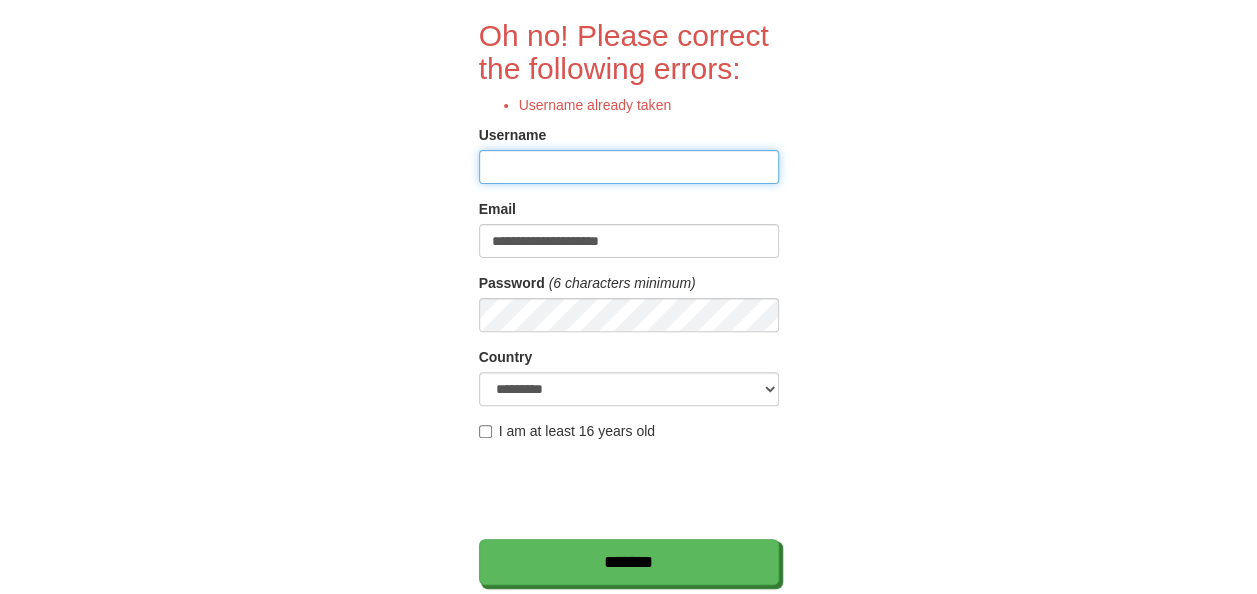 type on "*" 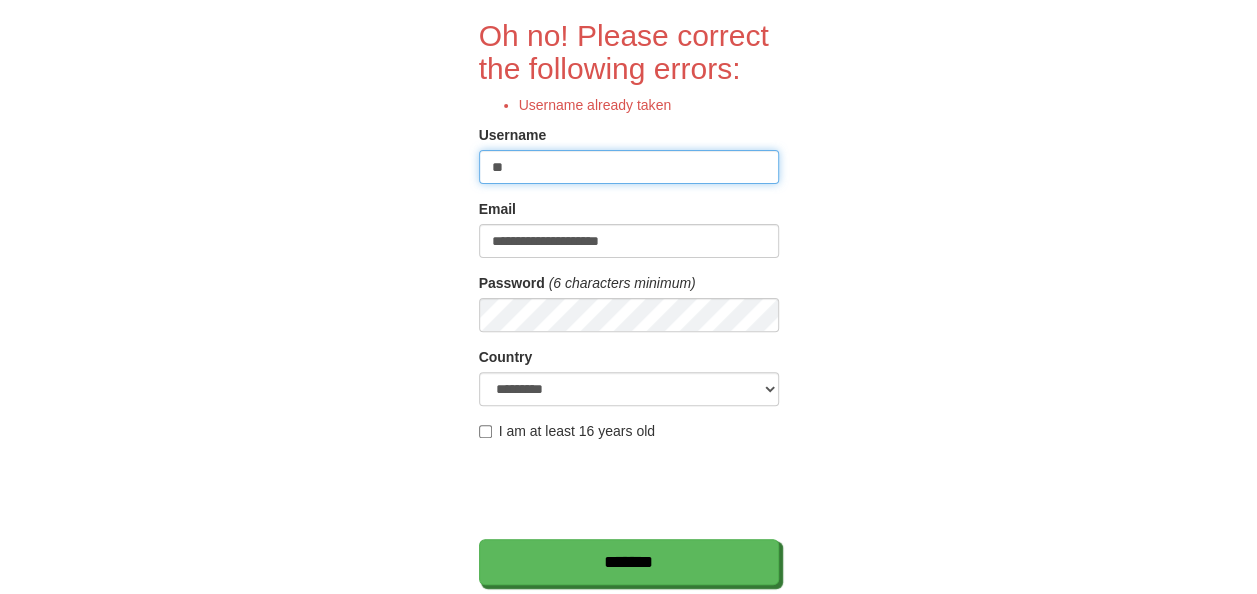 type on "*" 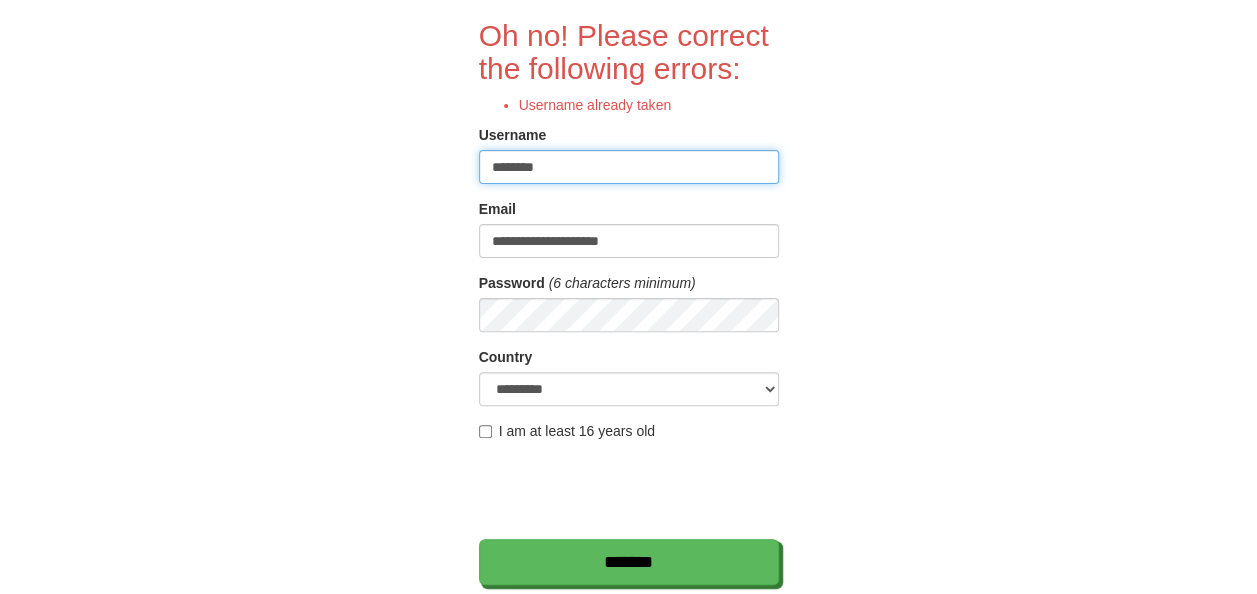 type on "********" 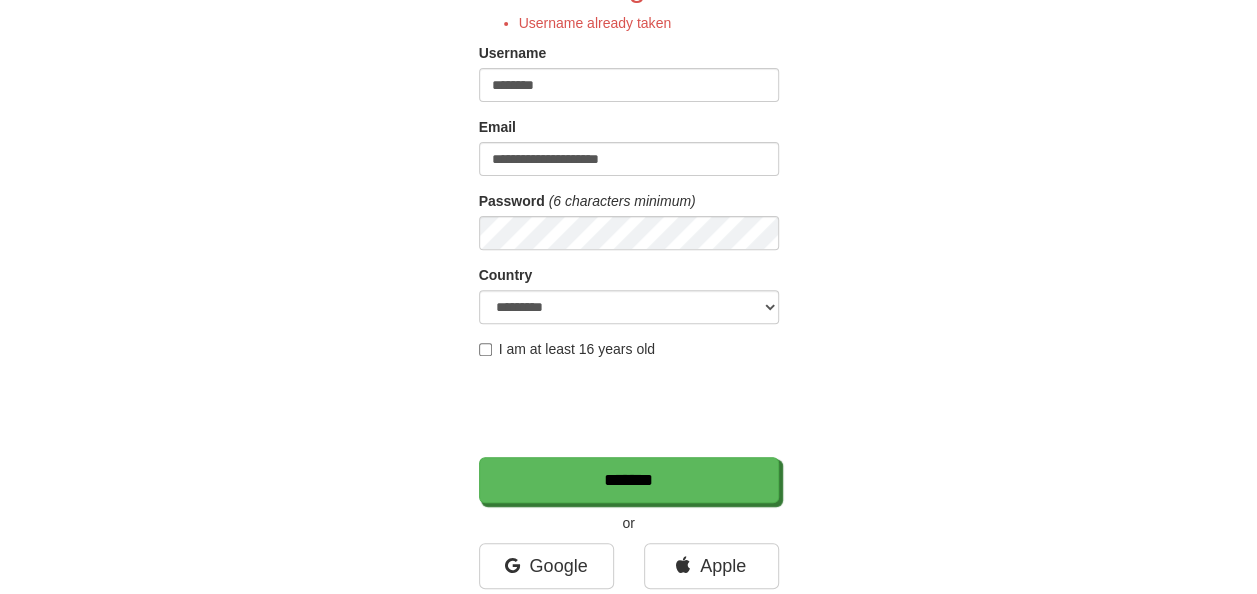 scroll, scrollTop: 237, scrollLeft: 0, axis: vertical 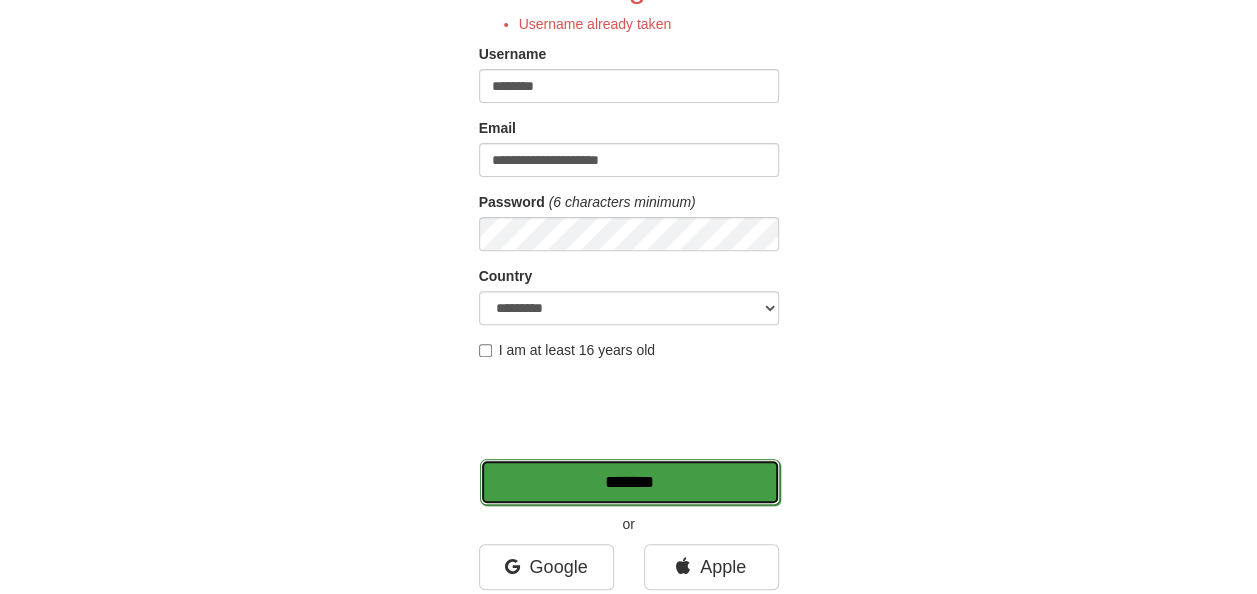 click on "*******" at bounding box center [630, 482] 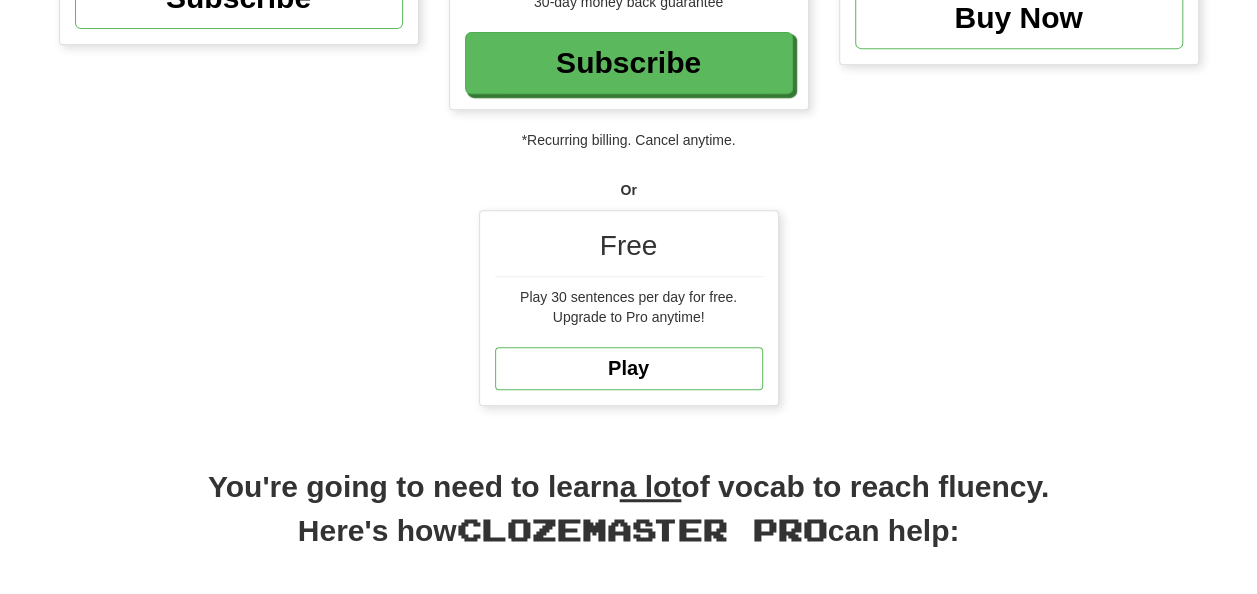 scroll, scrollTop: 483, scrollLeft: 0, axis: vertical 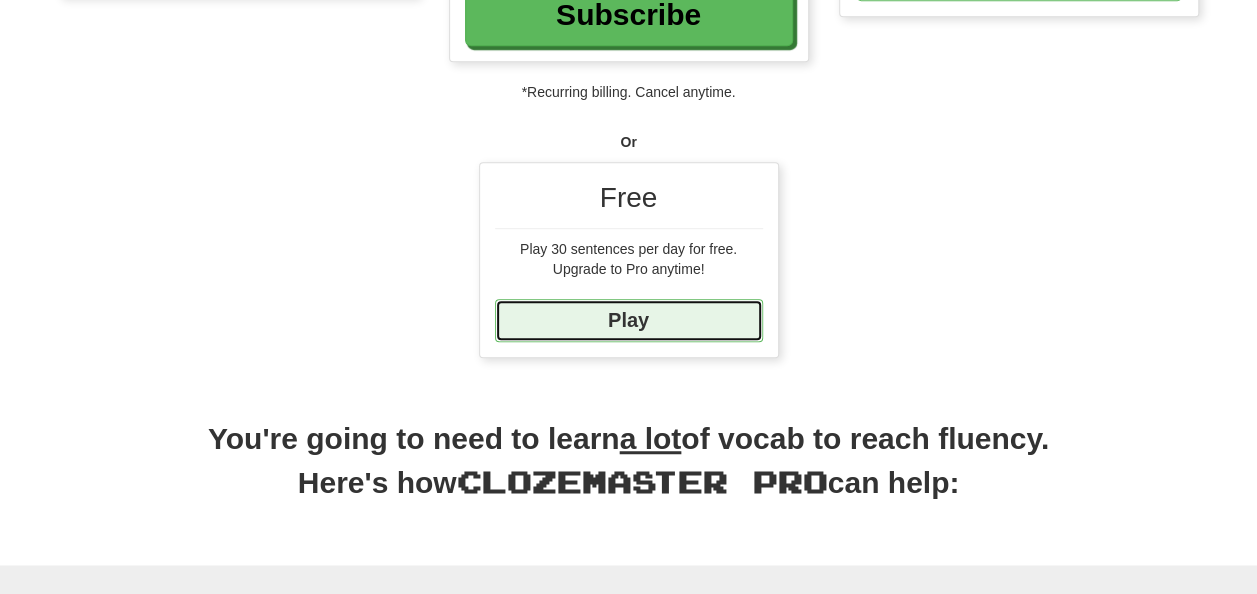 click on "Play" at bounding box center [629, 320] 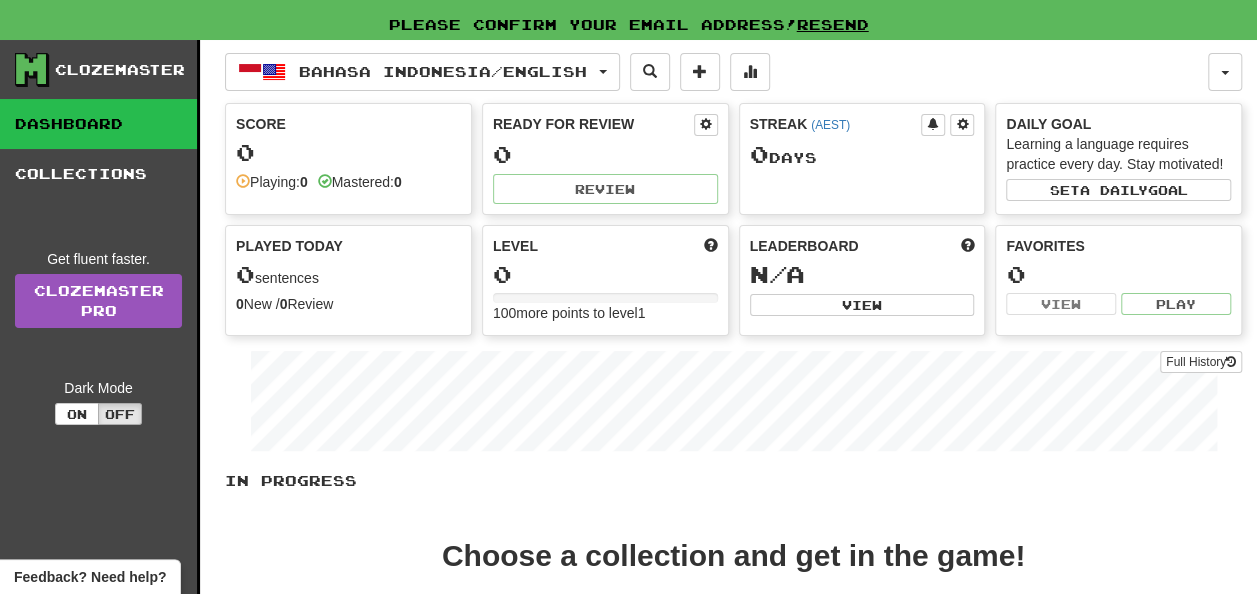 scroll, scrollTop: 0, scrollLeft: 0, axis: both 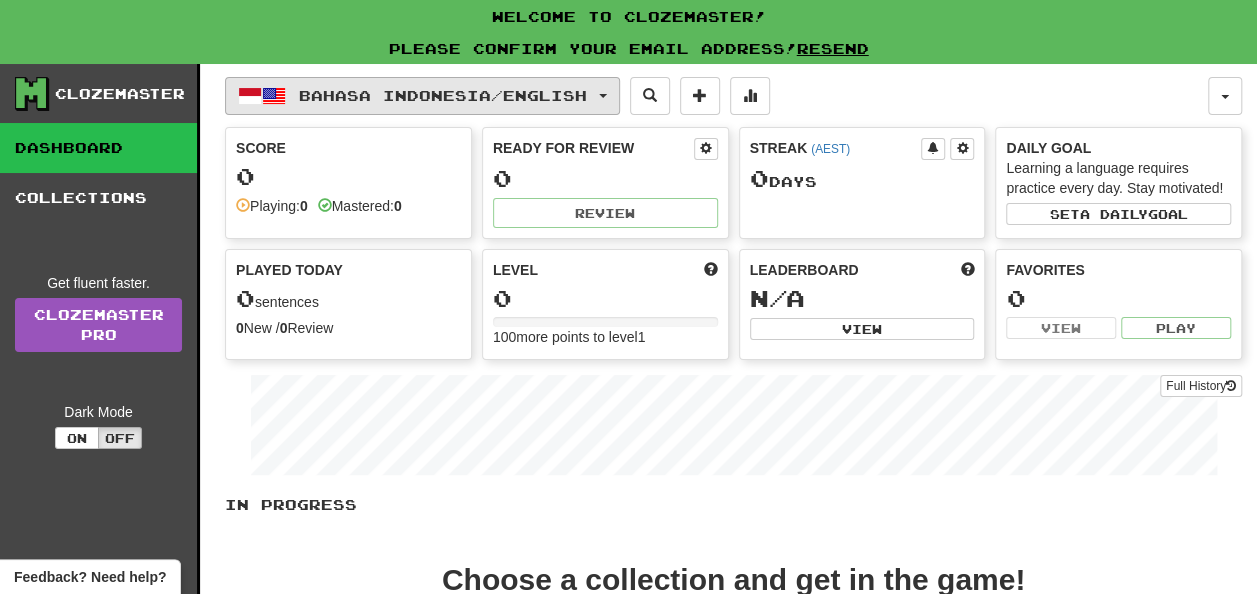 click on "Bahasa Indonesia  /  English" at bounding box center [443, 95] 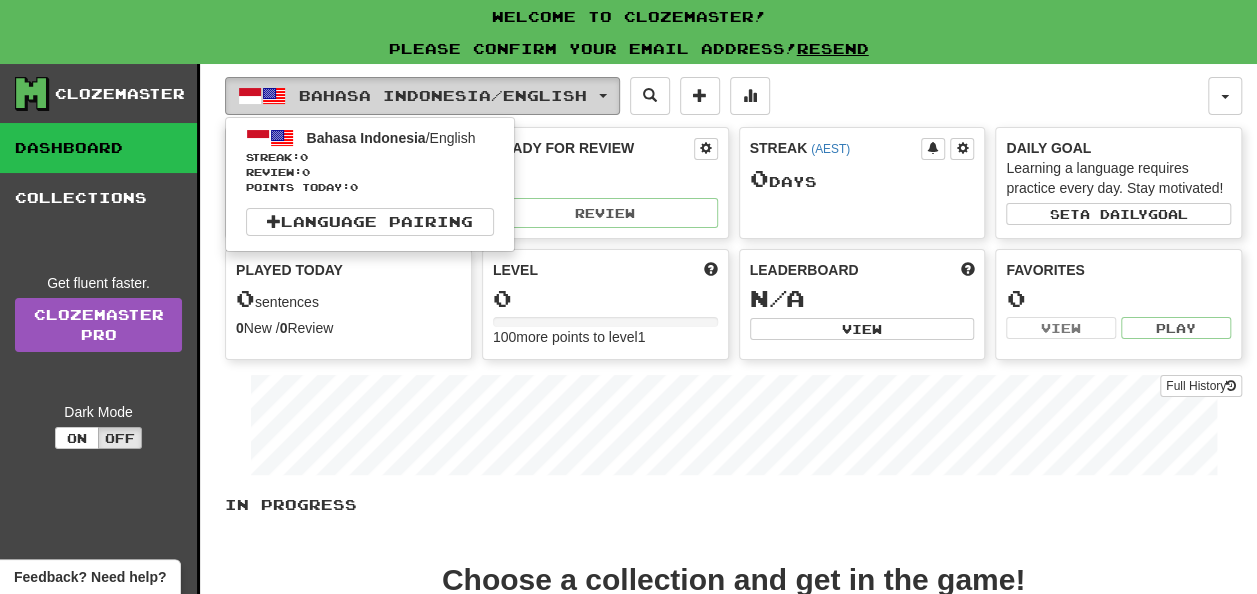 click on "Bahasa Indonesia  /  English" at bounding box center [443, 95] 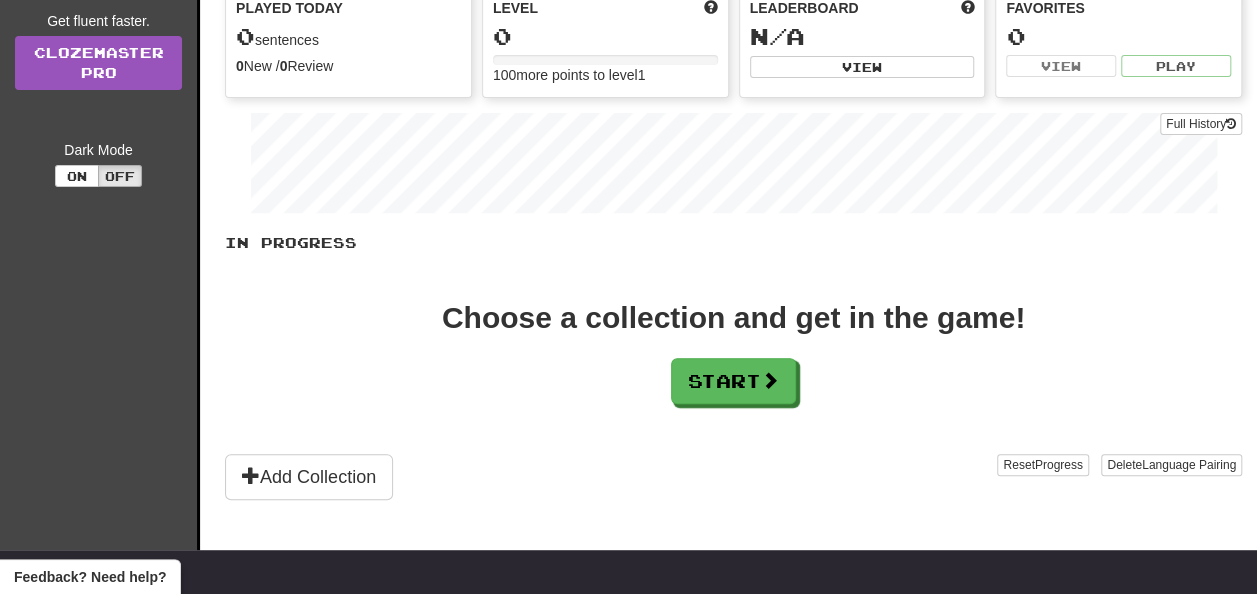 scroll, scrollTop: 263, scrollLeft: 0, axis: vertical 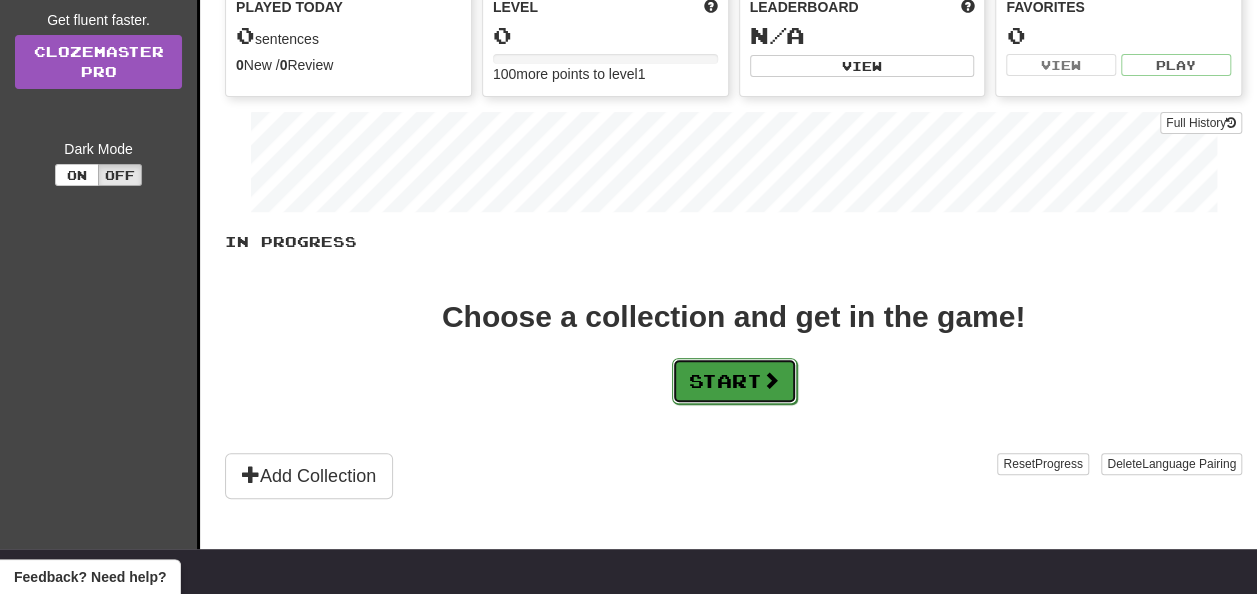 click on "Start" at bounding box center [734, 381] 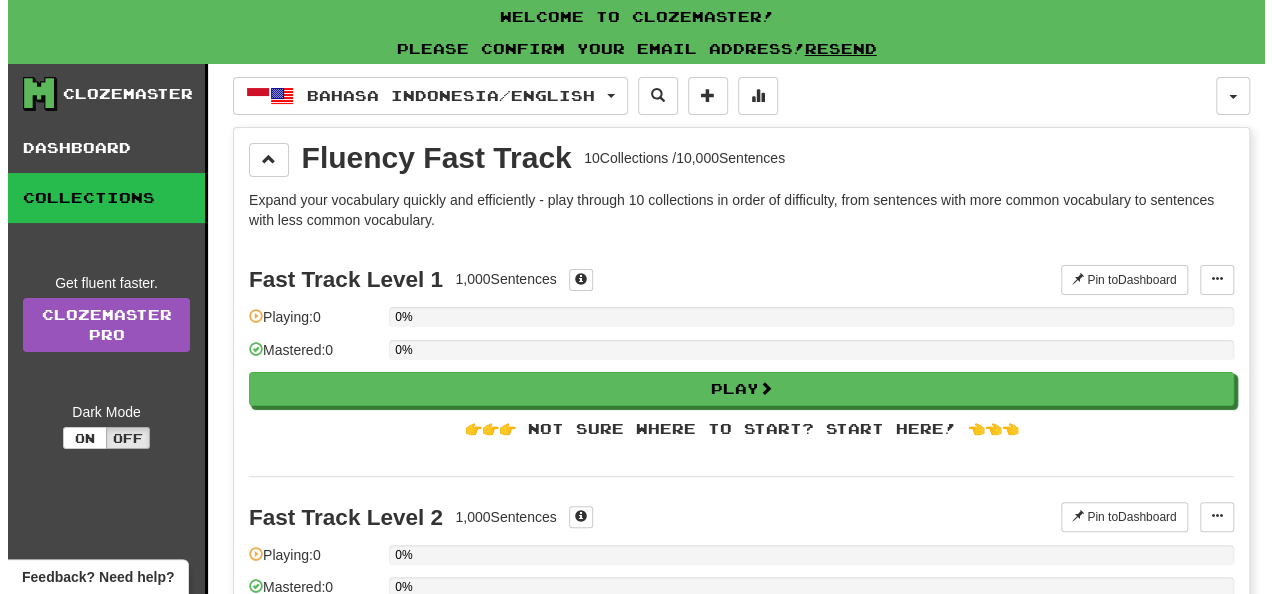 scroll, scrollTop: 50, scrollLeft: 0, axis: vertical 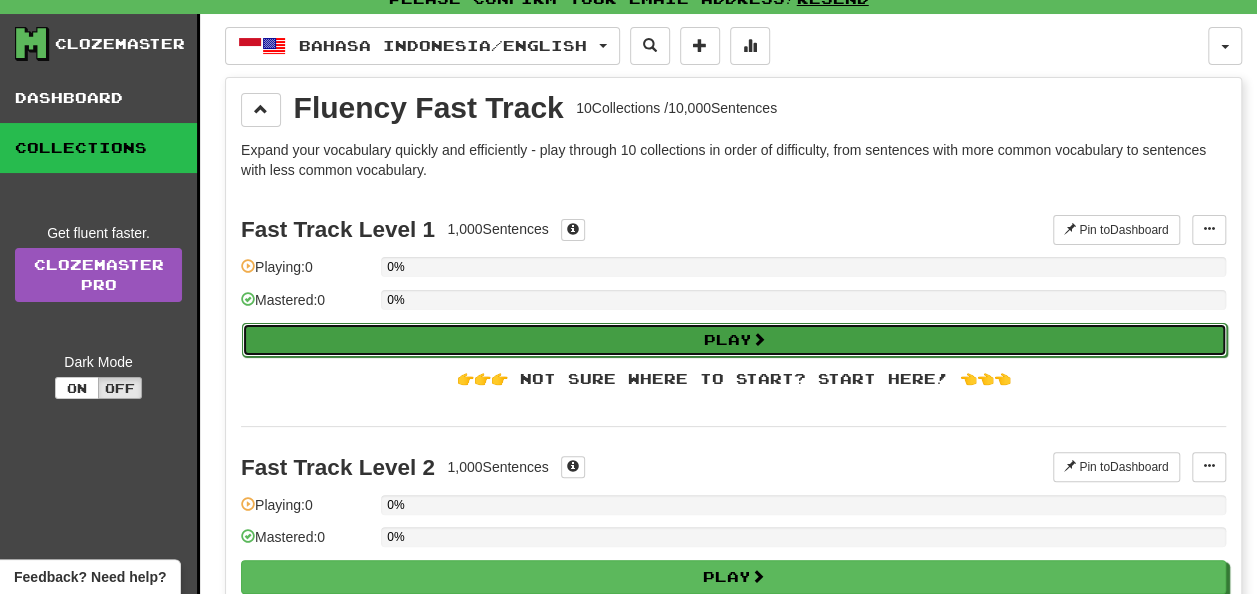 click on "Play" at bounding box center (734, 340) 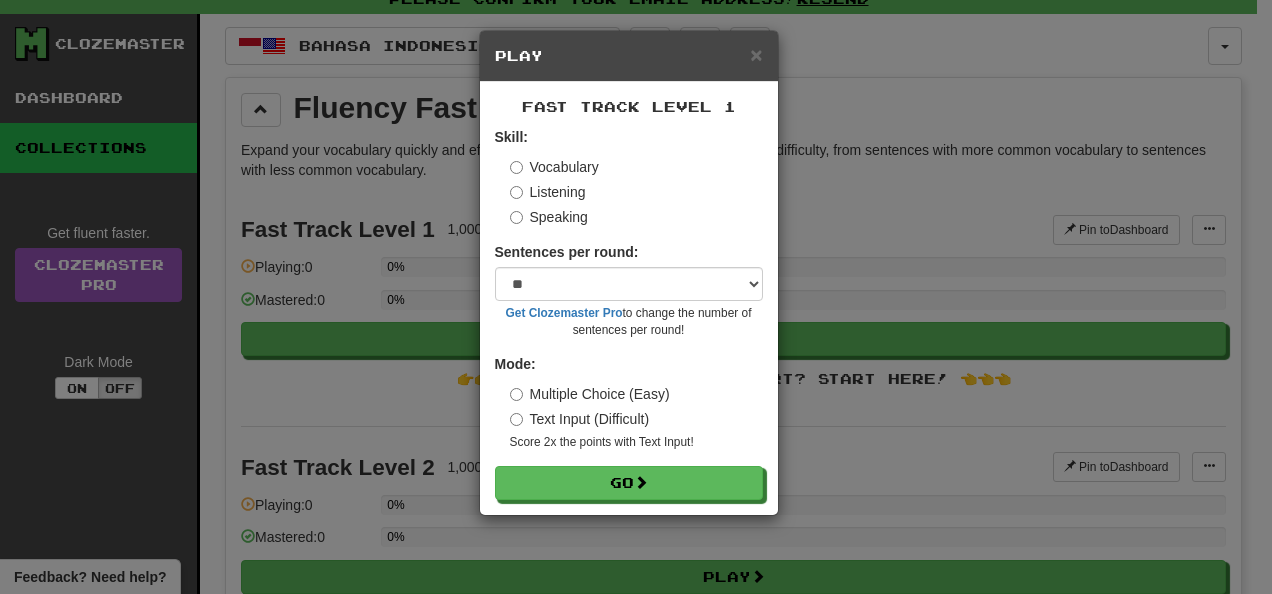 click on "Text Input (Difficult)" at bounding box center (580, 419) 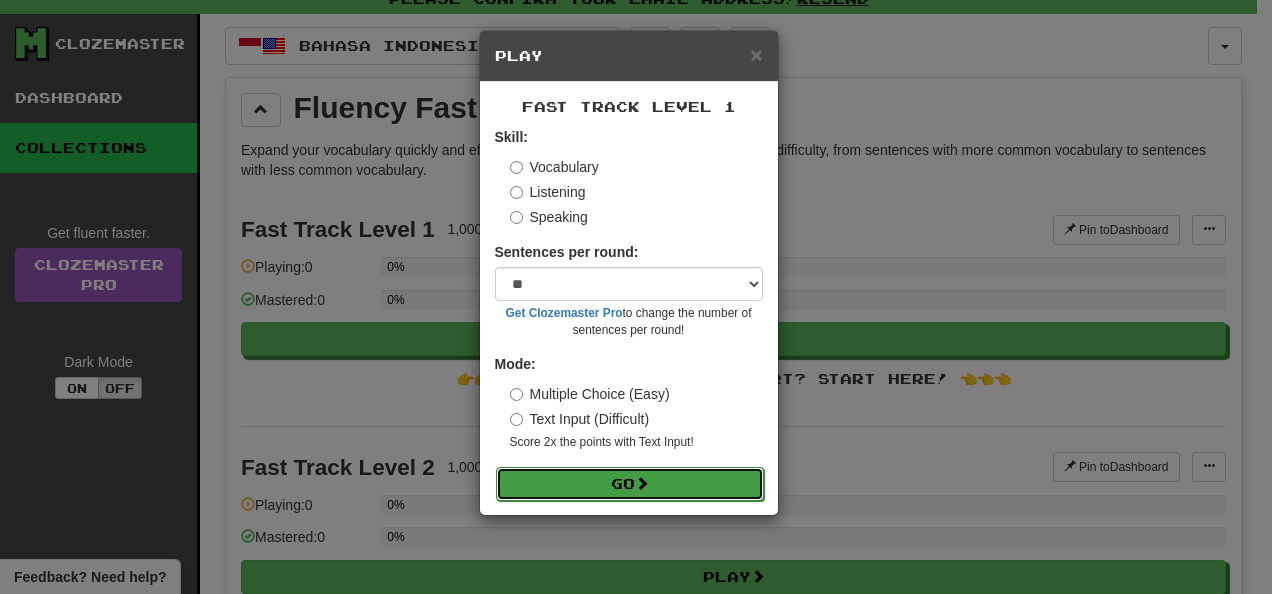 click on "Go" at bounding box center [630, 484] 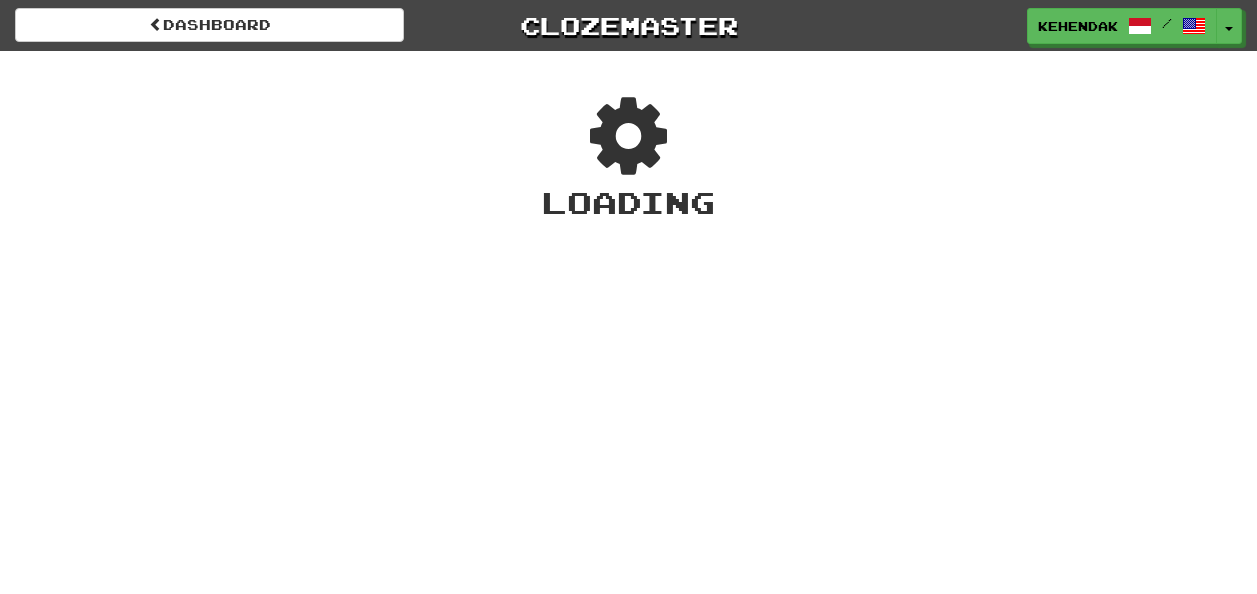 scroll, scrollTop: 0, scrollLeft: 0, axis: both 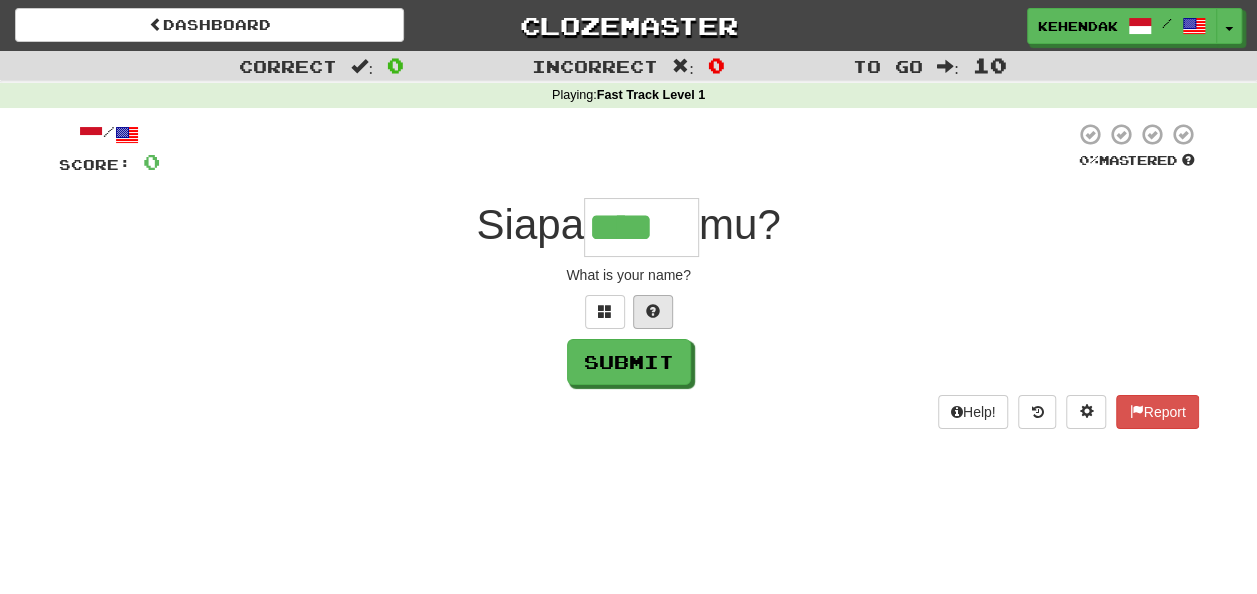 type on "****" 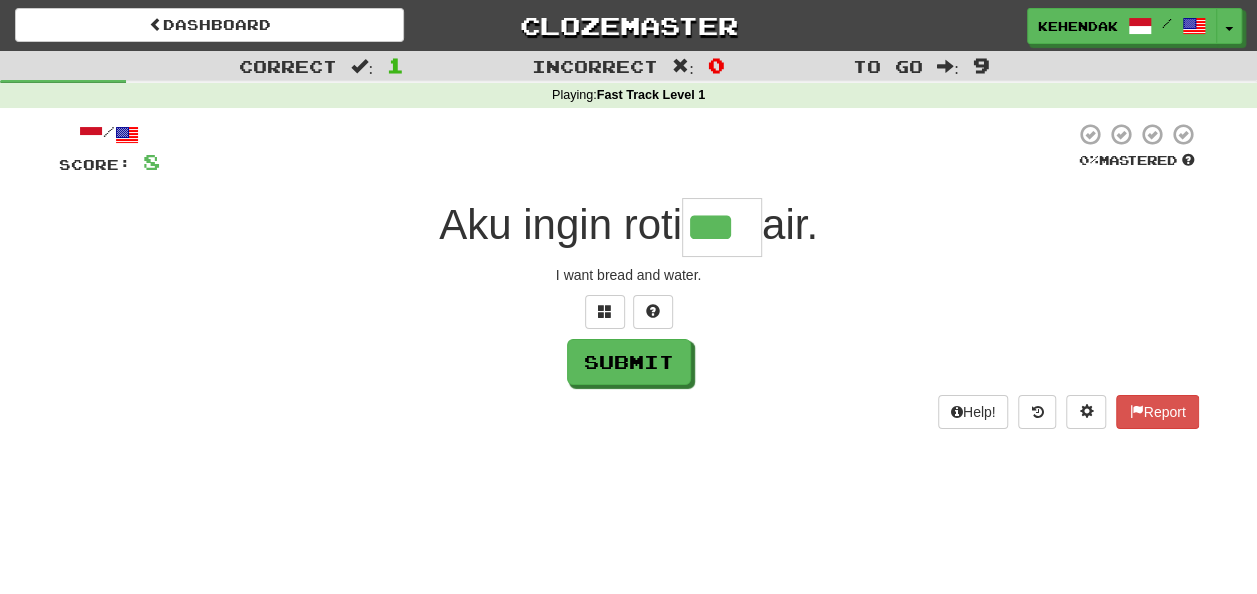 type on "***" 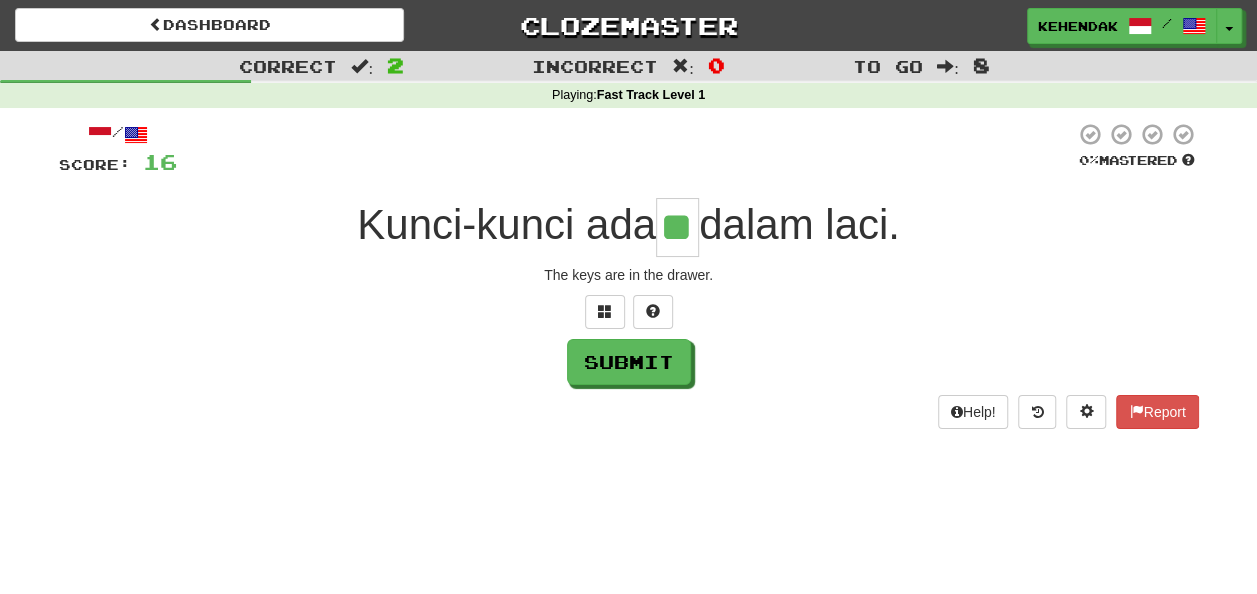 type on "**" 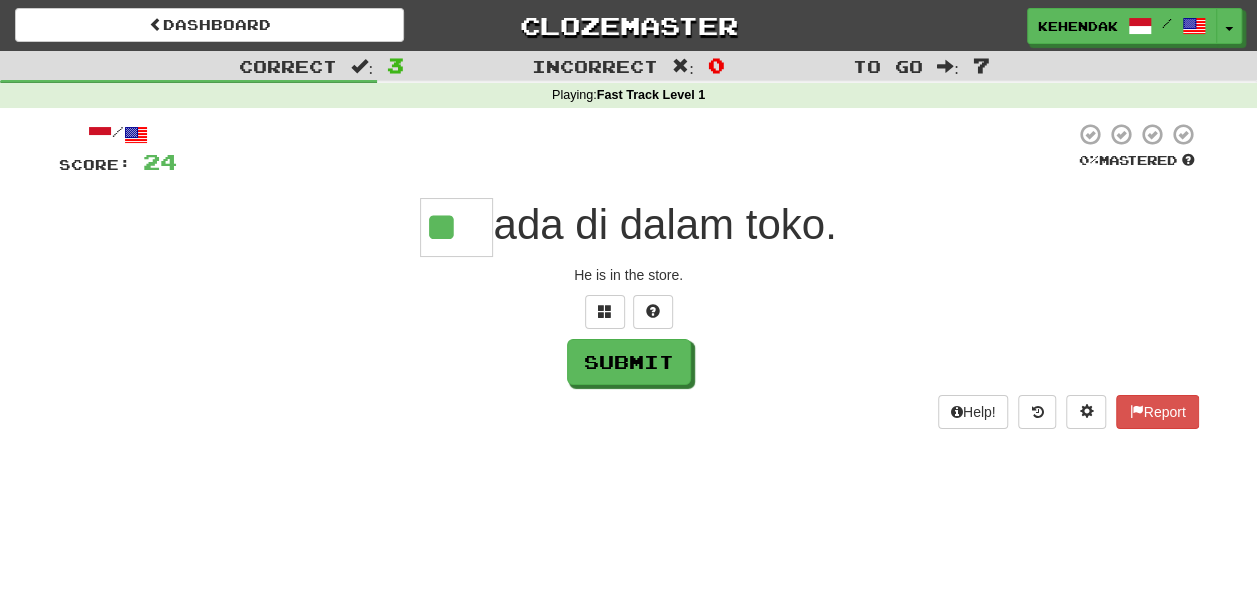 type on "*" 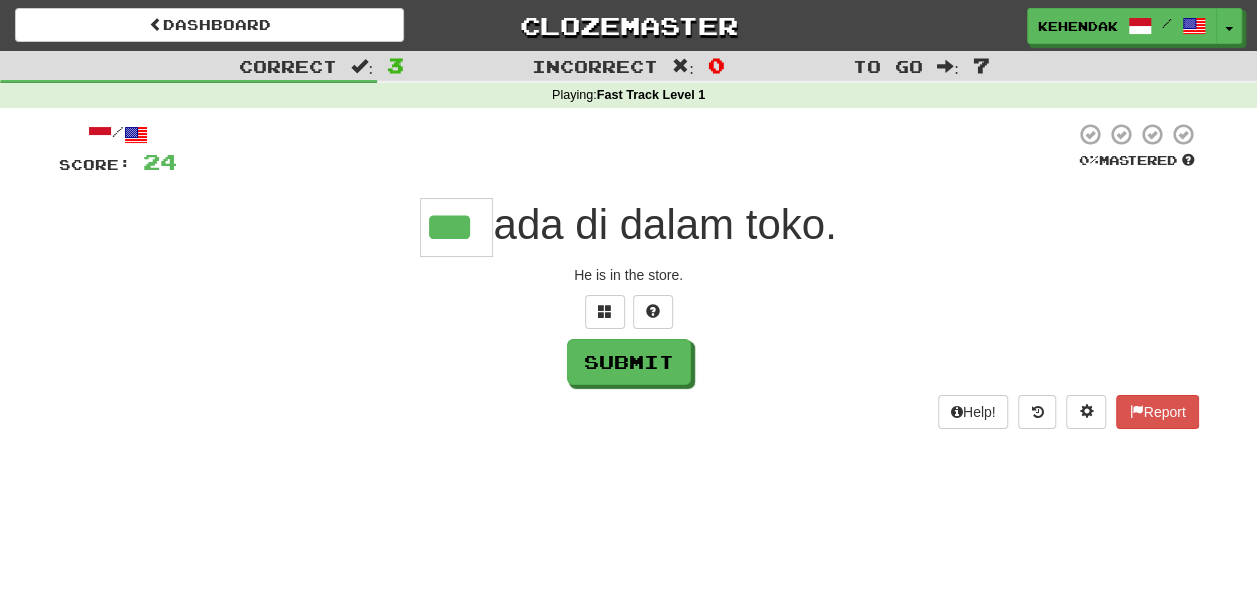 type on "***" 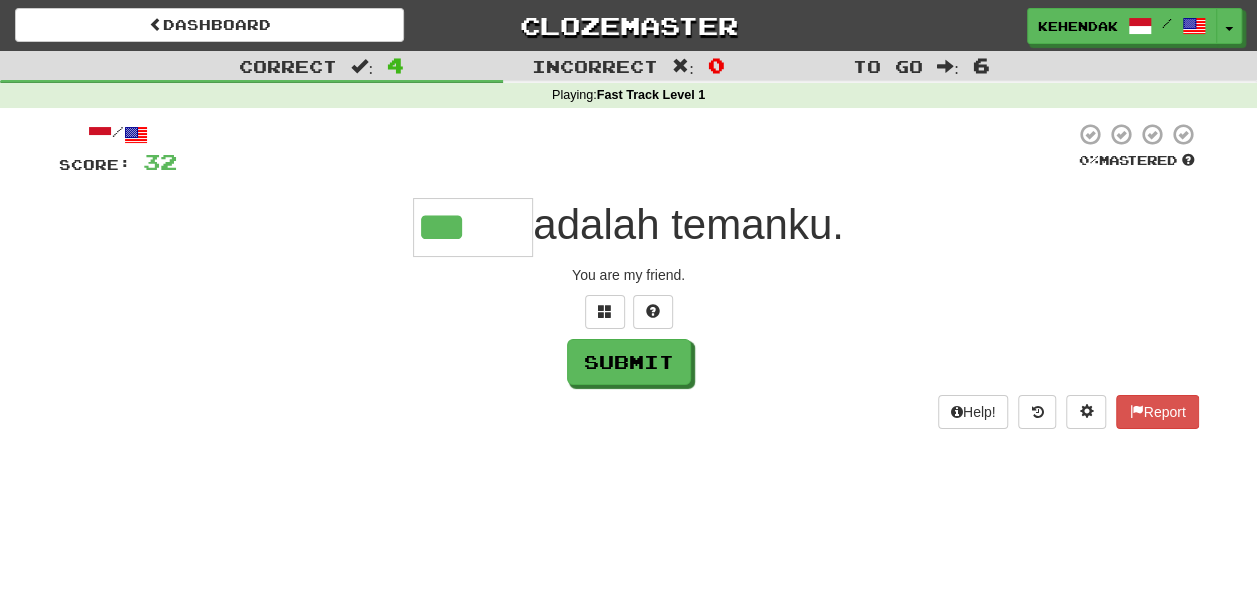 type on "****" 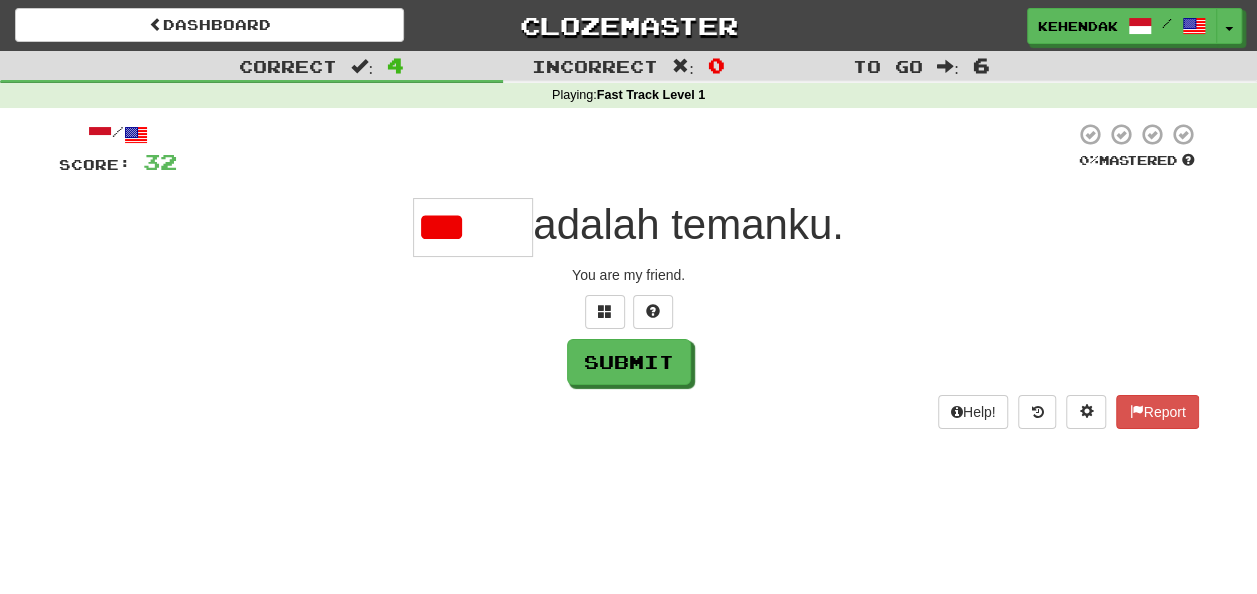 type on "****" 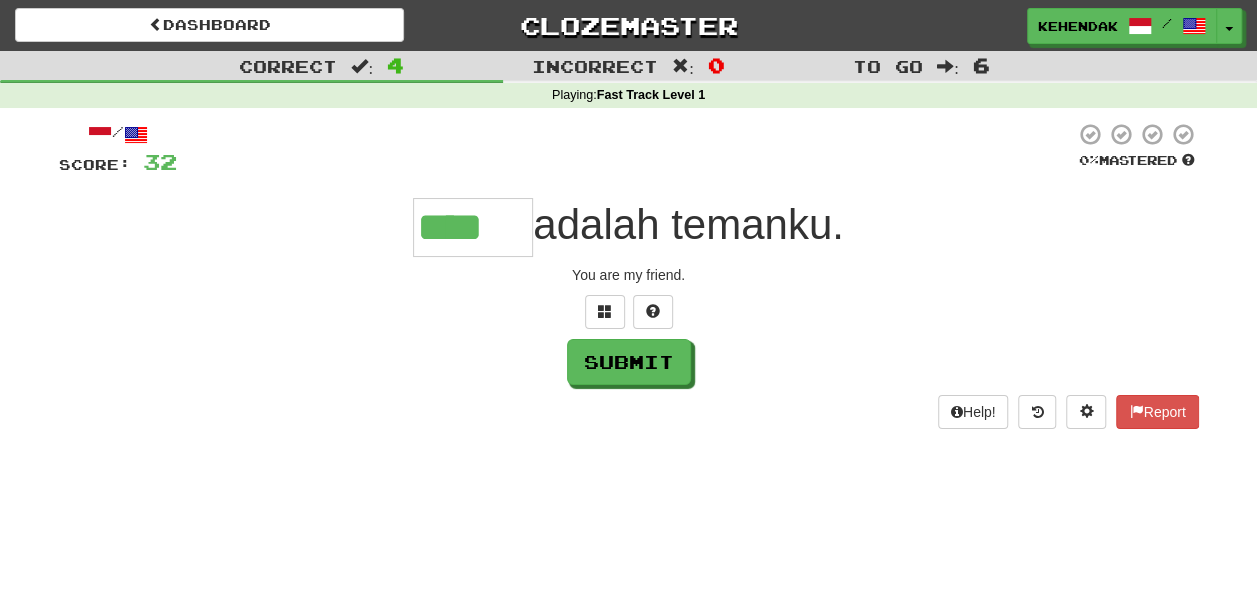 type on "****" 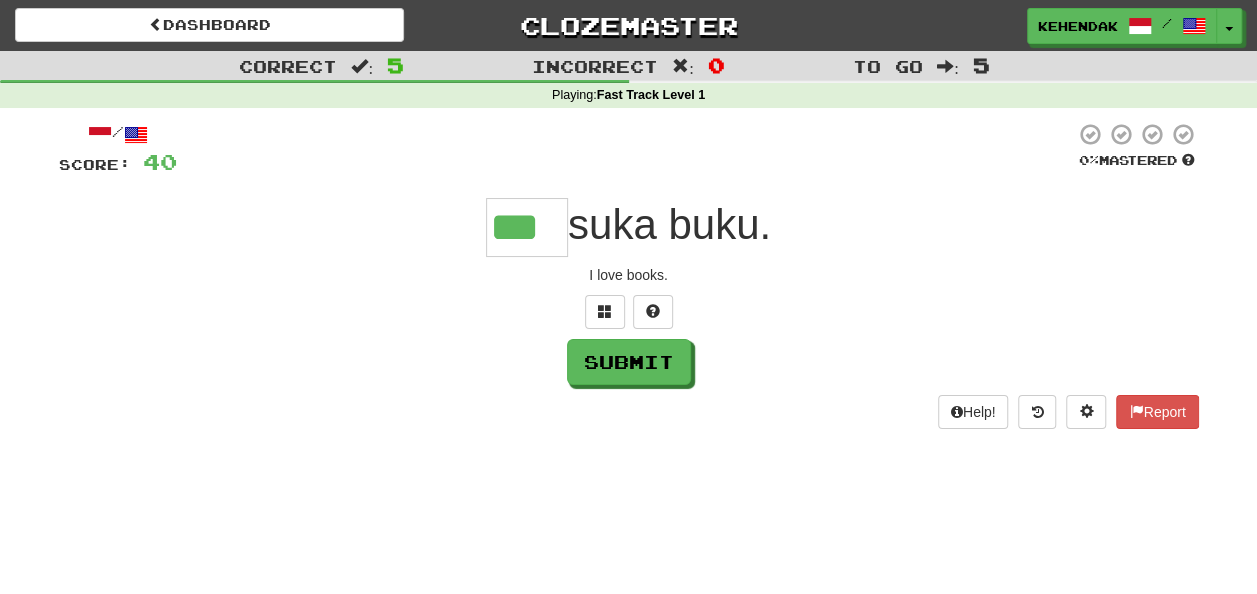 type on "****" 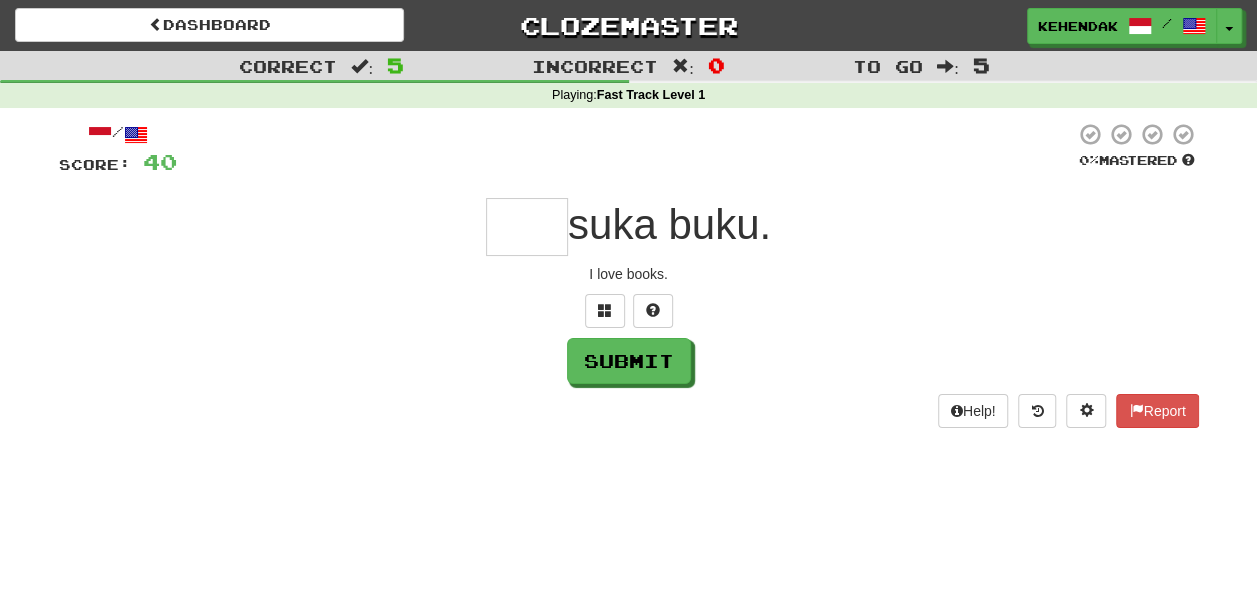 scroll, scrollTop: 0, scrollLeft: 0, axis: both 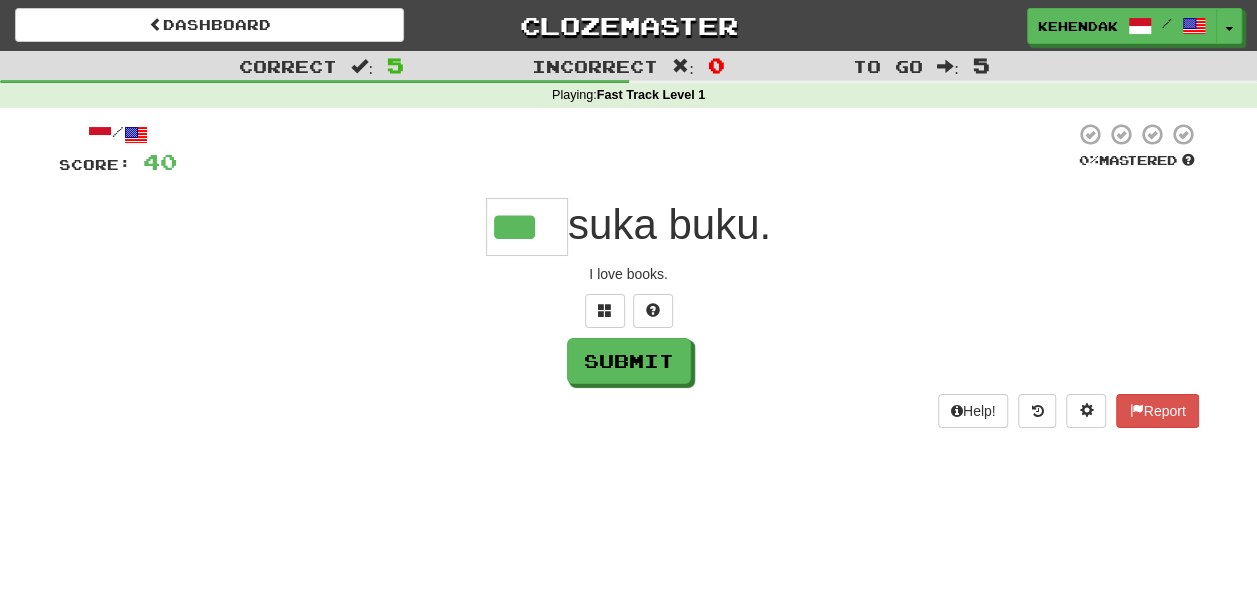 type on "***" 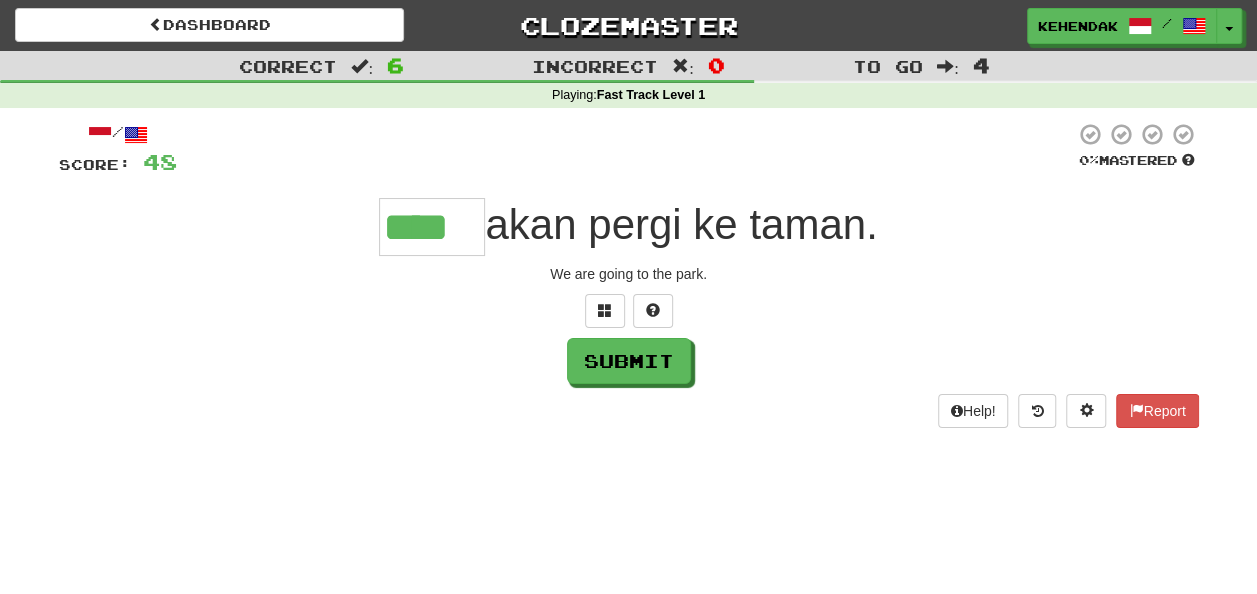 type on "****" 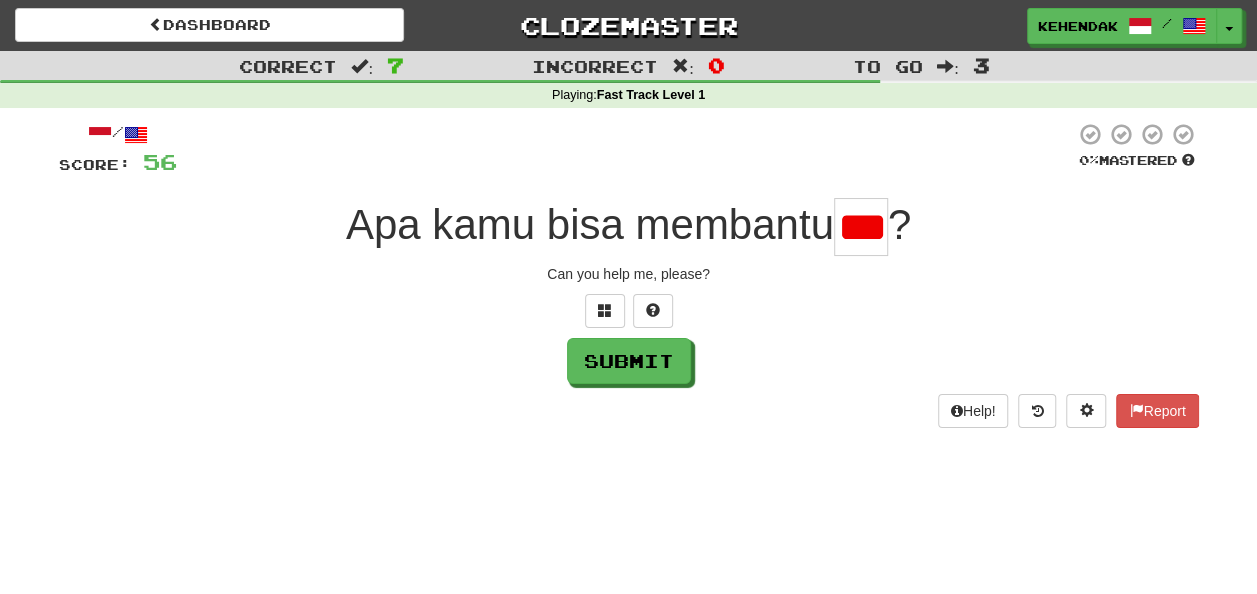 scroll, scrollTop: 0, scrollLeft: 21, axis: horizontal 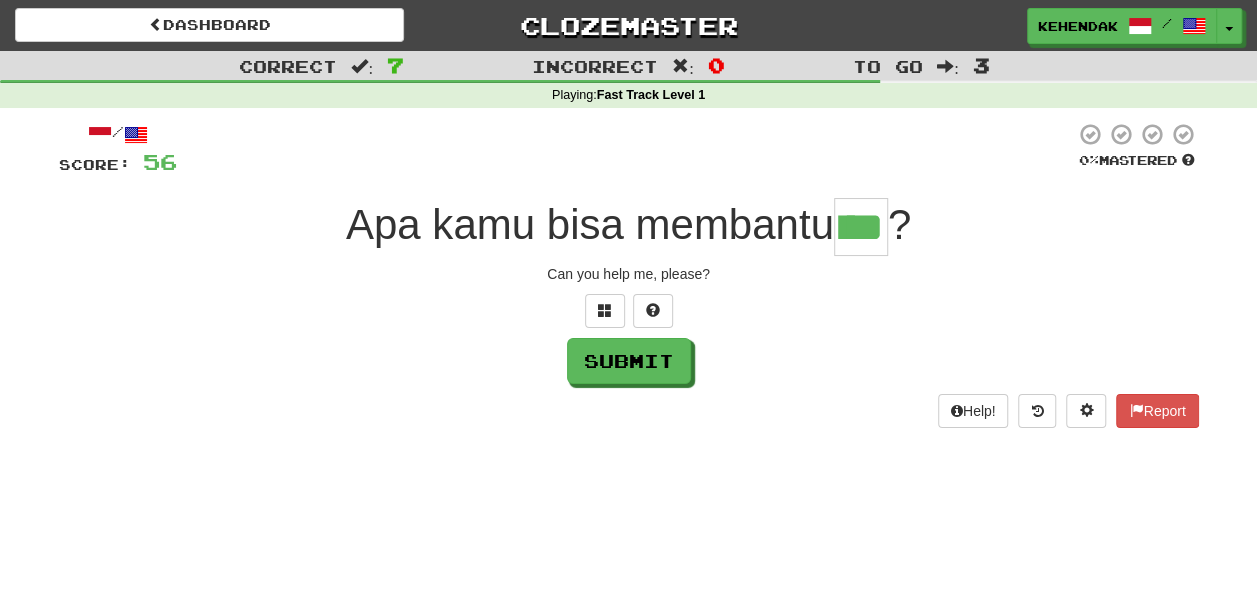 type on "**" 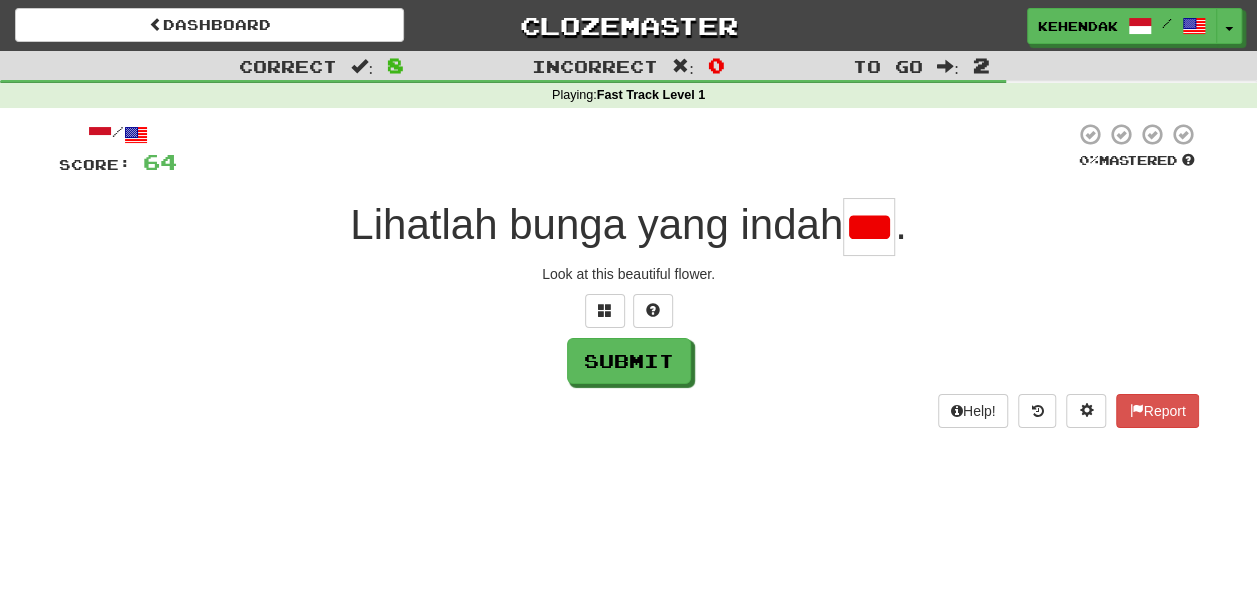 type on "****" 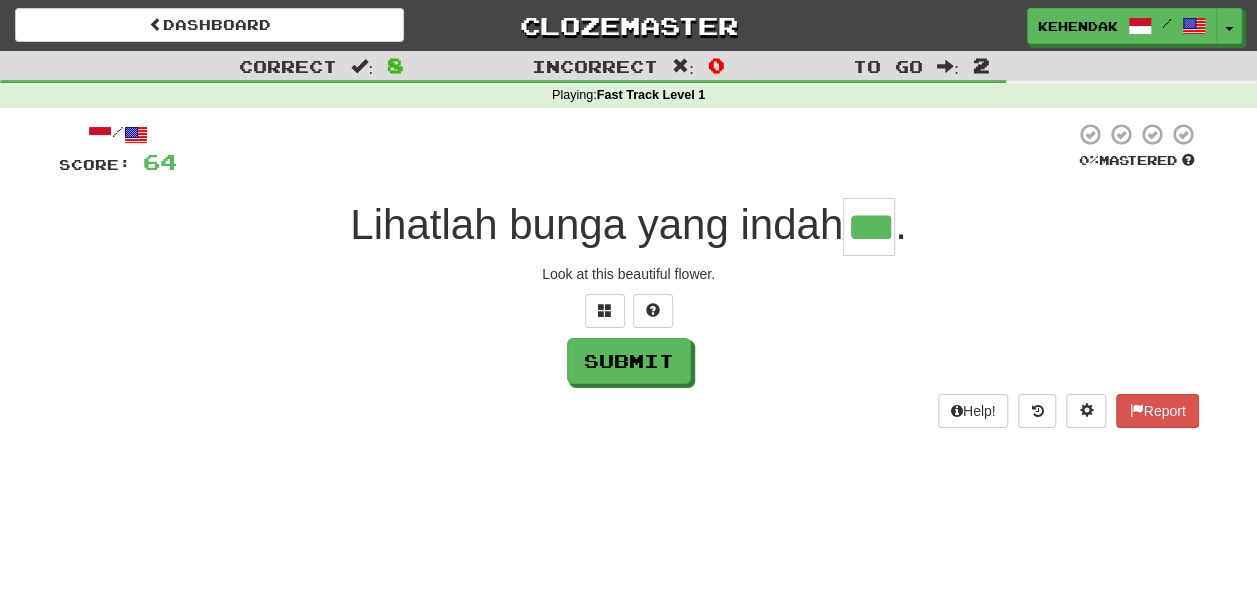 type on "***" 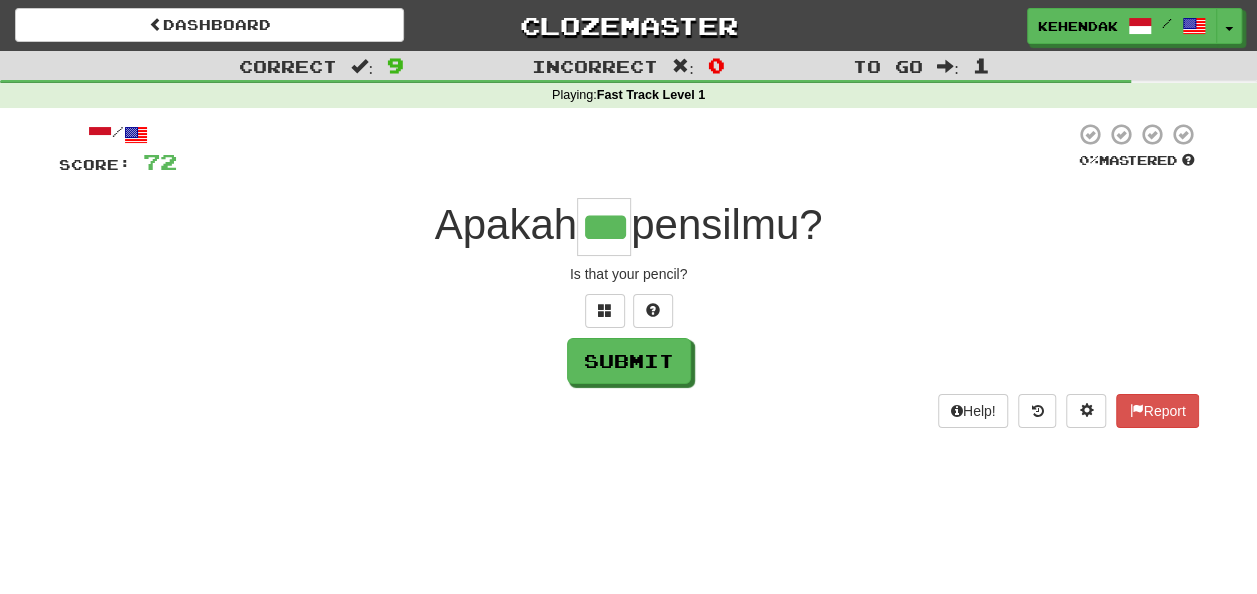 type on "***" 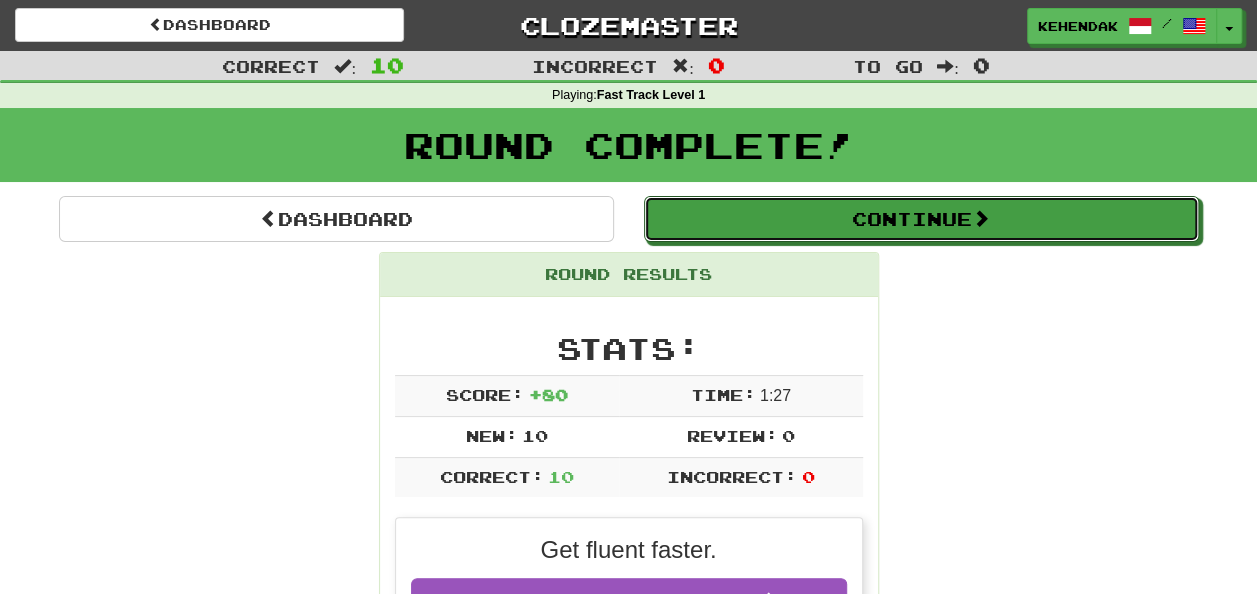 drag, startPoint x: 852, startPoint y: 214, endPoint x: 811, endPoint y: 224, distance: 42.201897 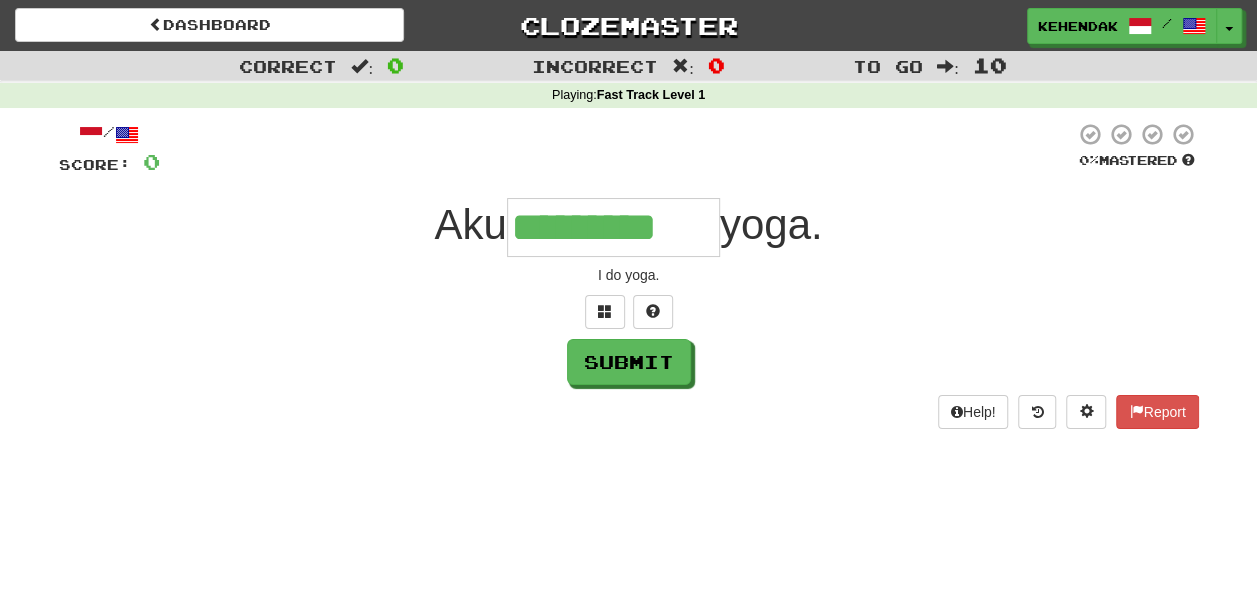 type on "*********" 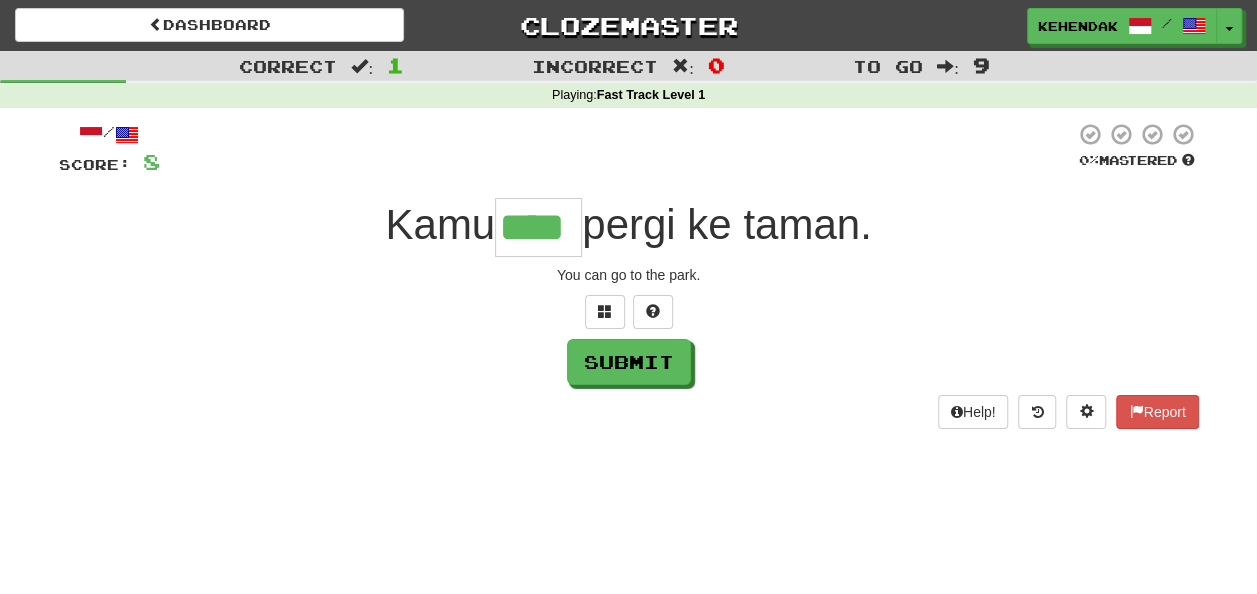 type on "****" 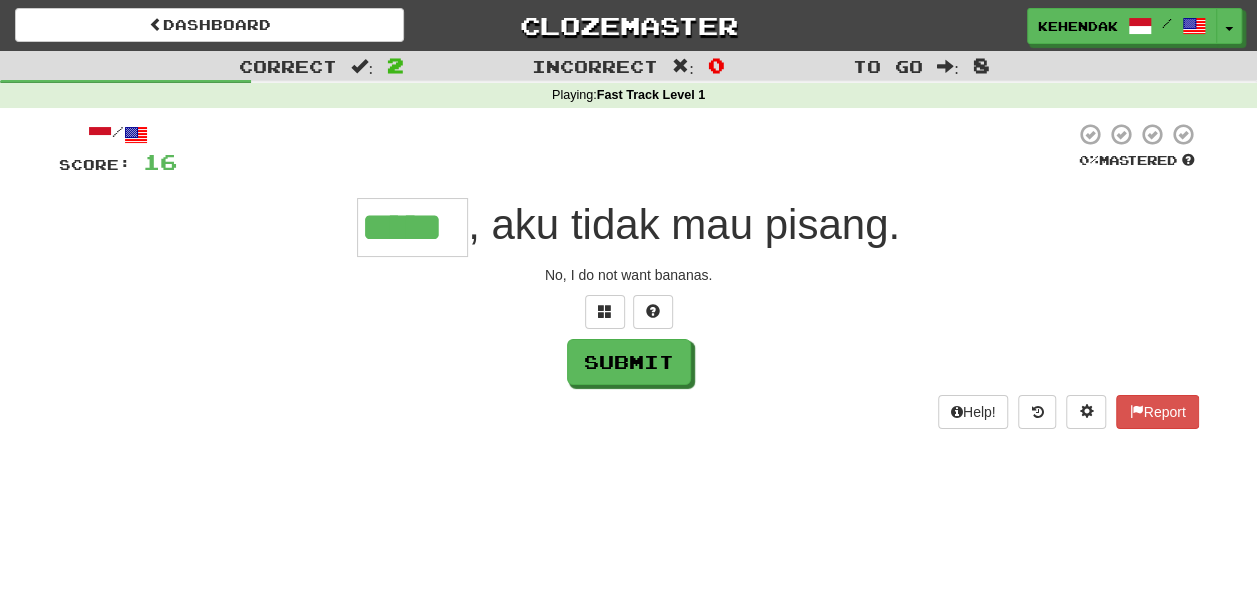 type on "*****" 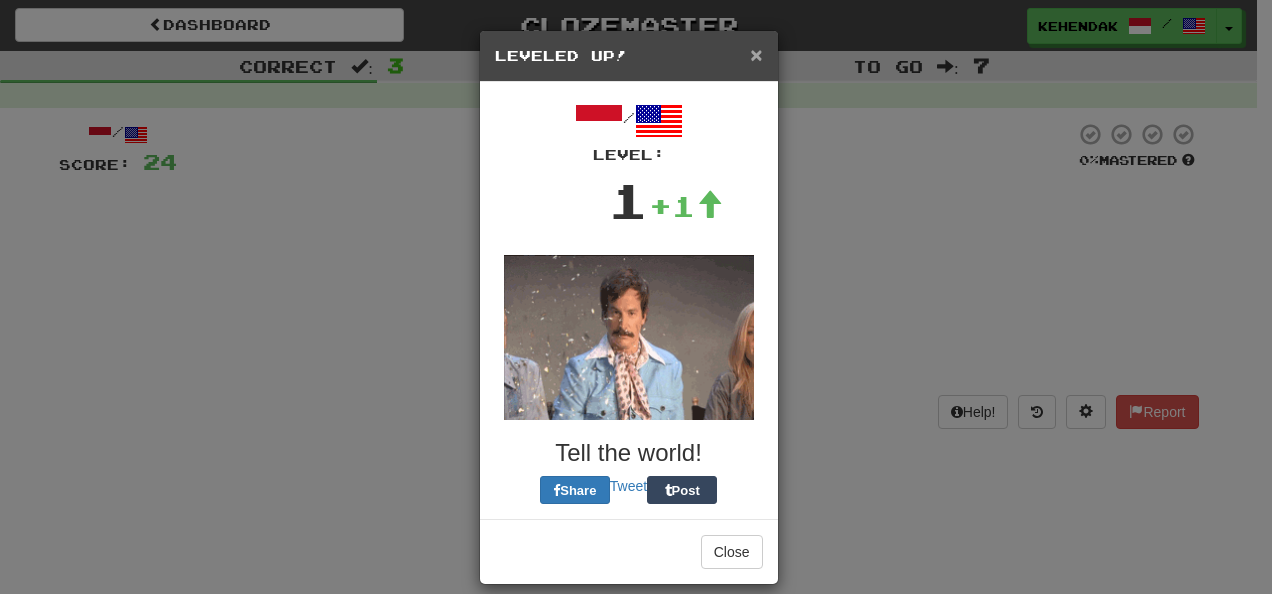 click on "×" at bounding box center [756, 54] 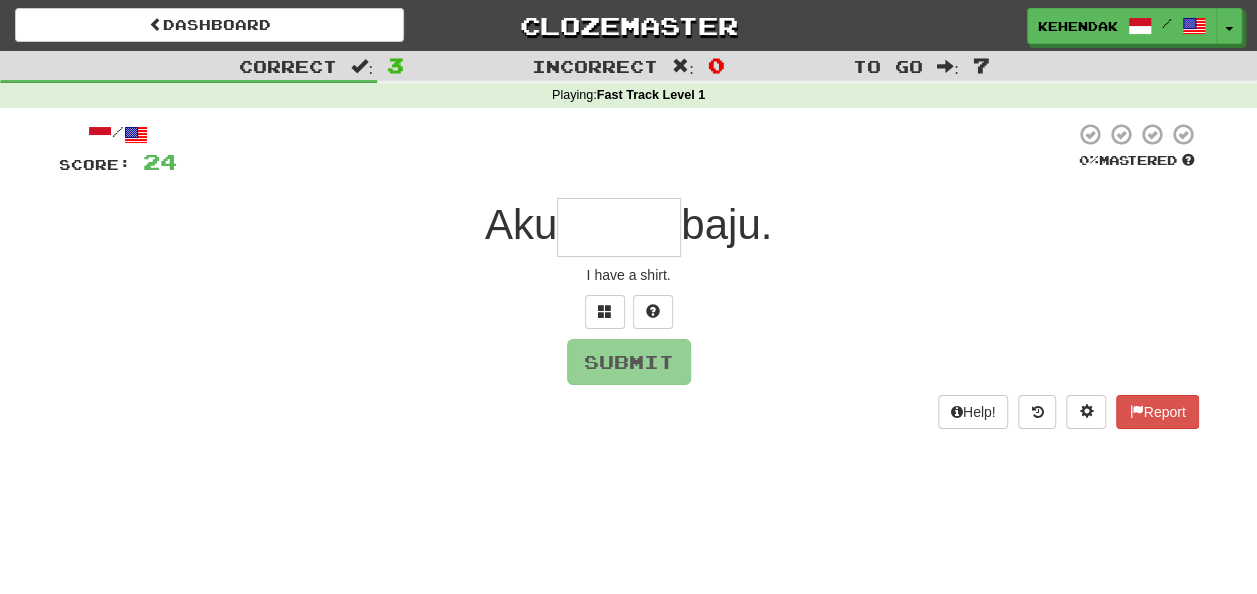 click at bounding box center (619, 227) 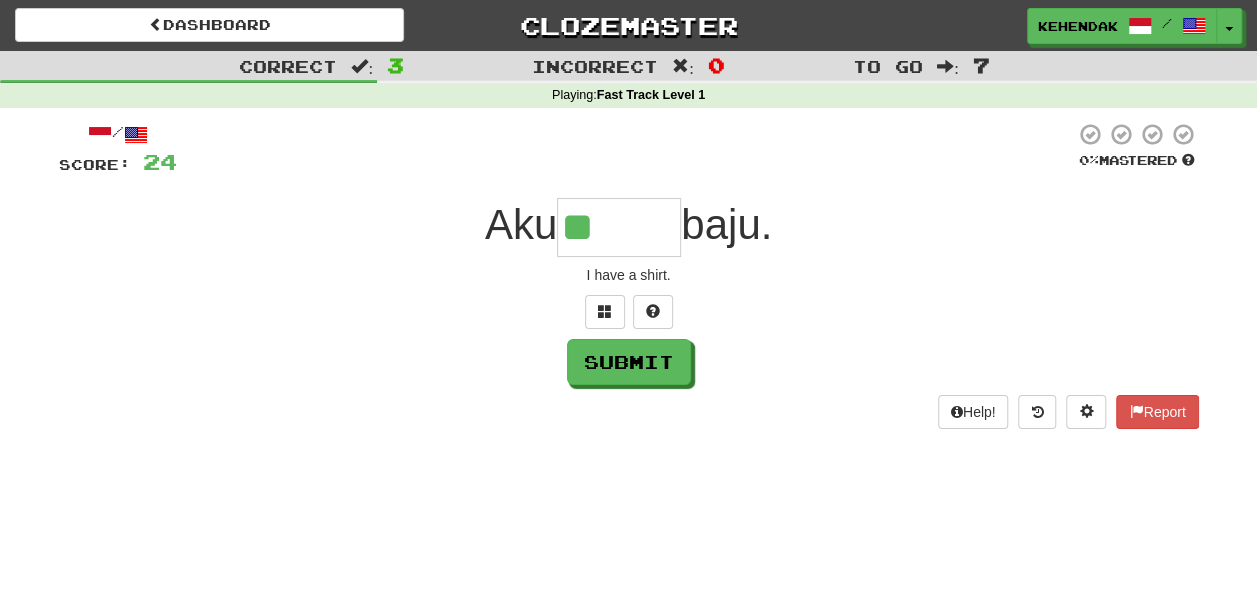 click on "**" at bounding box center (619, 227) 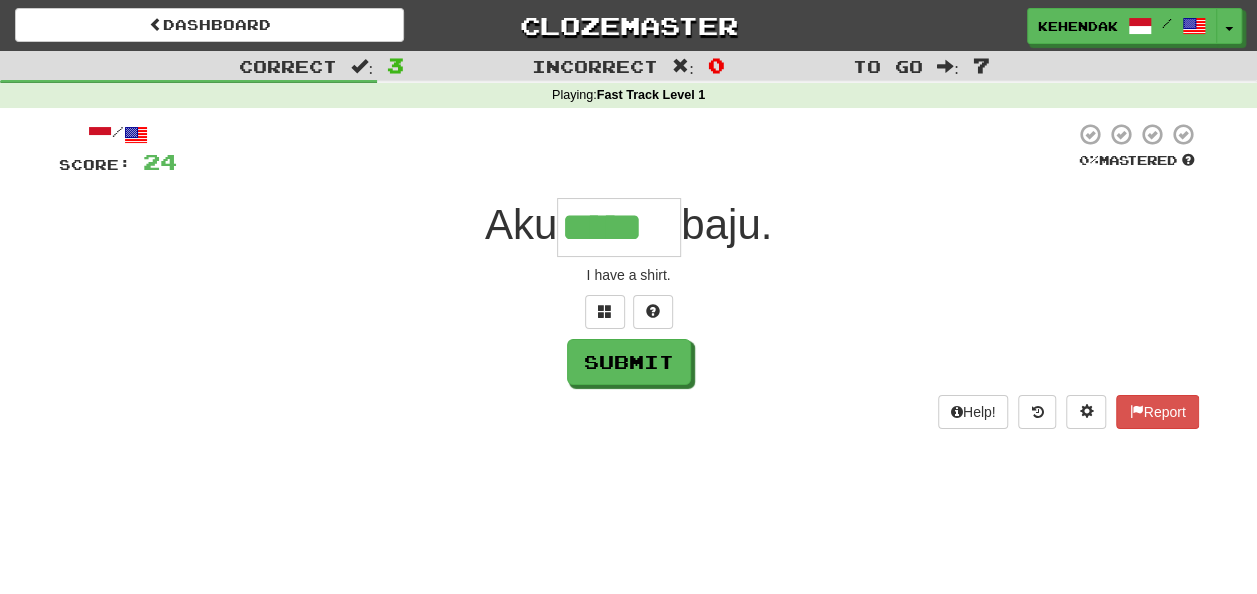 type on "*****" 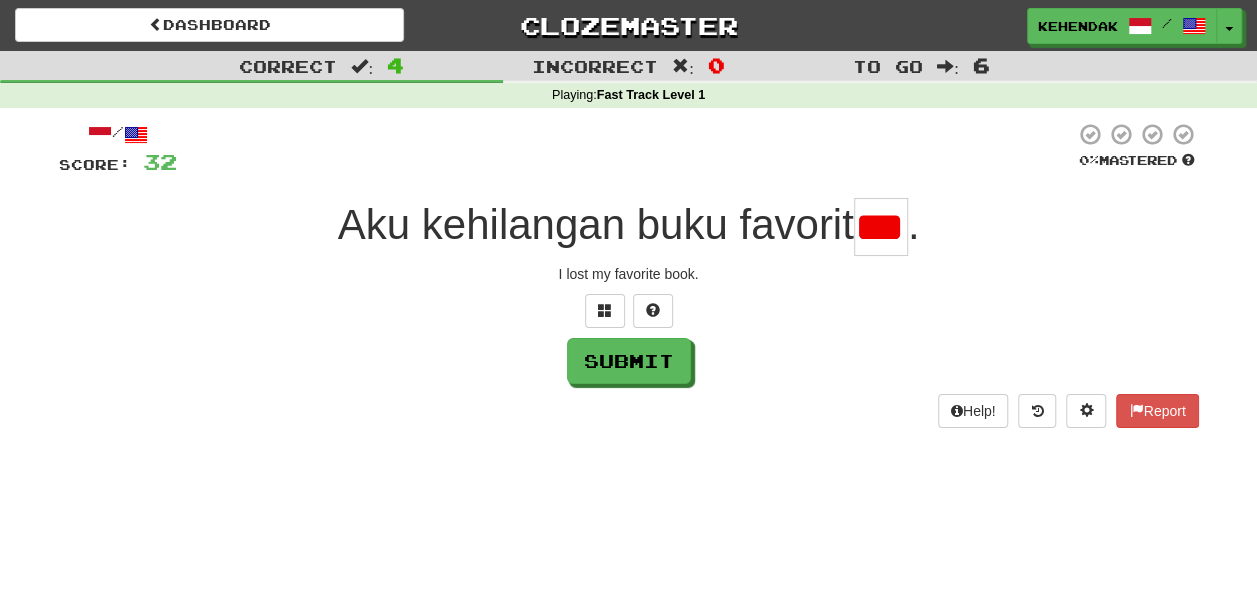 type on "****" 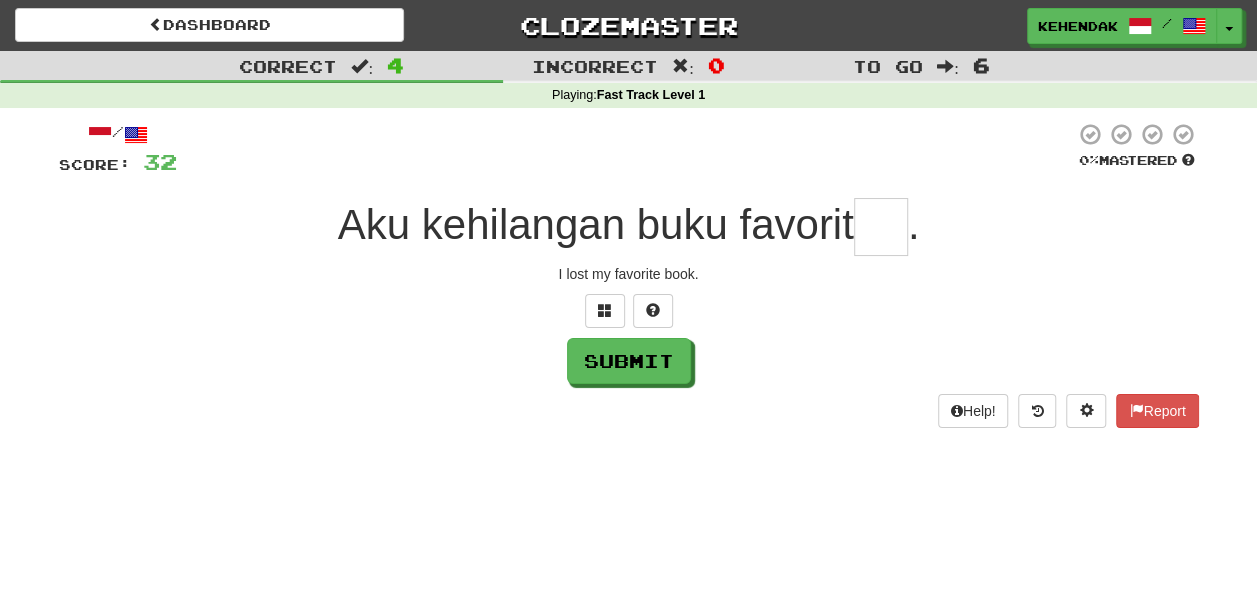scroll, scrollTop: 0, scrollLeft: 0, axis: both 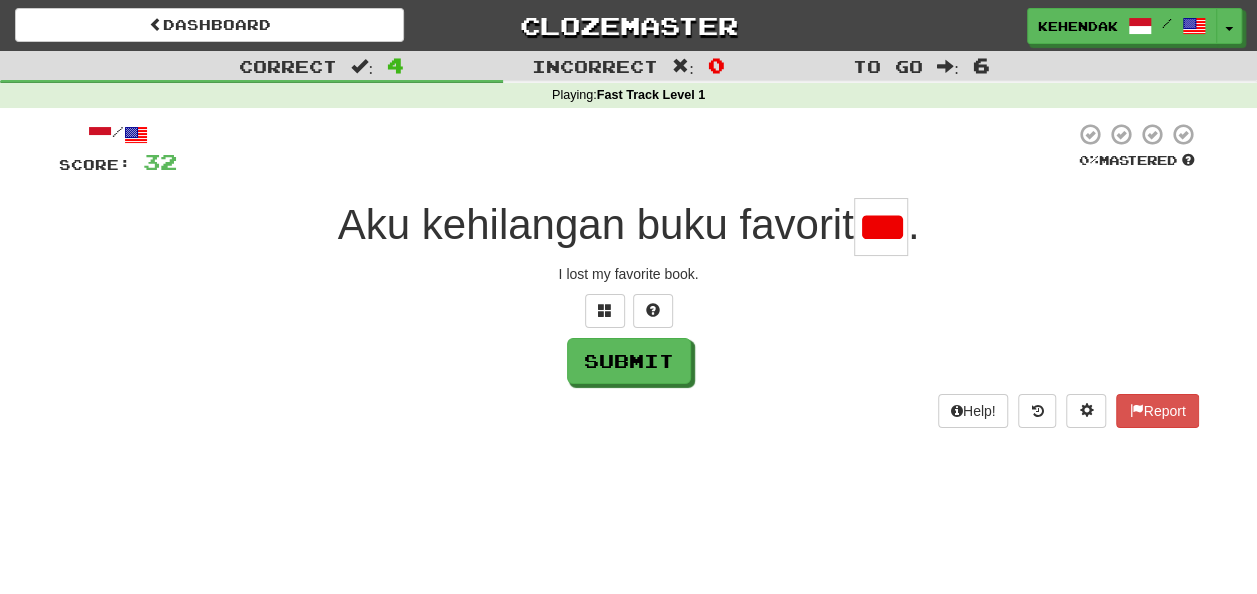 type on "****" 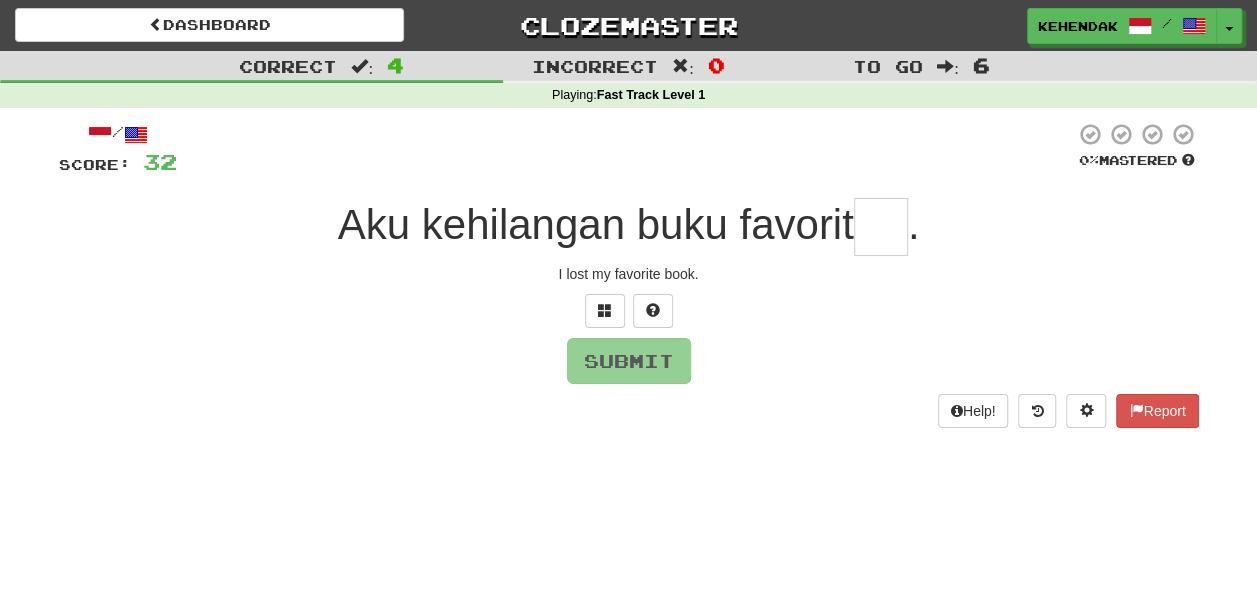 scroll, scrollTop: 0, scrollLeft: 0, axis: both 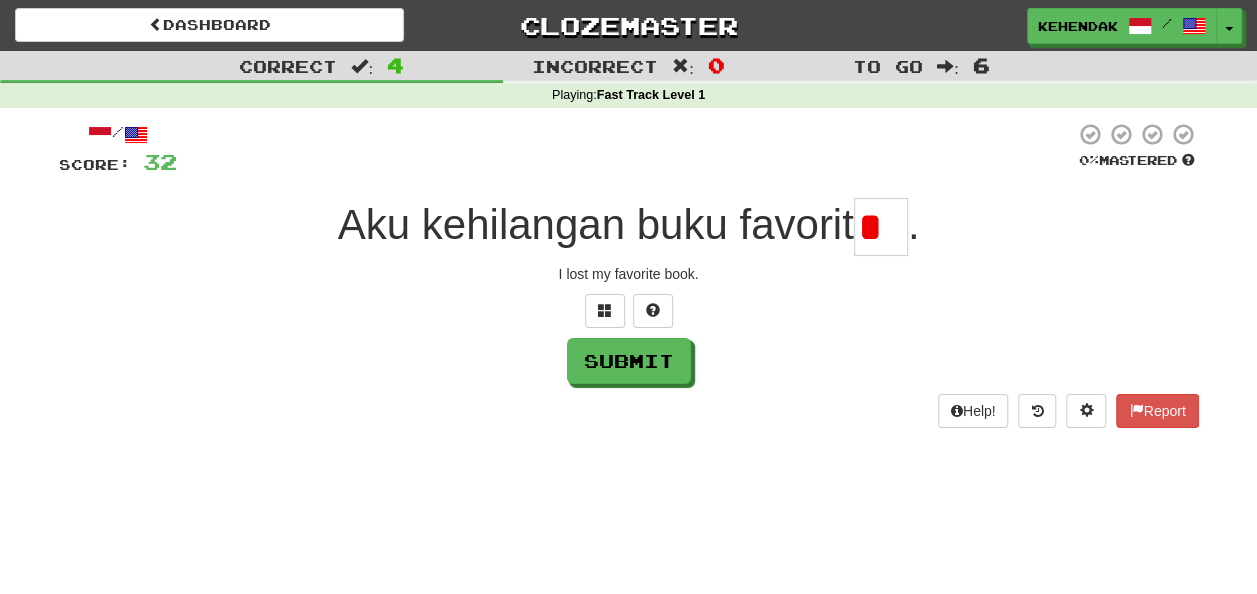 type on "**" 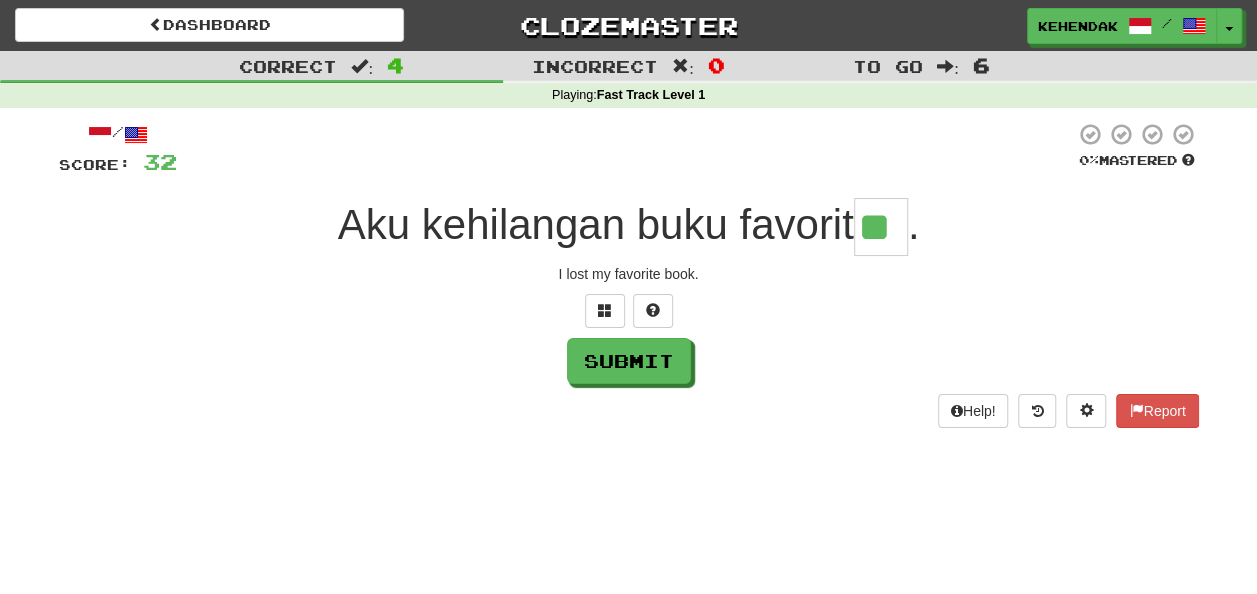 type on "**" 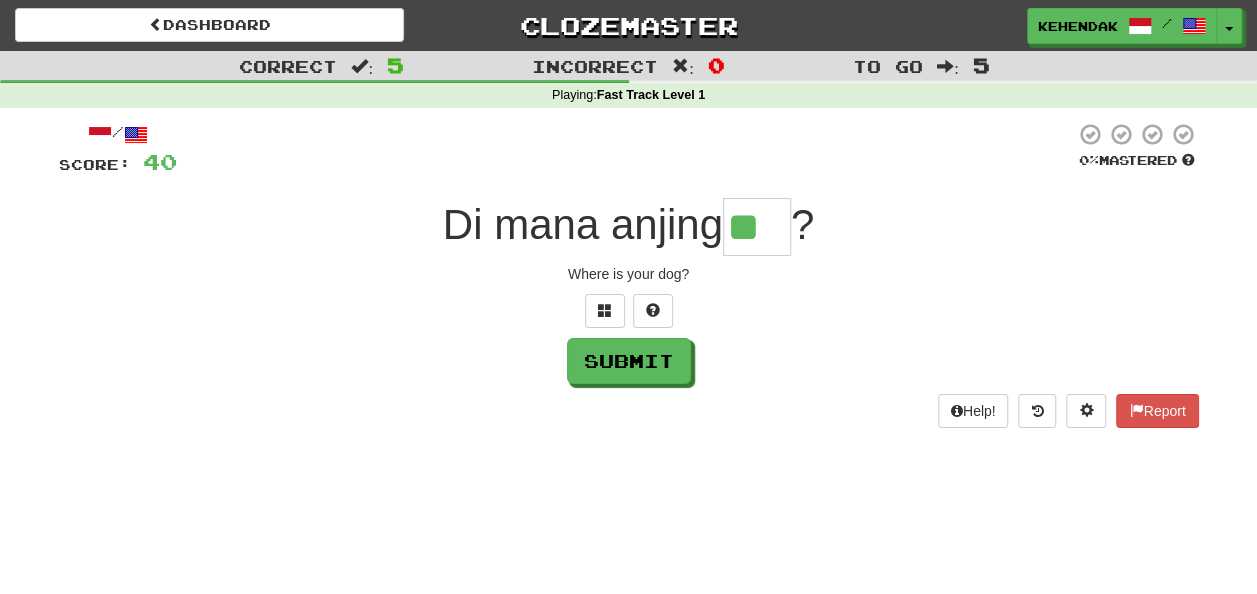 type on "**" 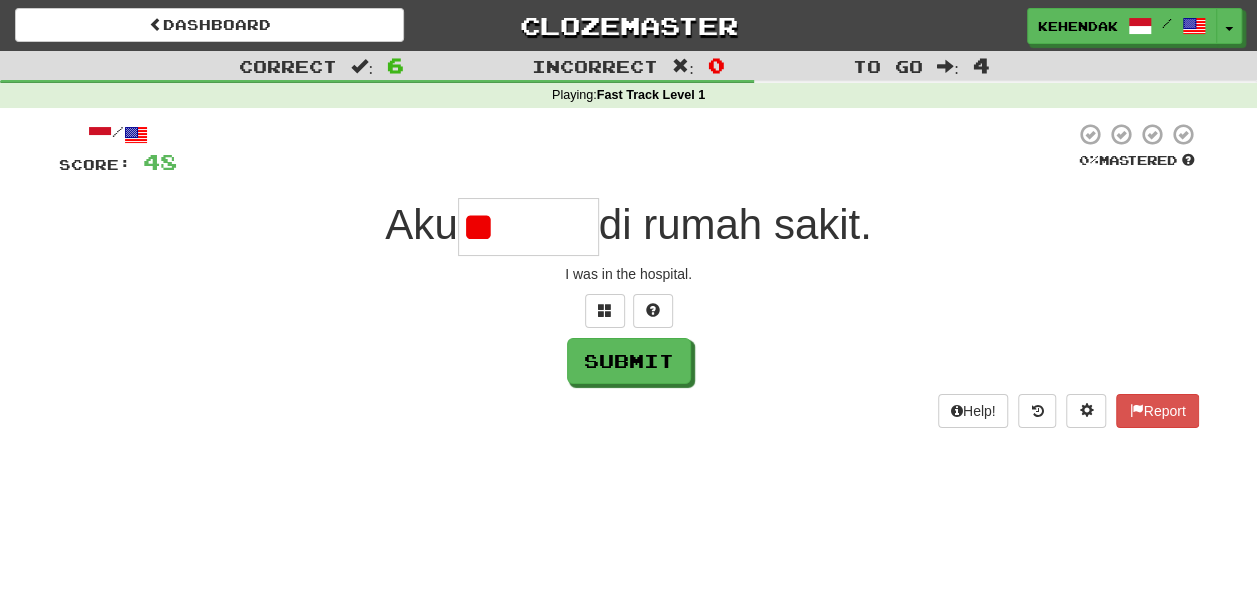 type on "*" 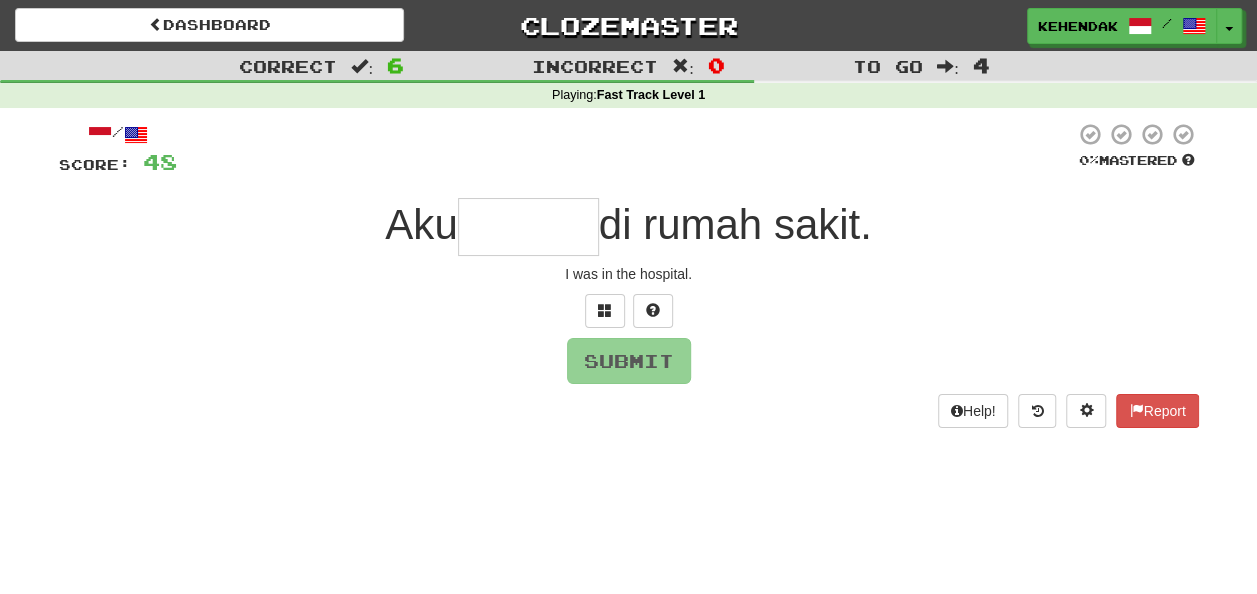 type on "*" 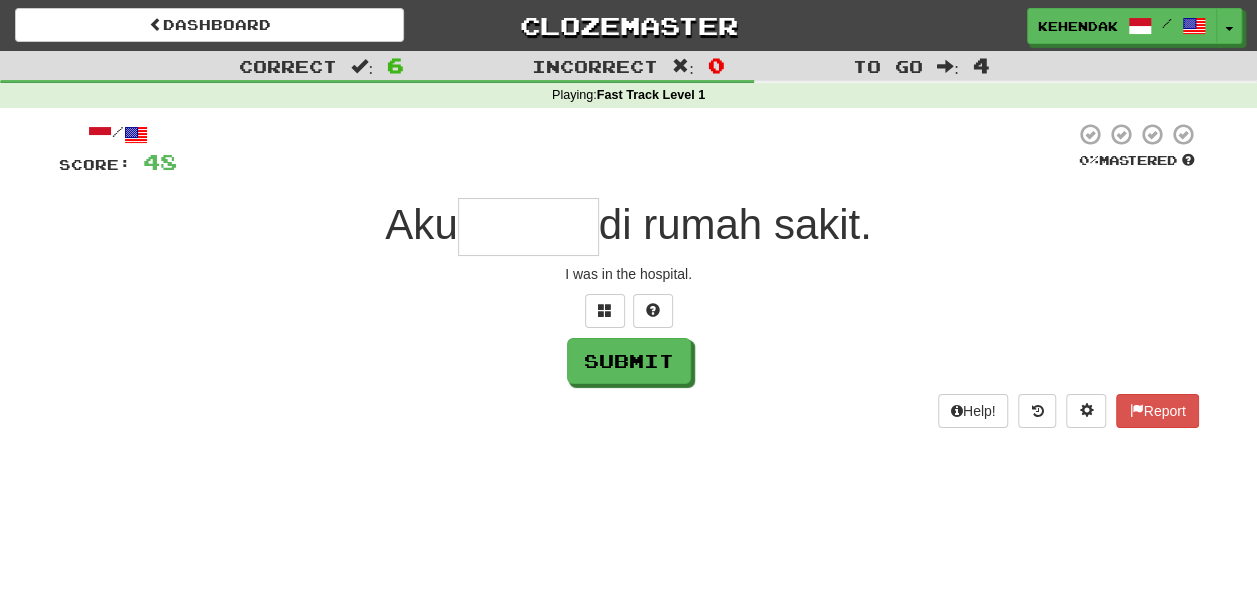 type on "*" 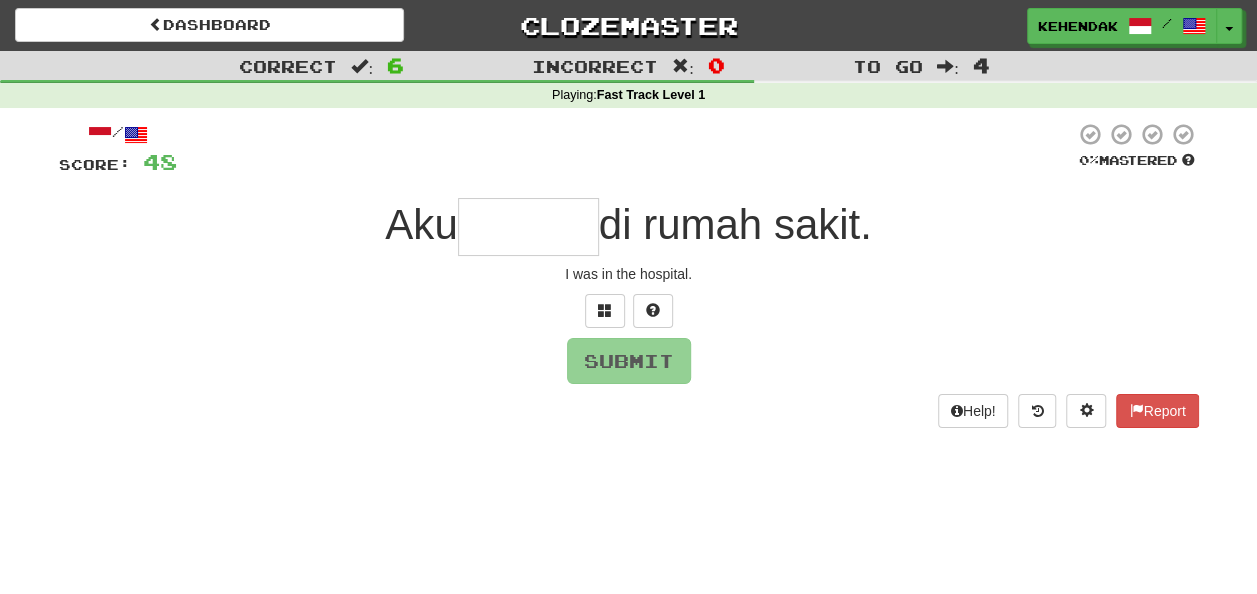 type on "*" 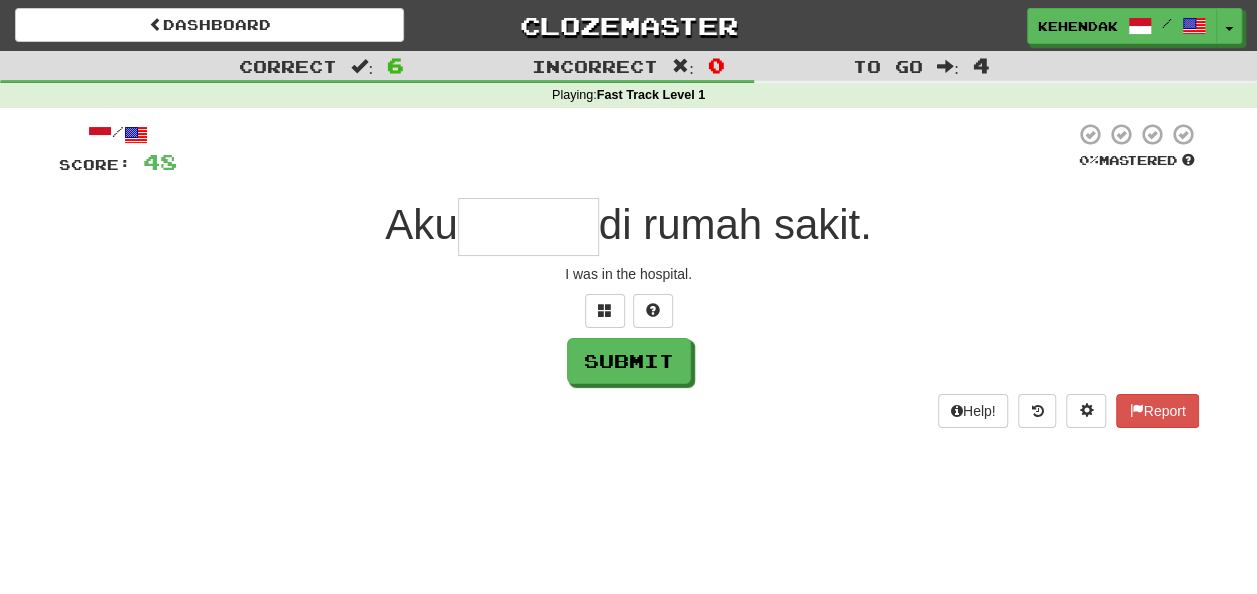 type on "*" 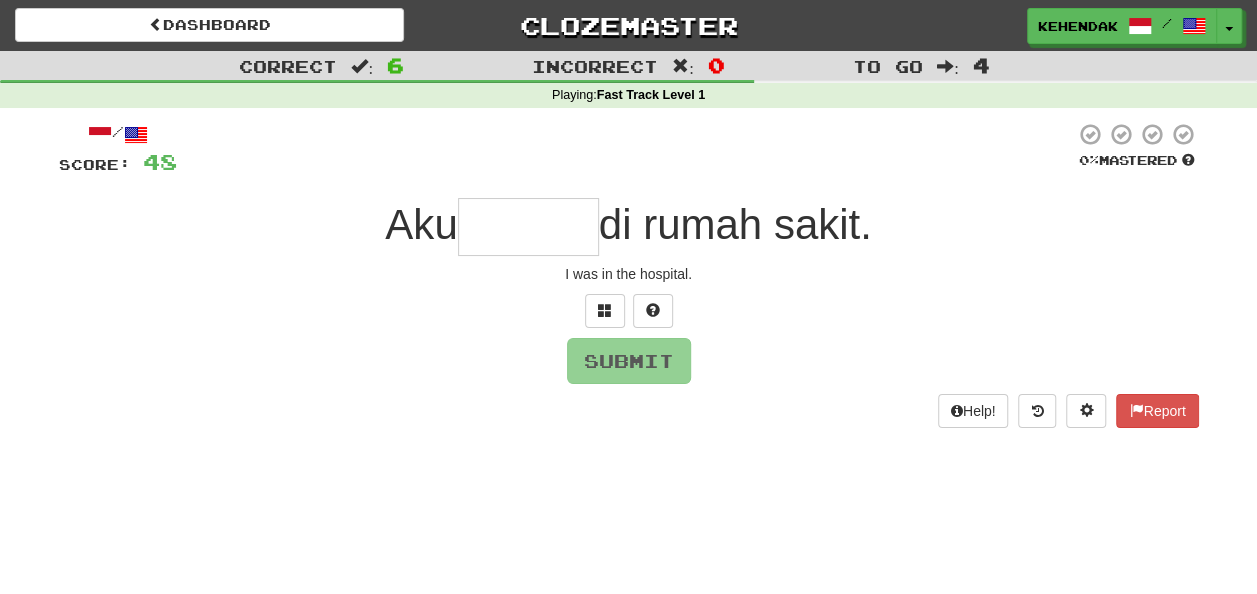 type on "*" 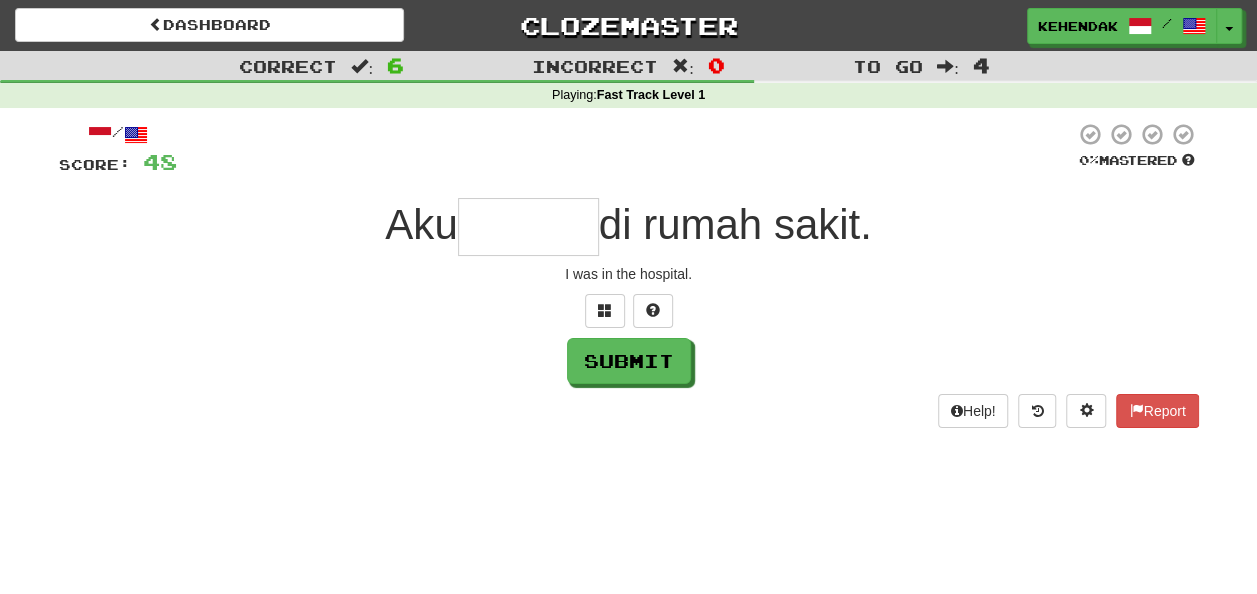 type on "*" 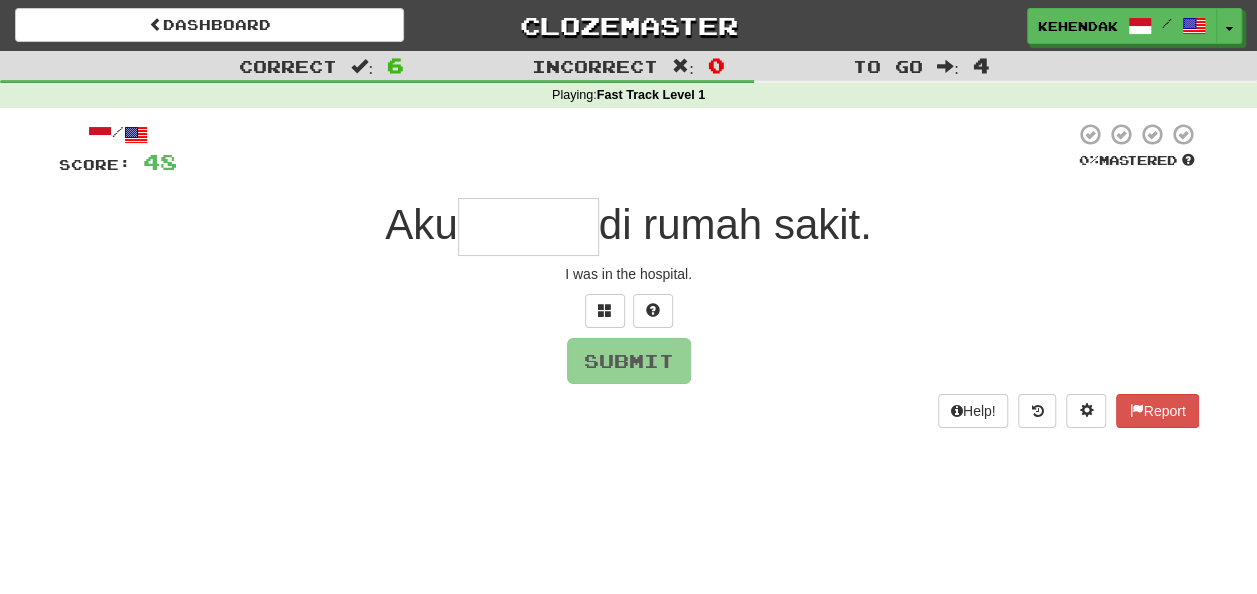 type on "*" 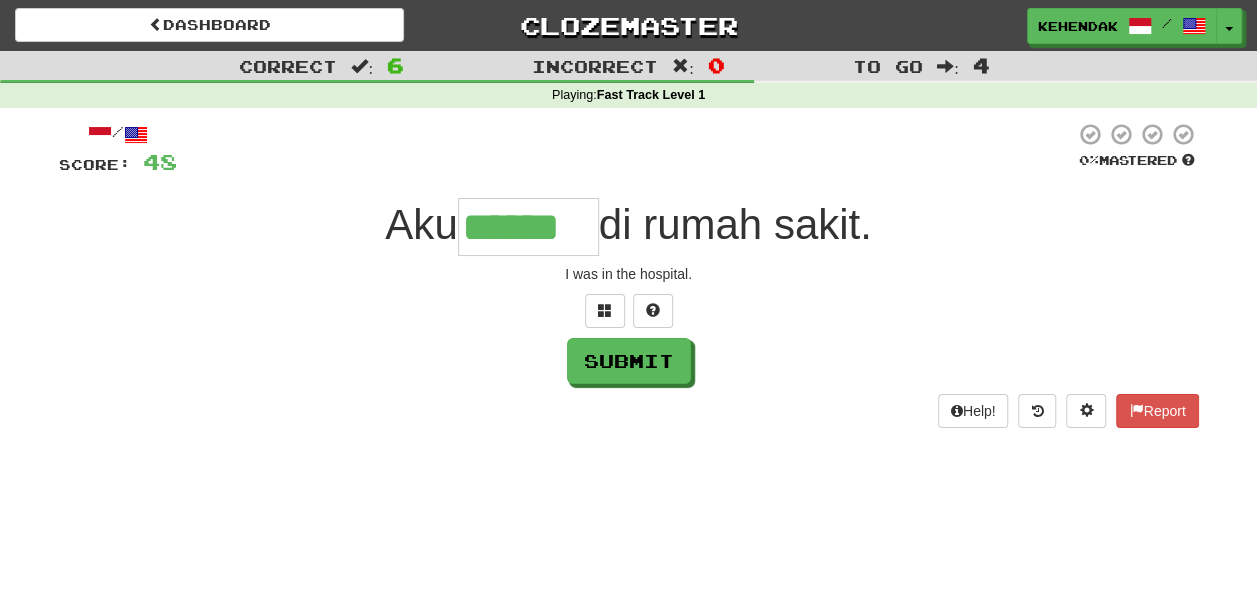 type on "******" 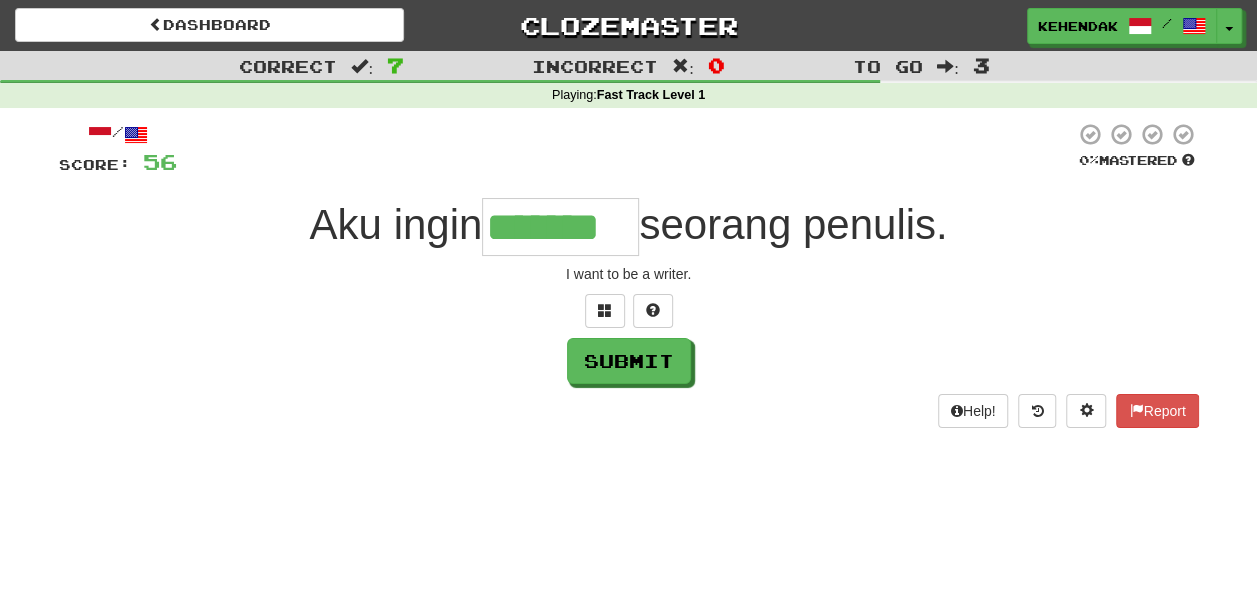 type on "*******" 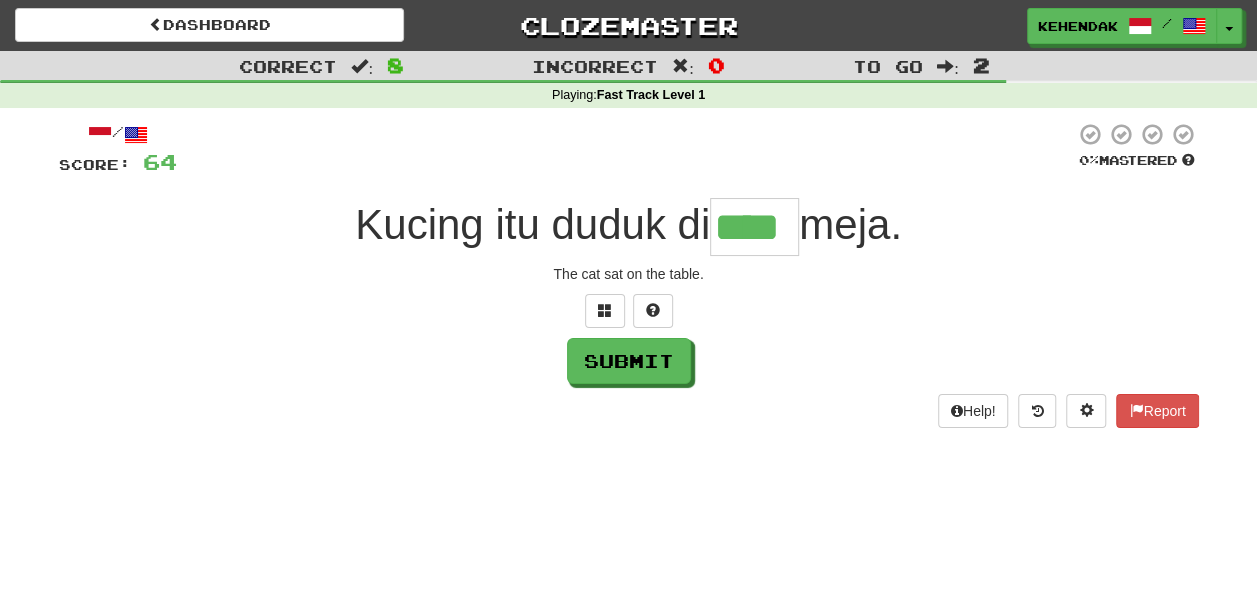 type on "****" 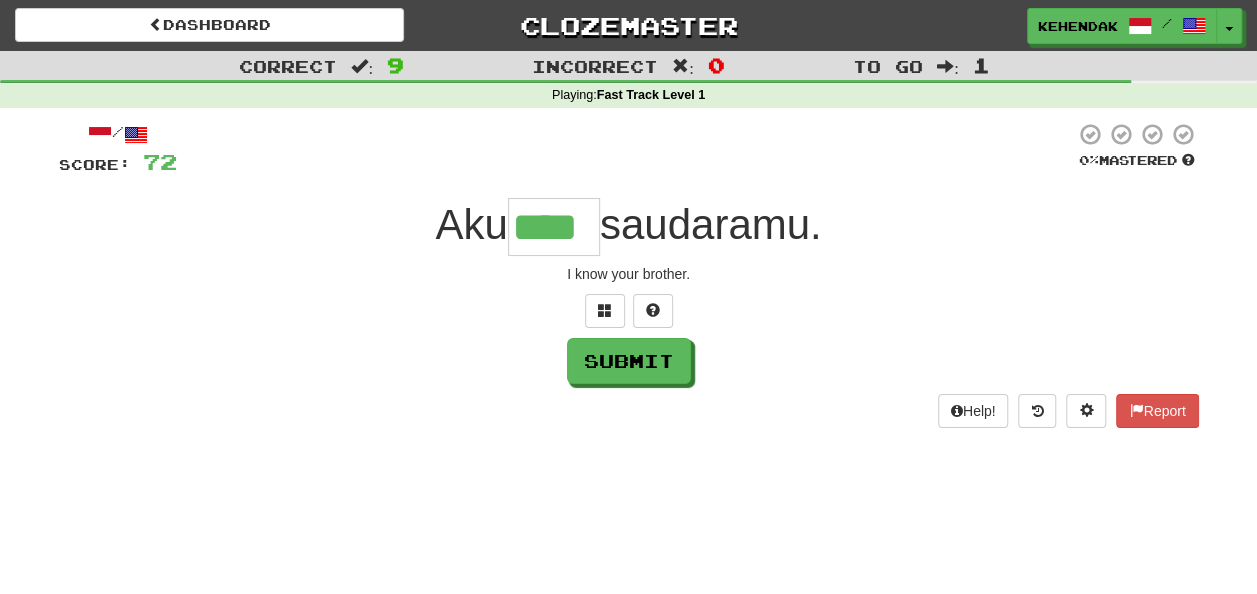 type on "****" 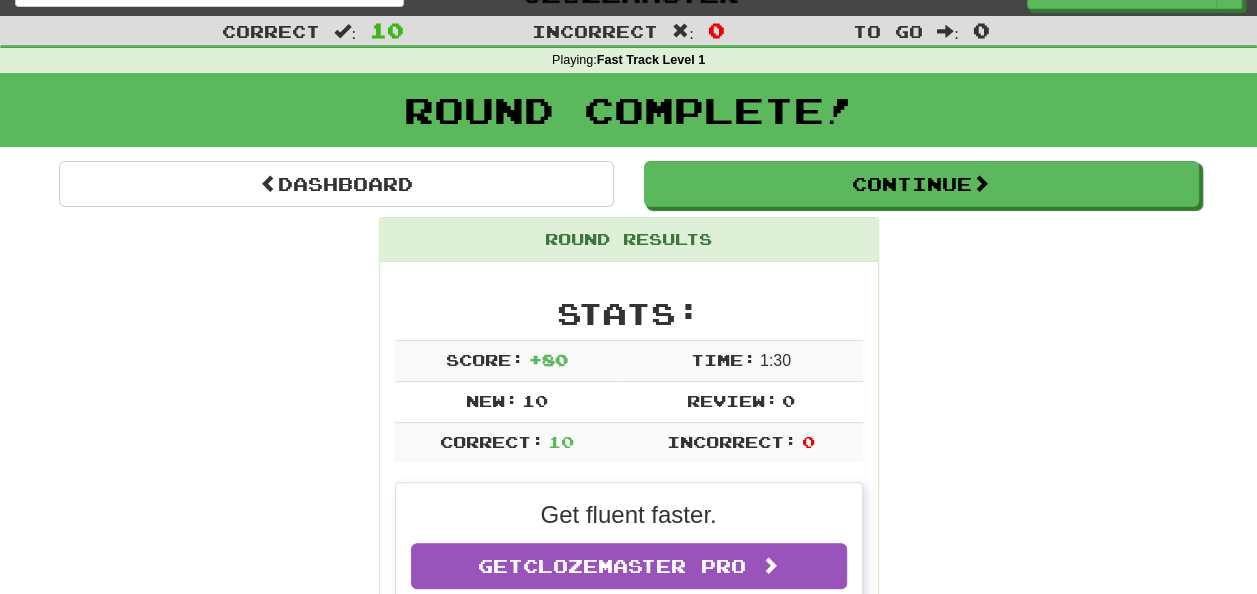 scroll, scrollTop: 0, scrollLeft: 0, axis: both 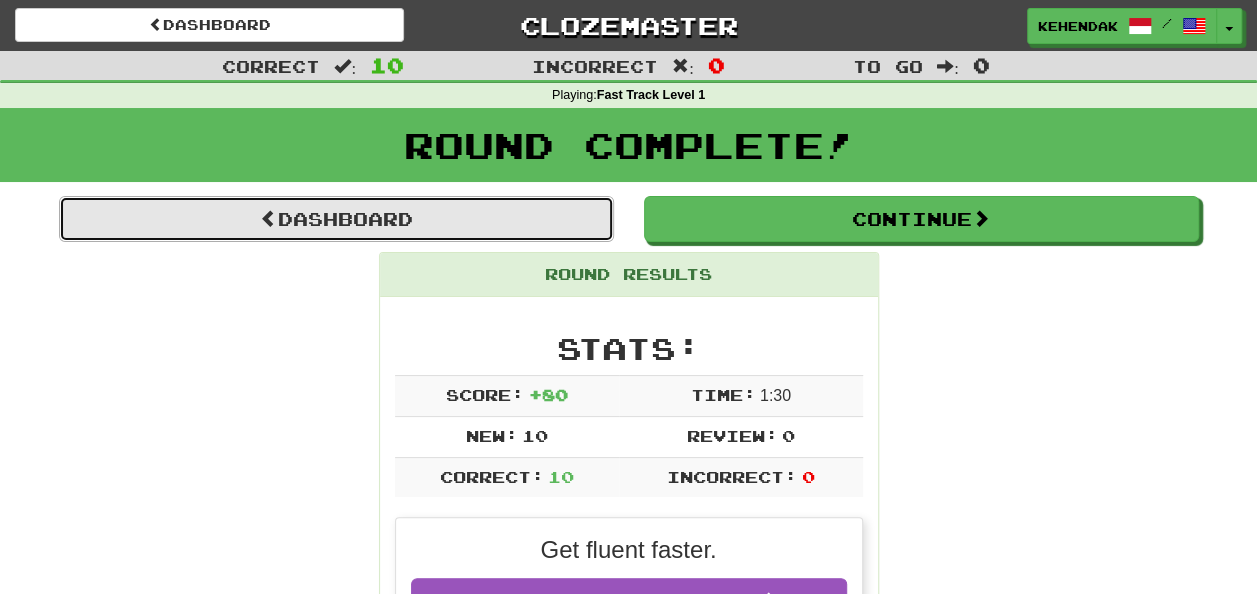 click on "Dashboard" at bounding box center (336, 219) 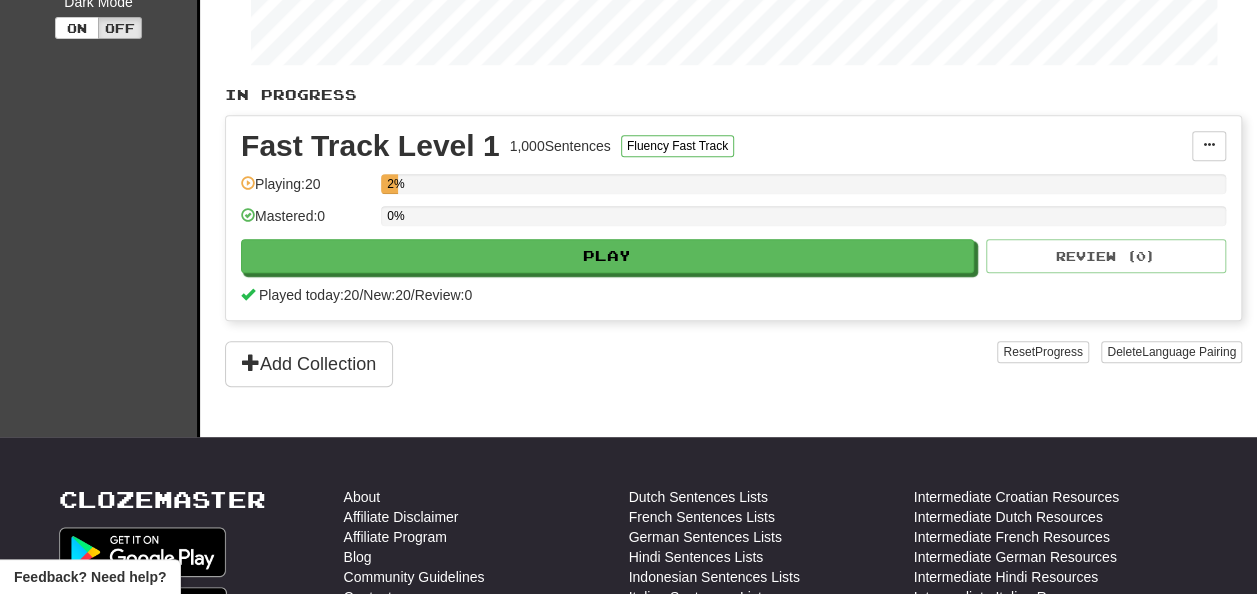 scroll, scrollTop: 400, scrollLeft: 0, axis: vertical 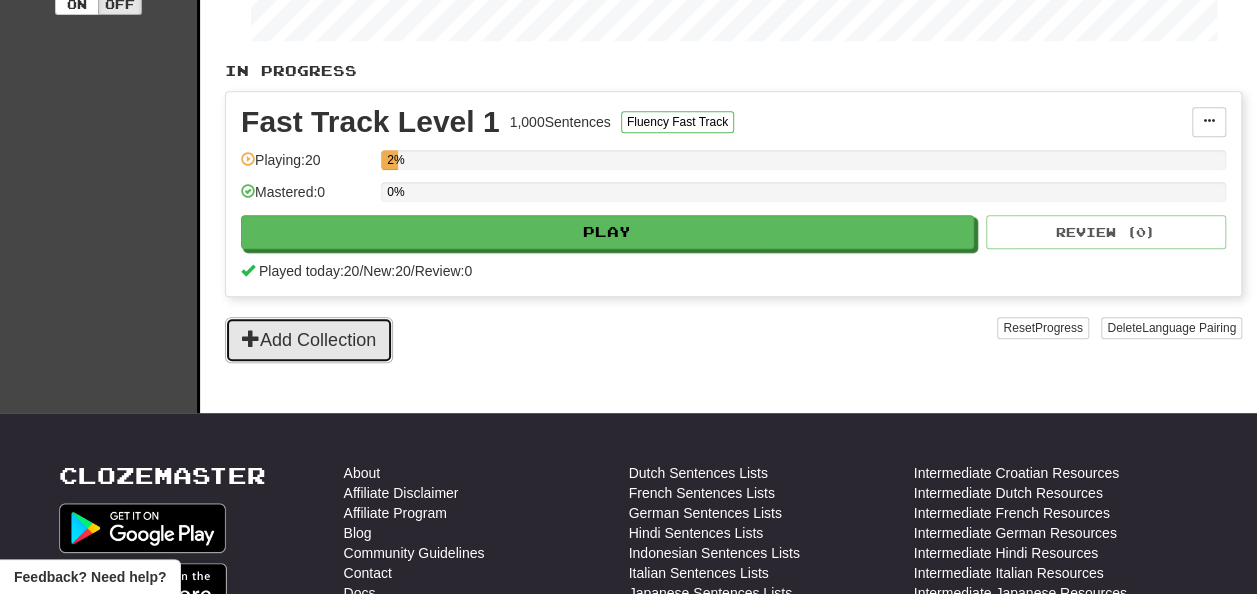 click on "Add Collection" at bounding box center [309, 340] 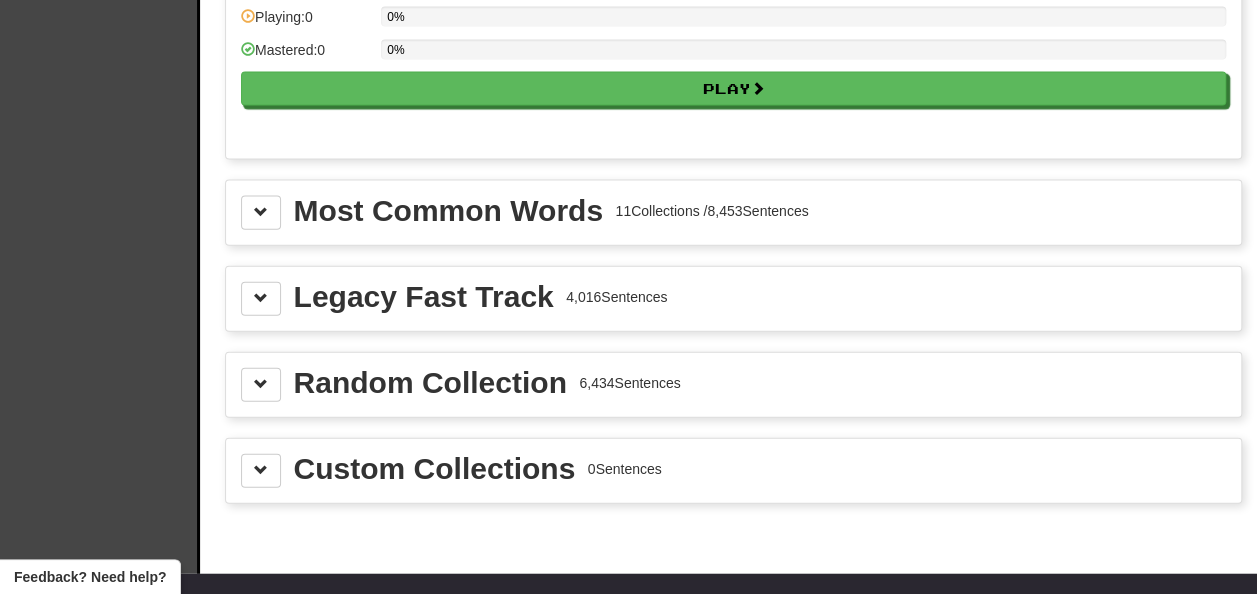 scroll, scrollTop: 2132, scrollLeft: 0, axis: vertical 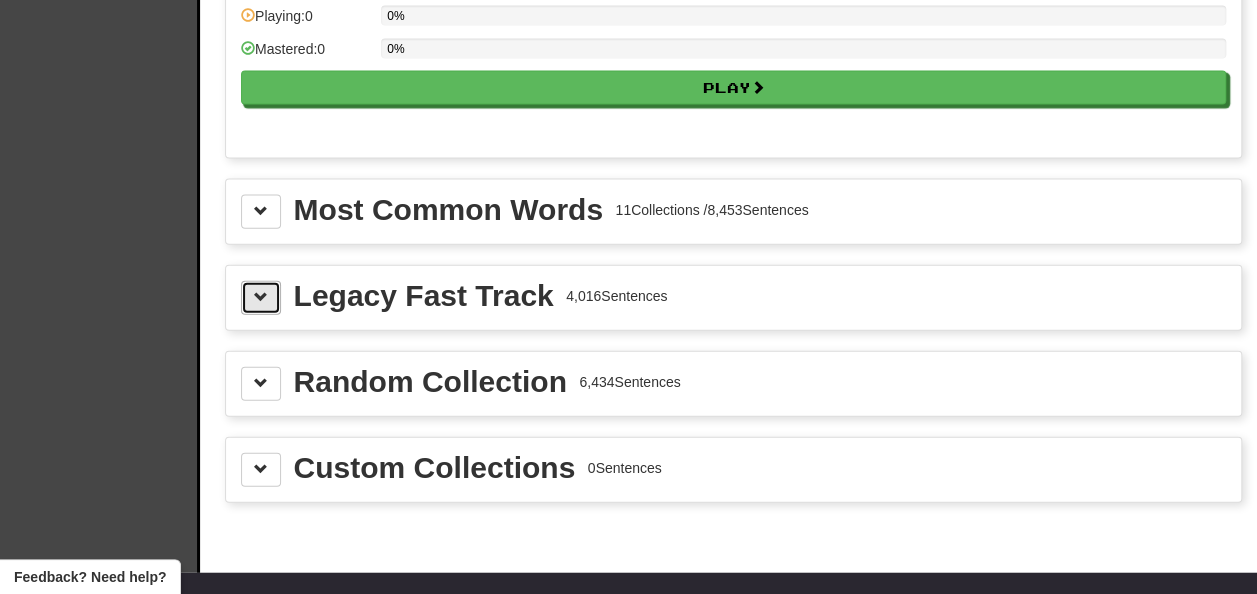 click at bounding box center (261, 297) 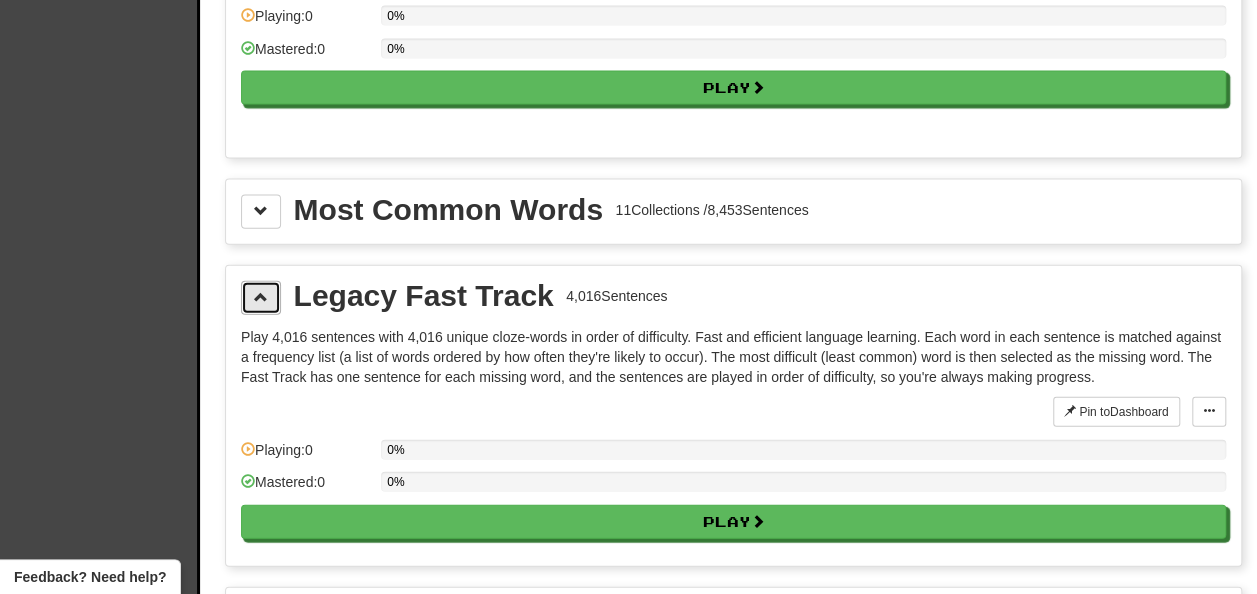 click at bounding box center (261, 298) 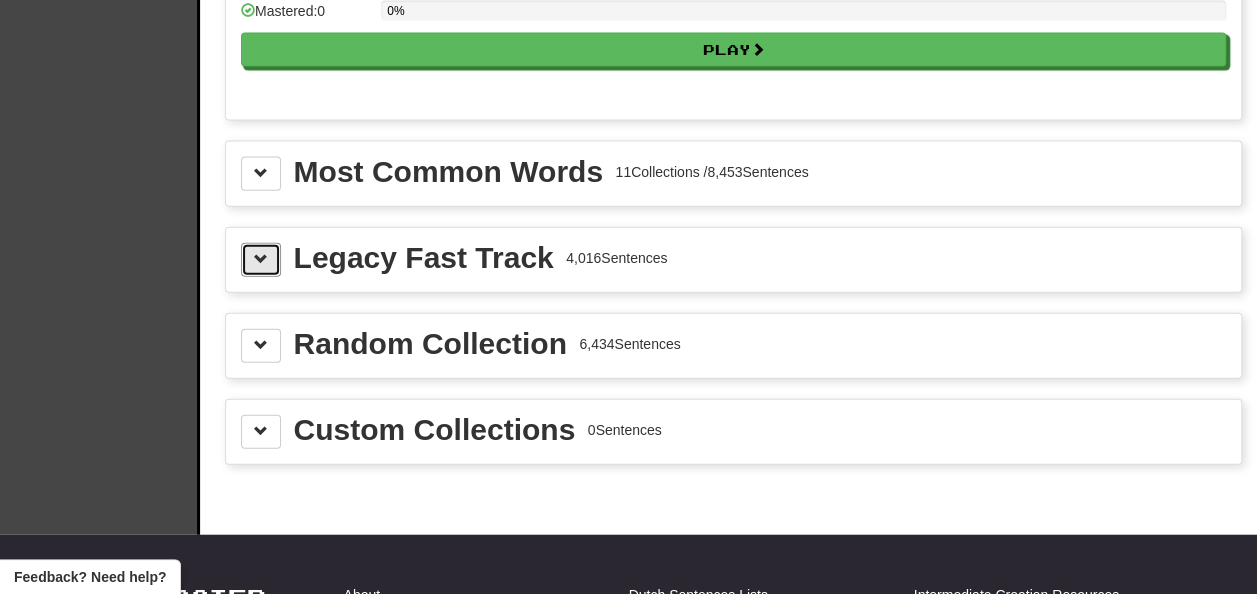 scroll, scrollTop: 2172, scrollLeft: 0, axis: vertical 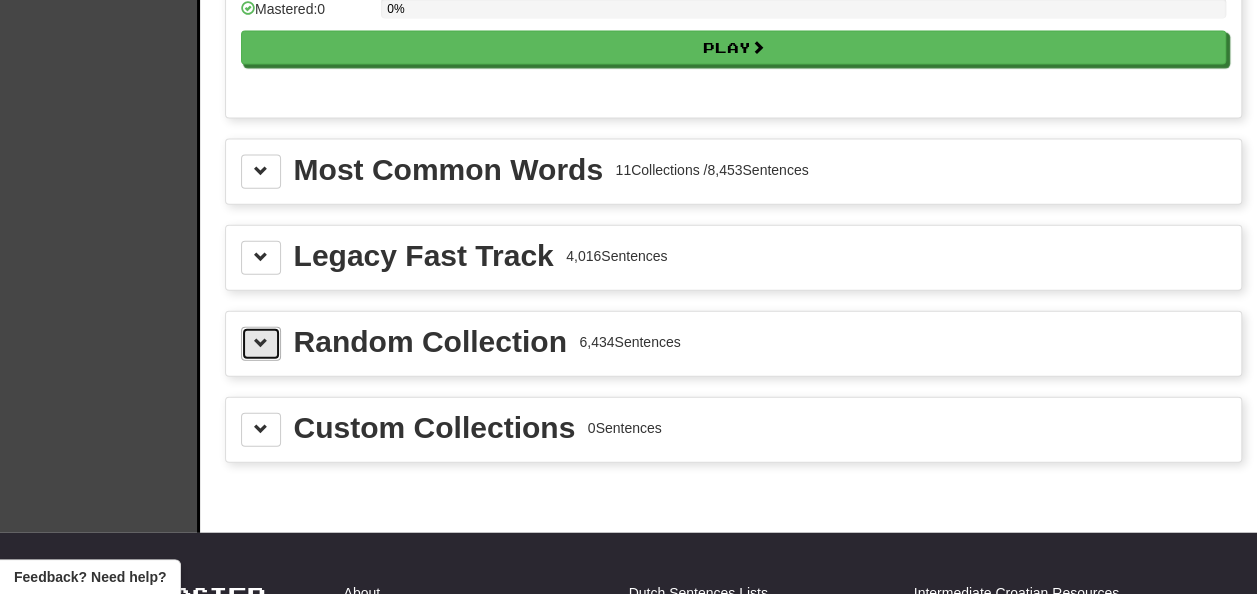 click at bounding box center [261, 344] 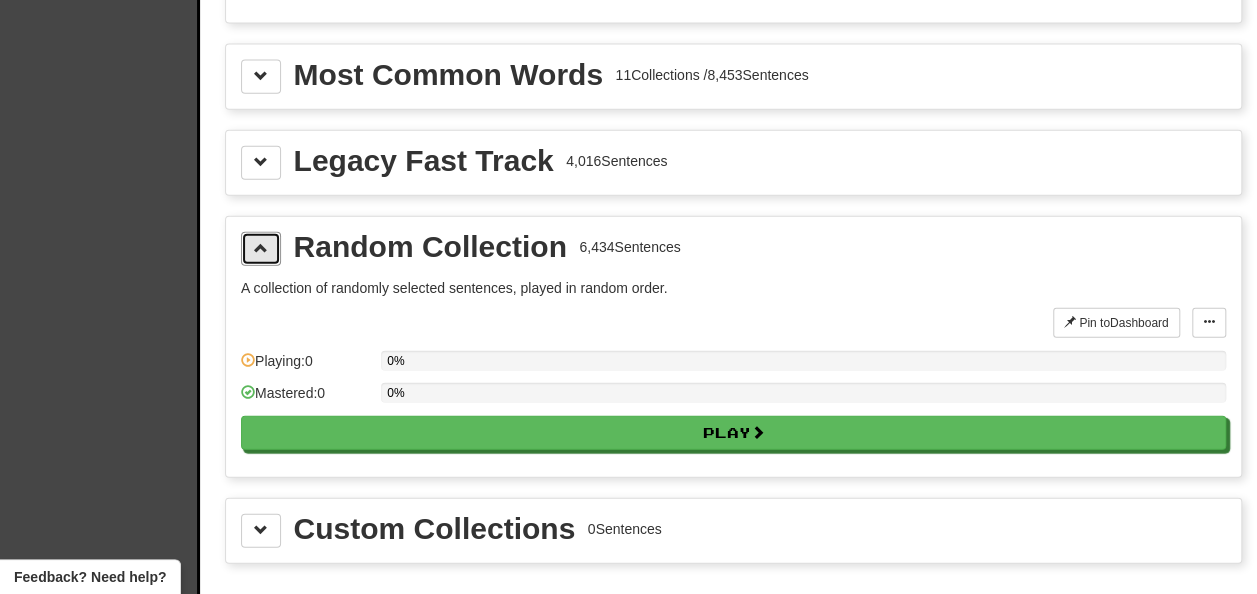 scroll, scrollTop: 2269, scrollLeft: 0, axis: vertical 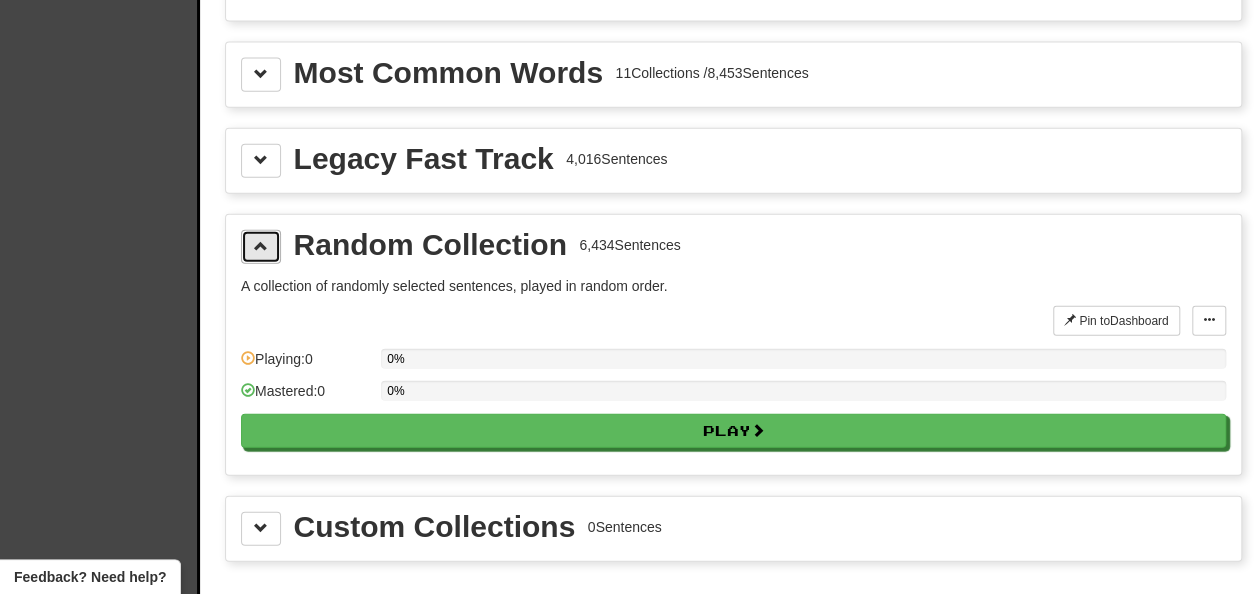 click at bounding box center (261, 247) 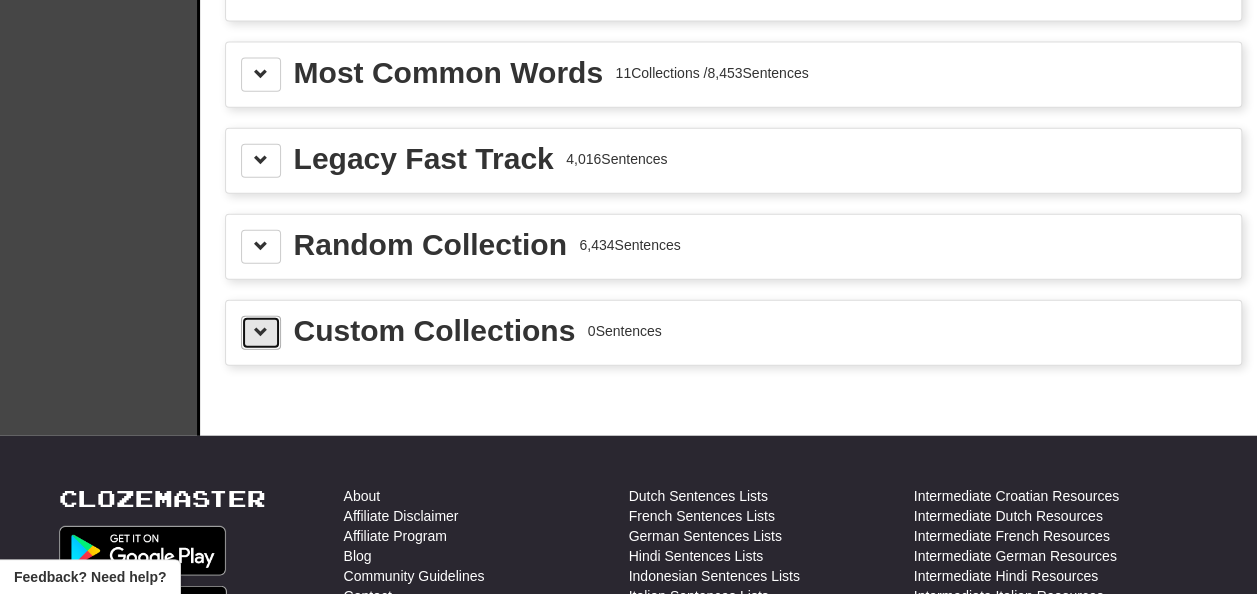 click at bounding box center (261, 332) 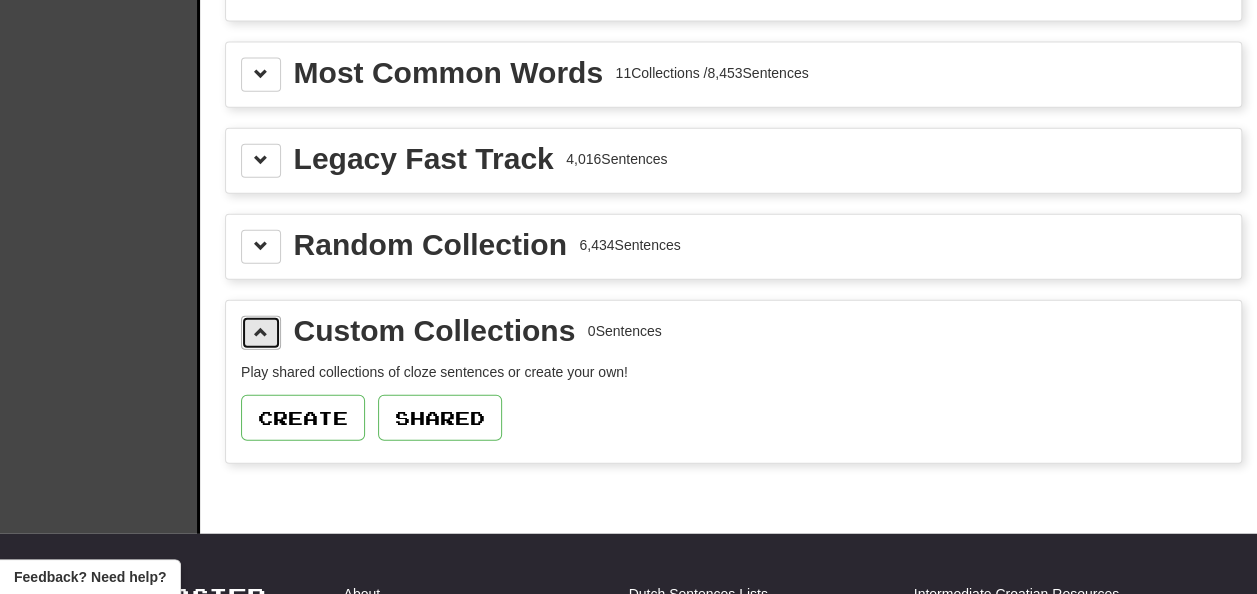 click at bounding box center (261, 332) 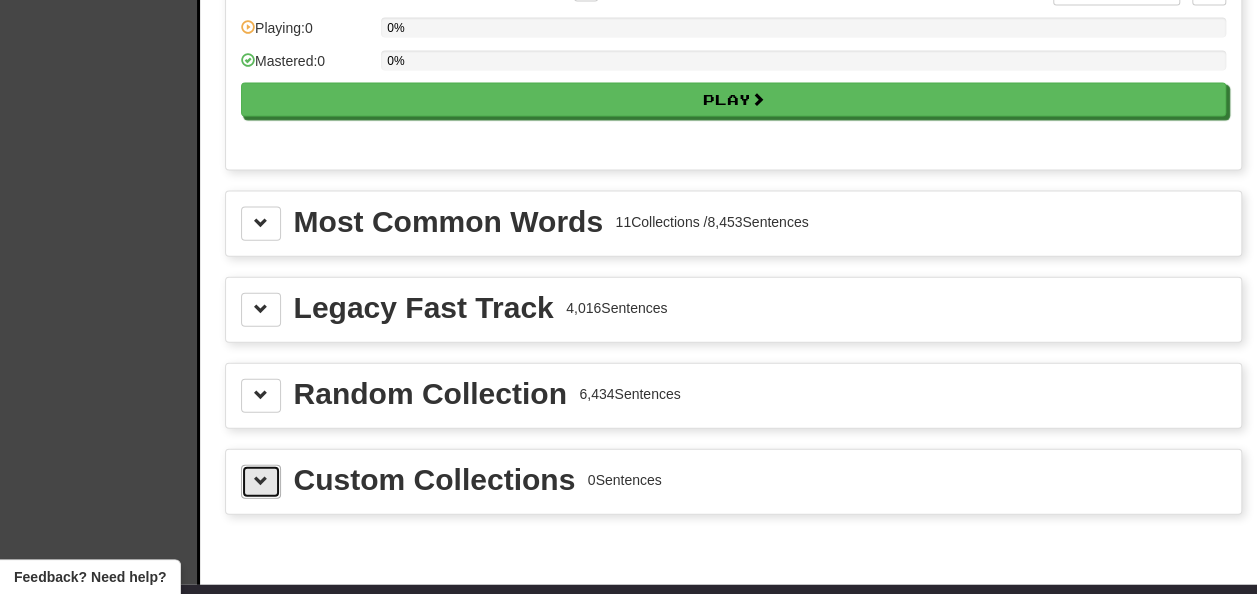 scroll, scrollTop: 2112, scrollLeft: 0, axis: vertical 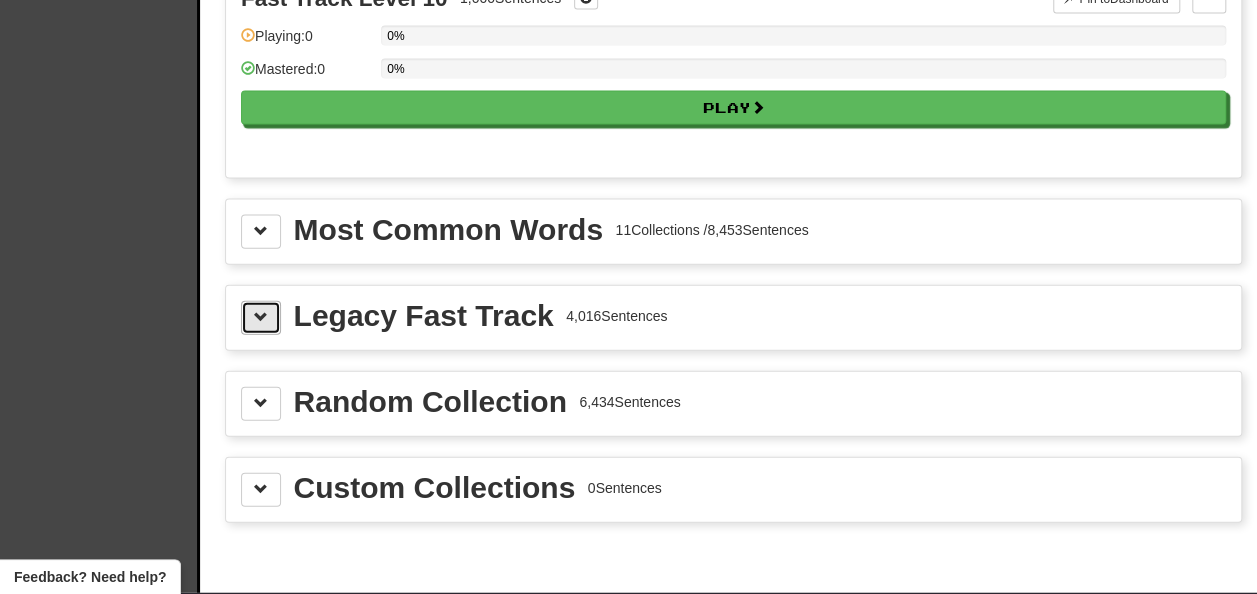 click at bounding box center (261, 317) 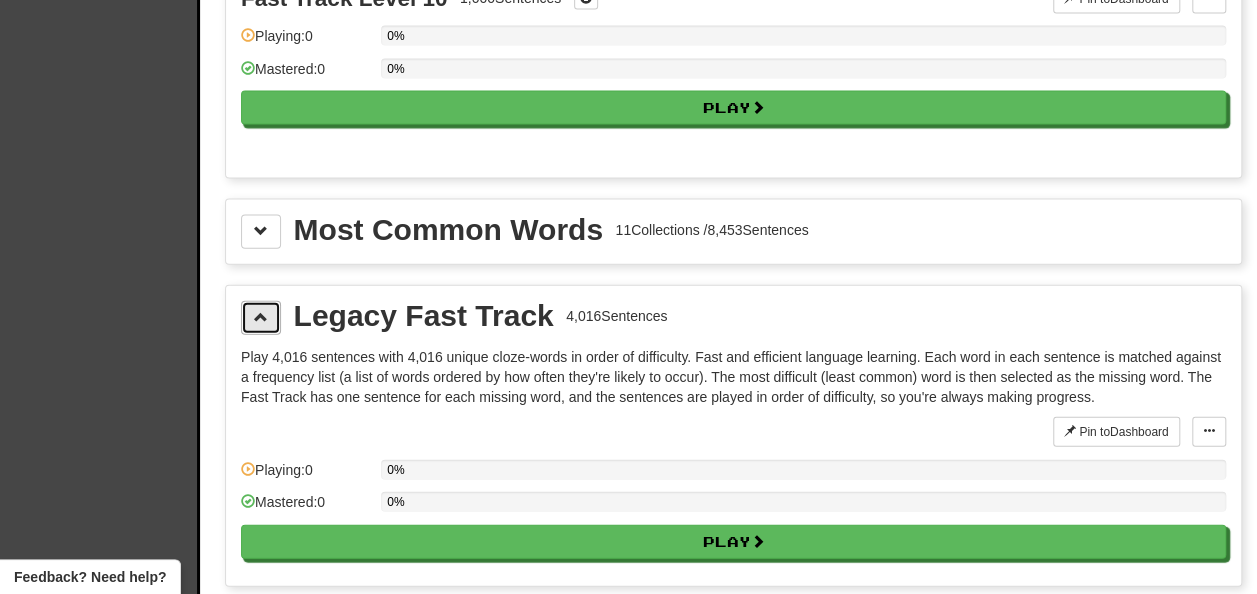 click at bounding box center [261, 317] 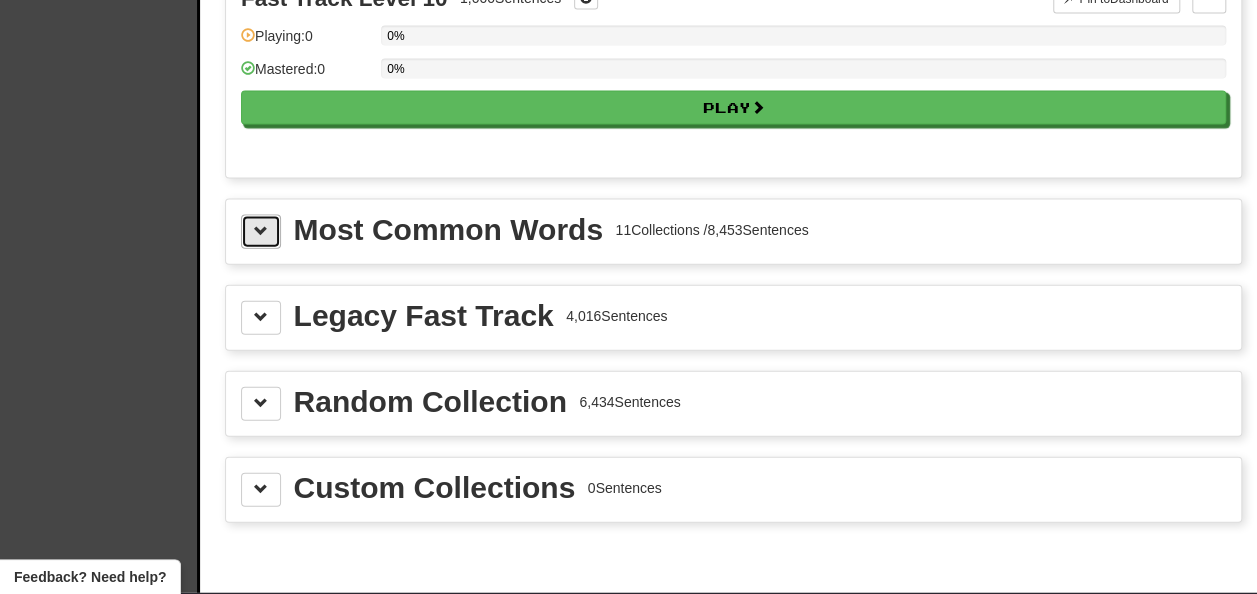 click at bounding box center [261, 232] 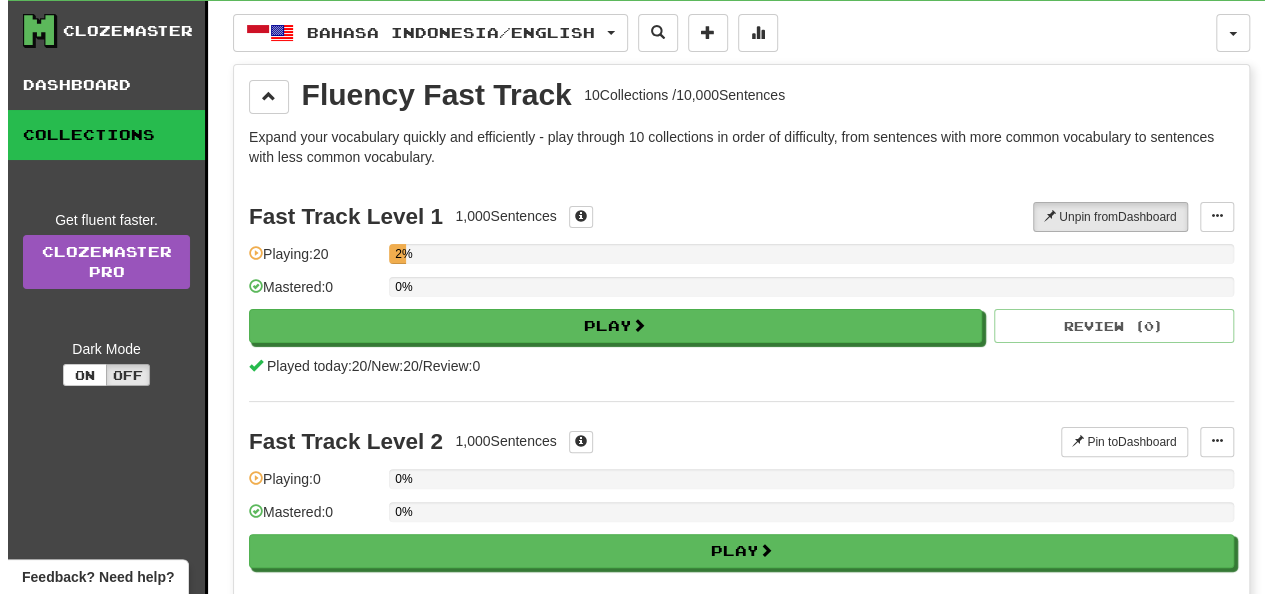 scroll, scrollTop: 31, scrollLeft: 0, axis: vertical 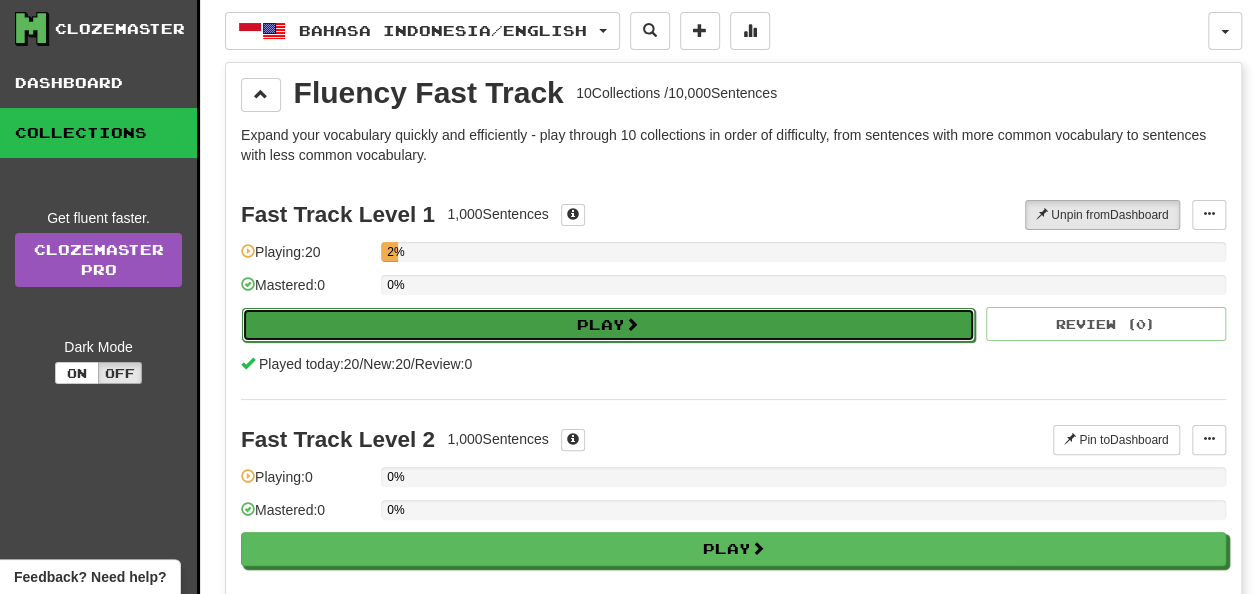 click on "Play" at bounding box center (608, 325) 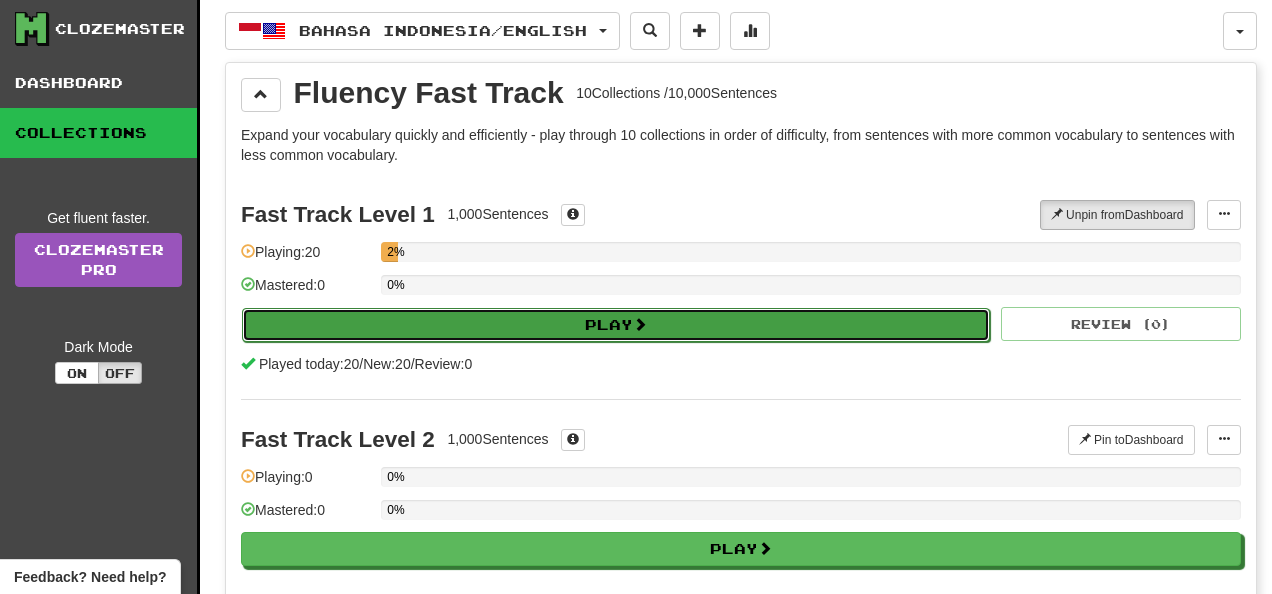 select on "**" 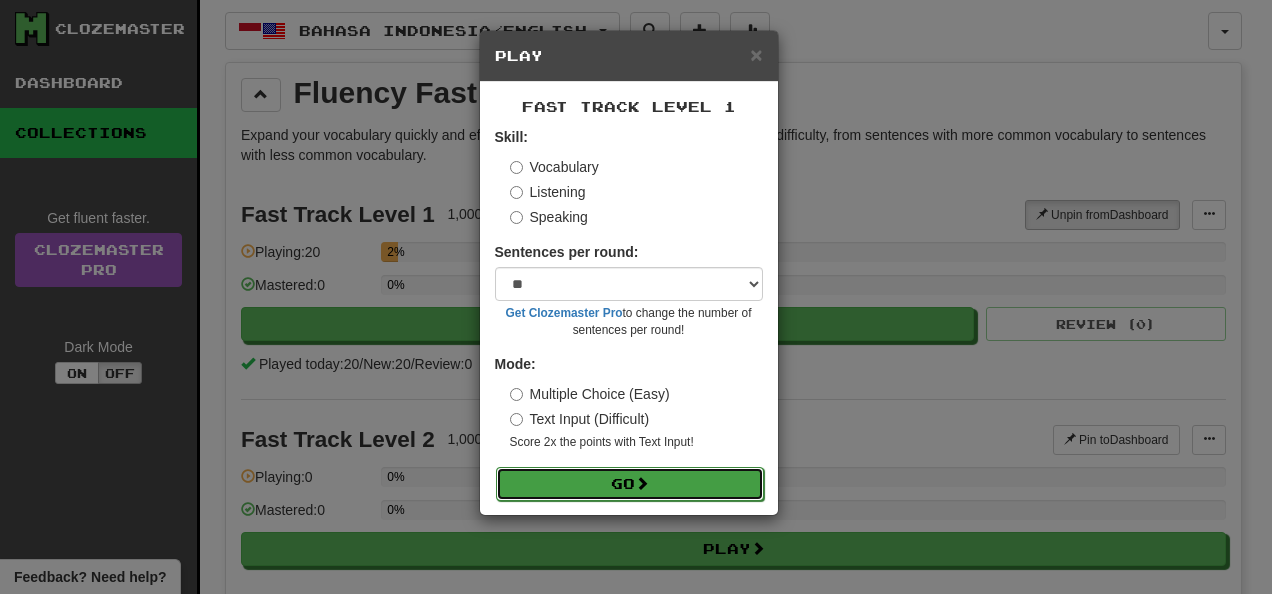 click on "Go" at bounding box center (630, 484) 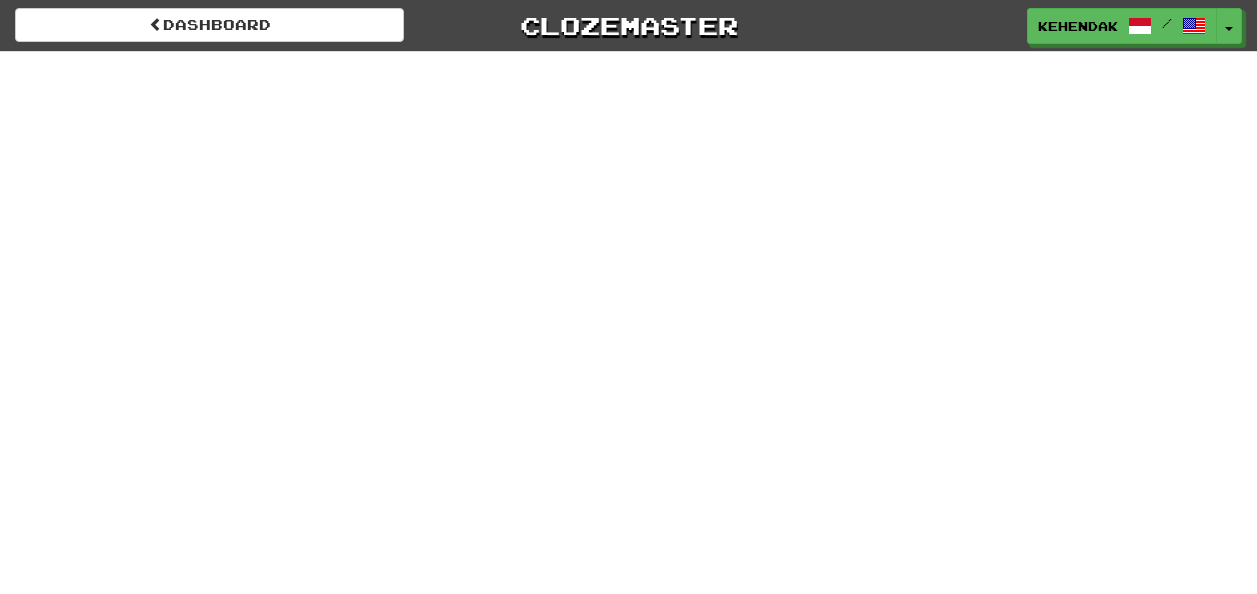 scroll, scrollTop: 0, scrollLeft: 0, axis: both 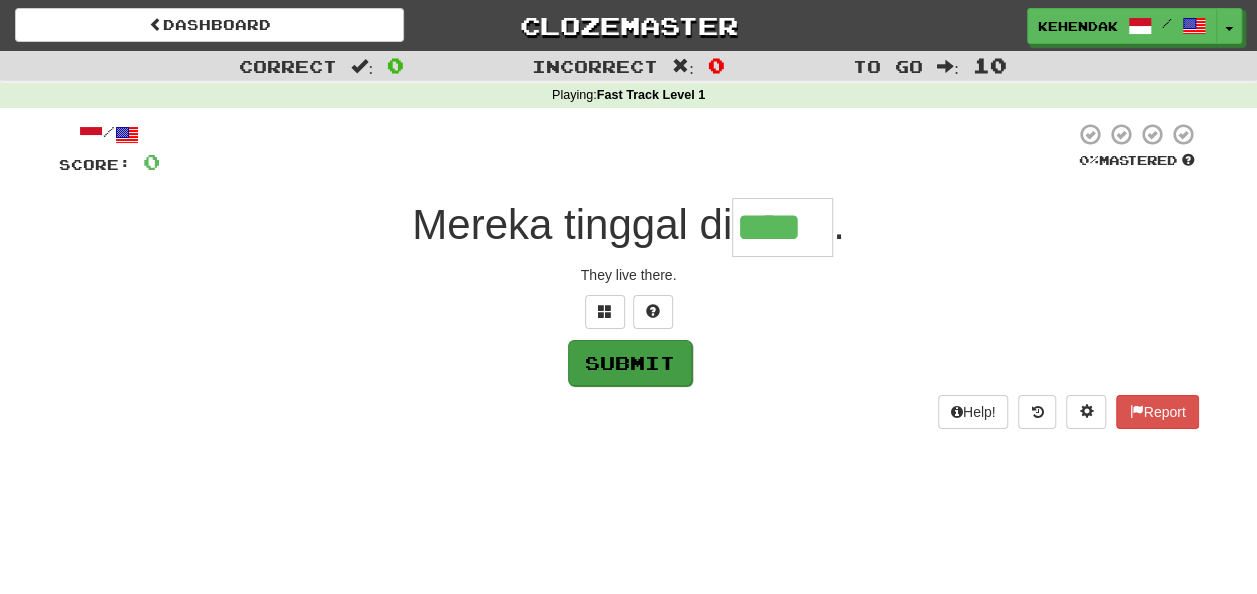 type on "****" 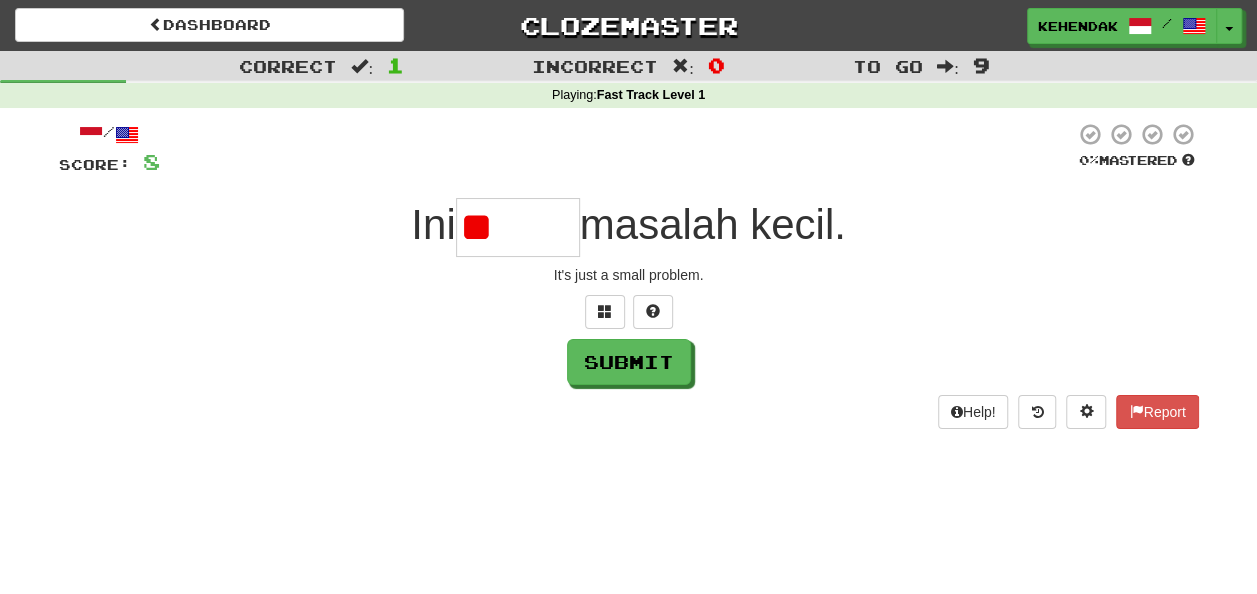 type on "*" 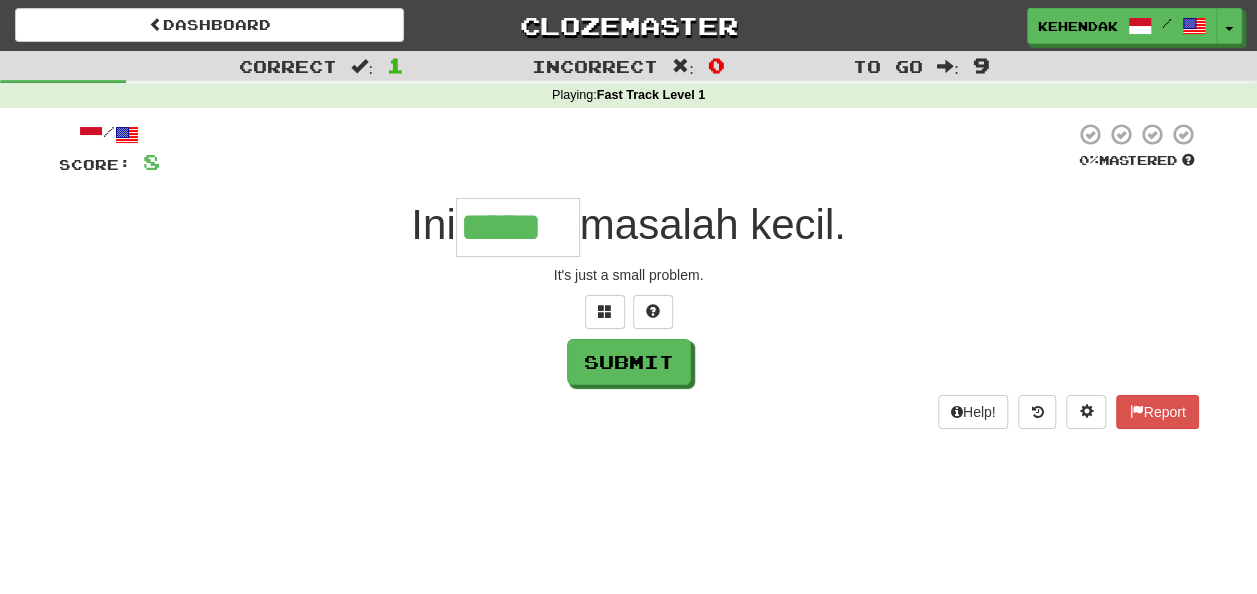 type on "*****" 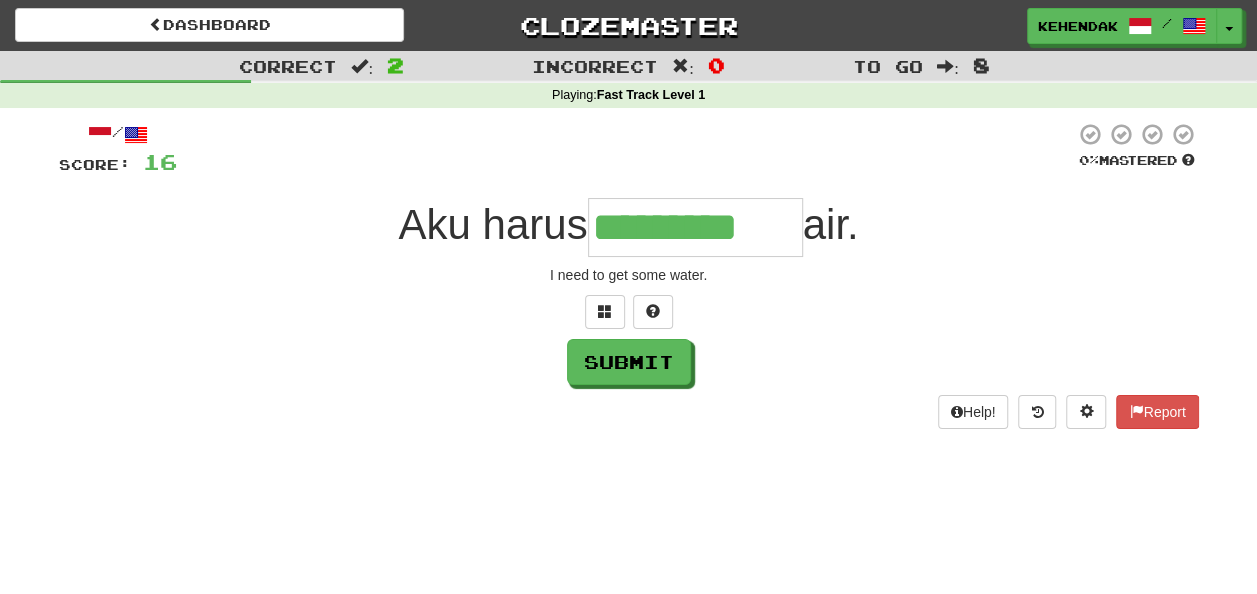 type on "*********" 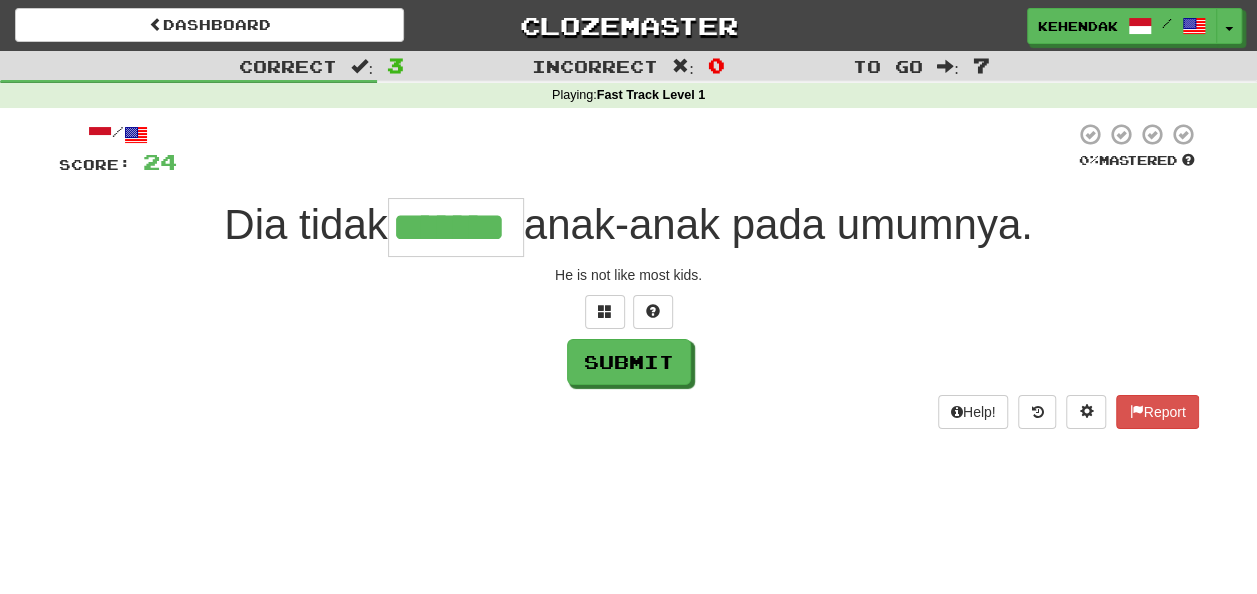 type on "*******" 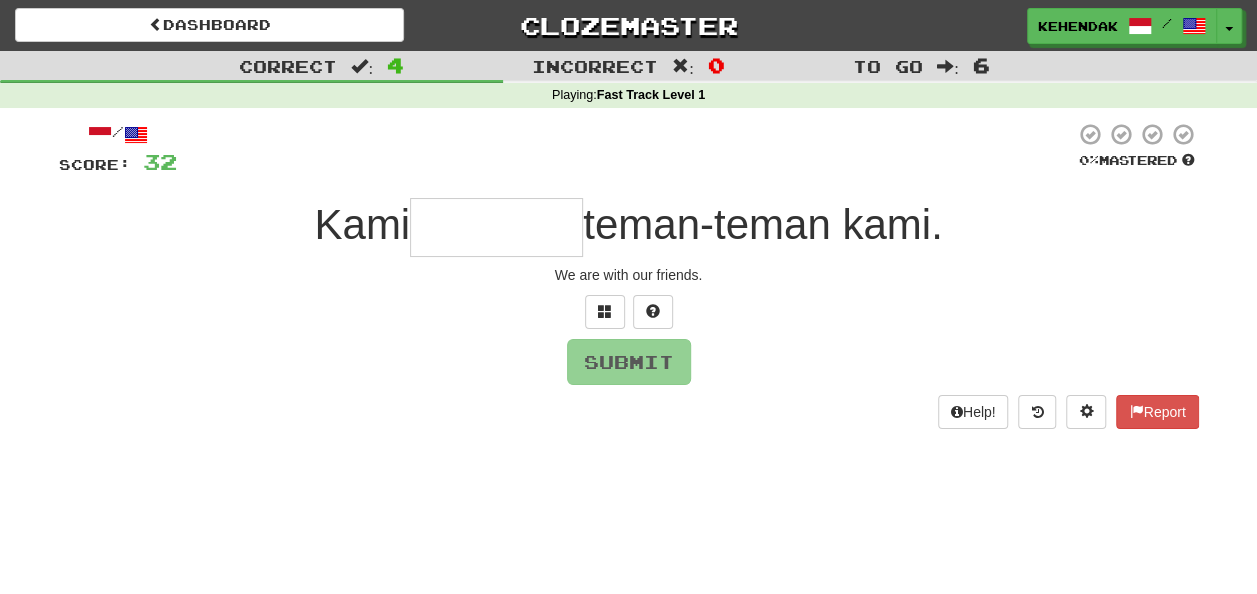 type on "*" 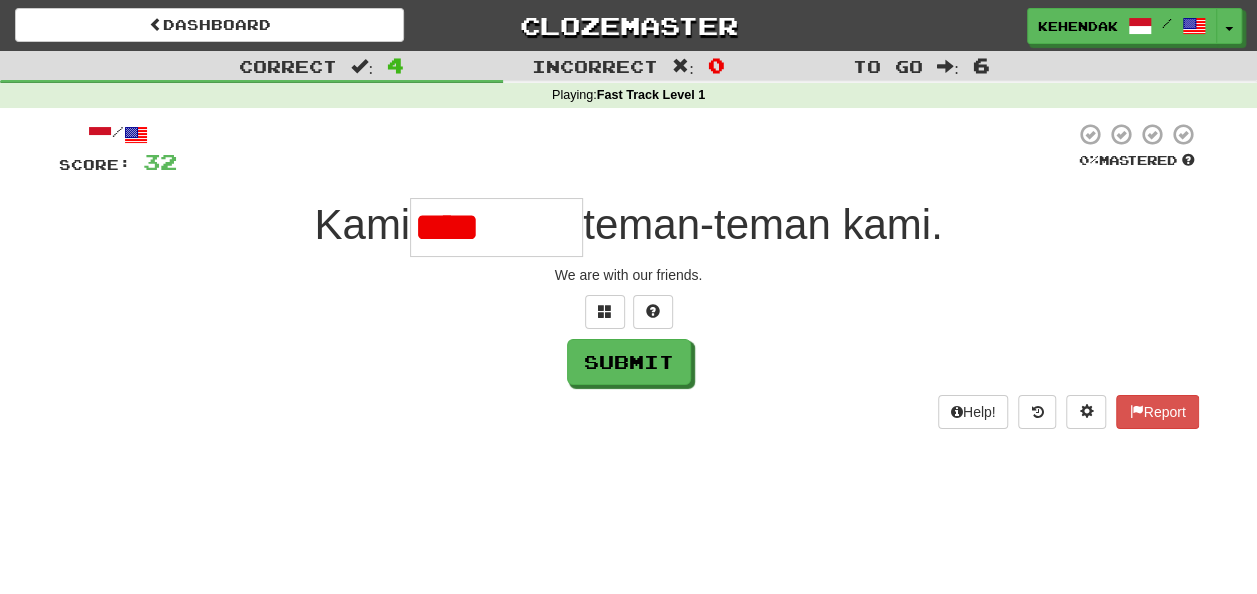 type on "*****" 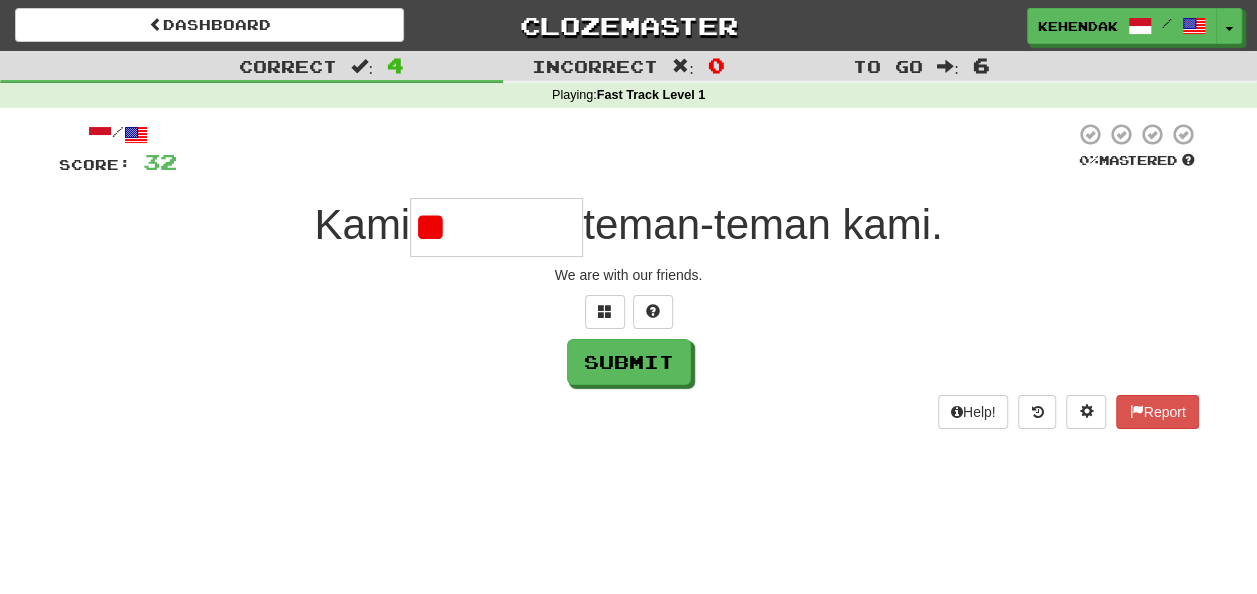 type on "***" 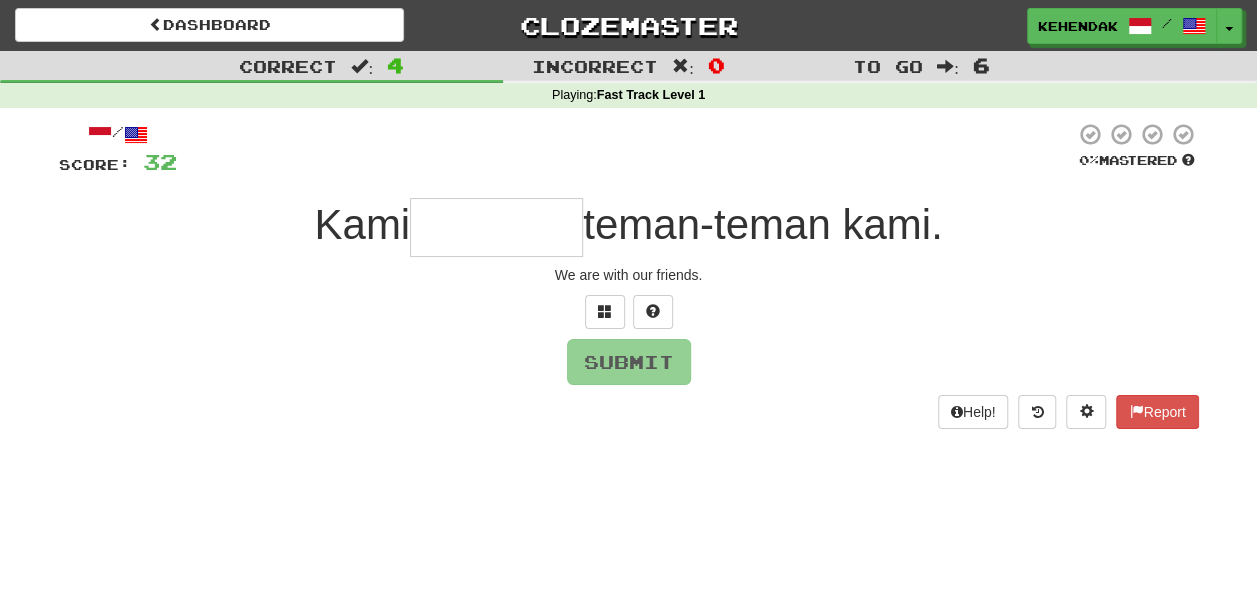type on "*" 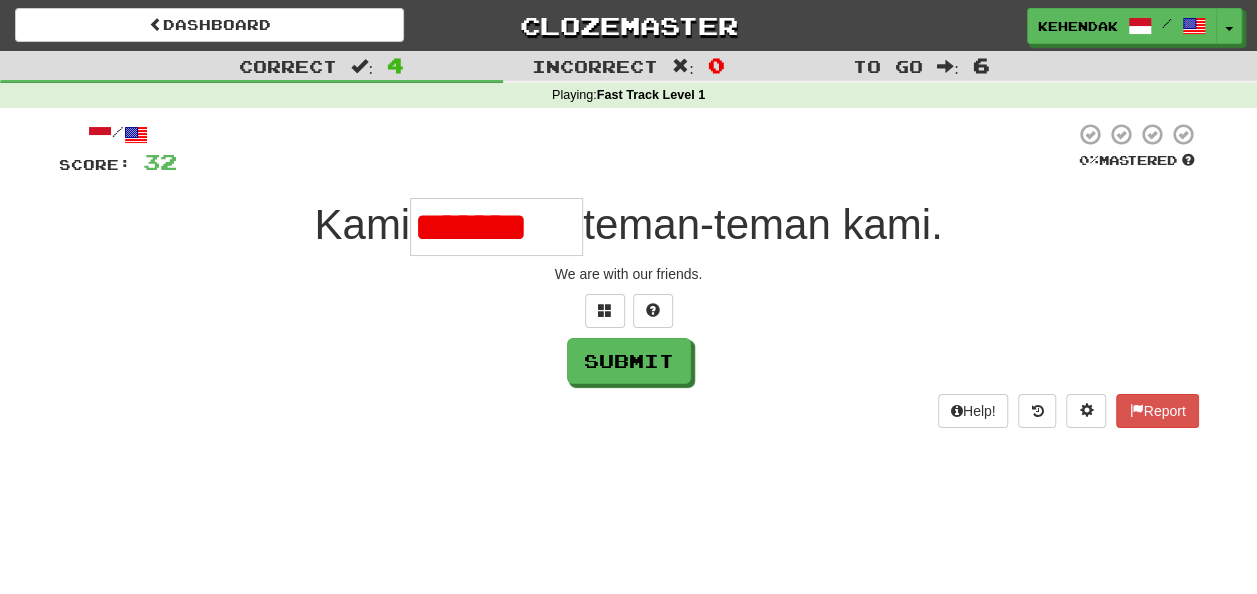 scroll, scrollTop: 0, scrollLeft: 0, axis: both 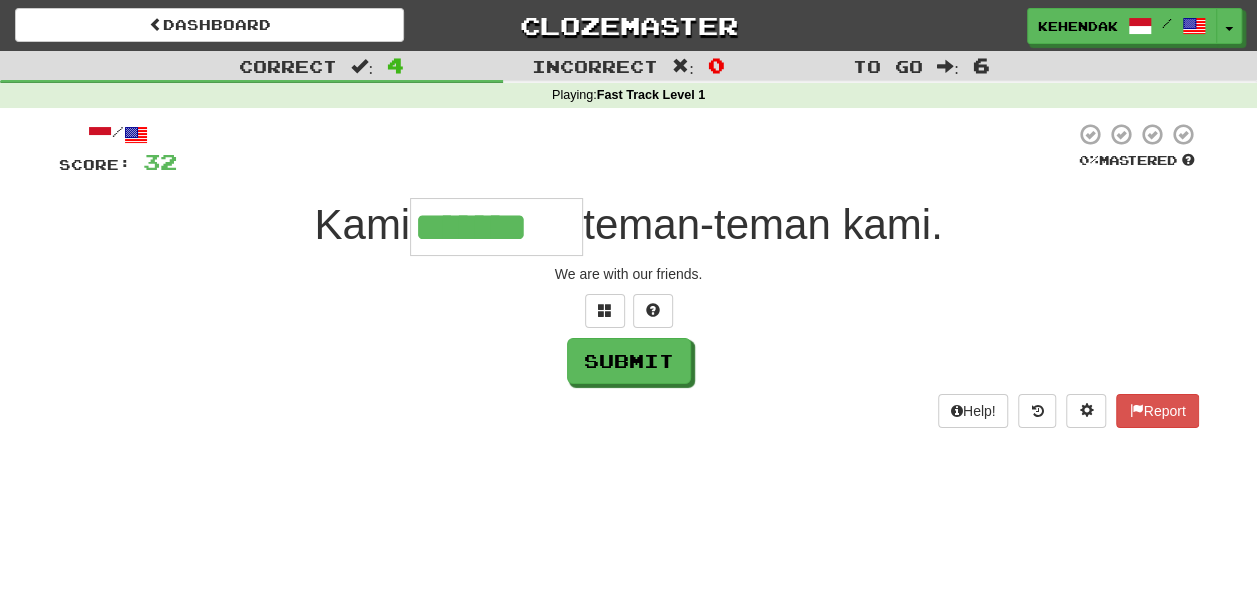 type on "*******" 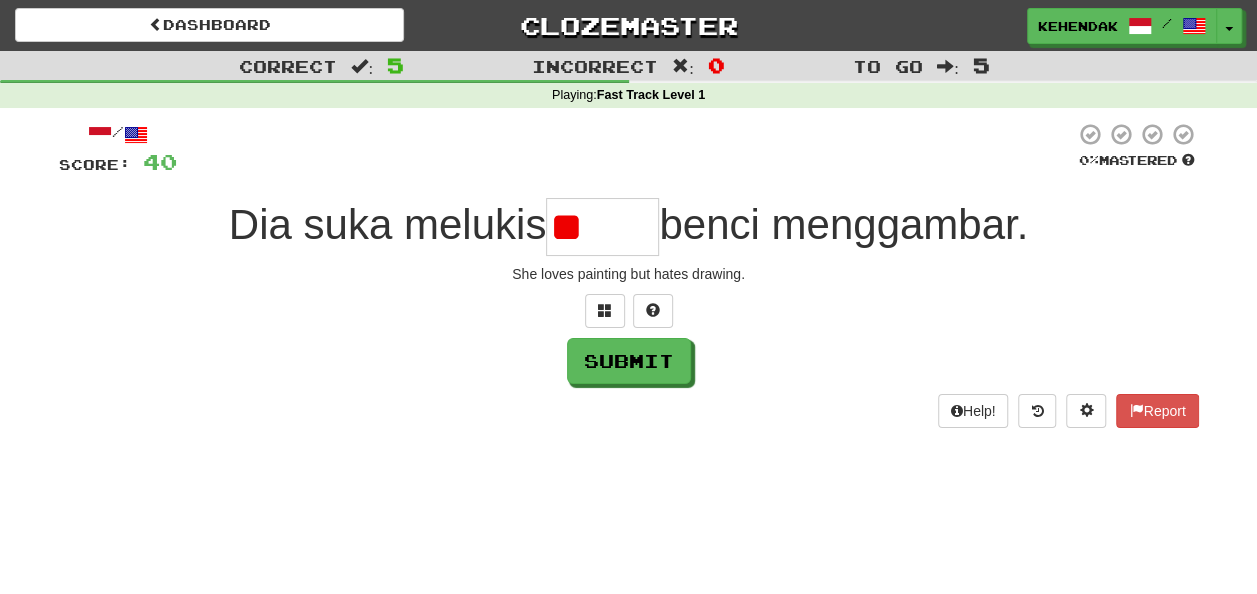 type on "*" 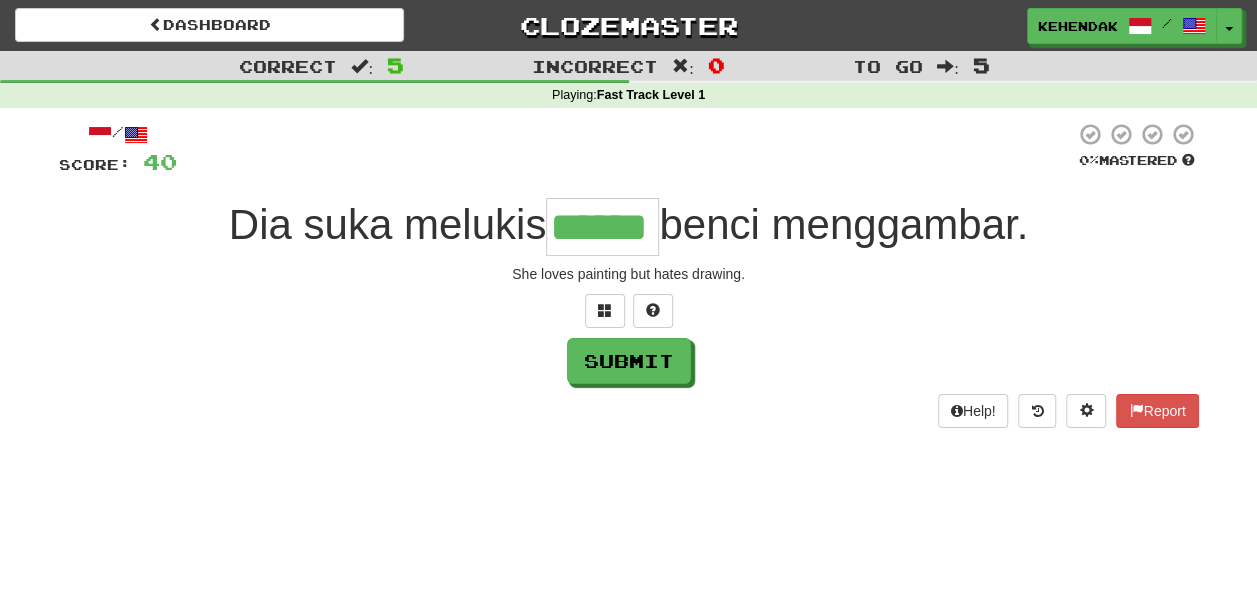 type on "******" 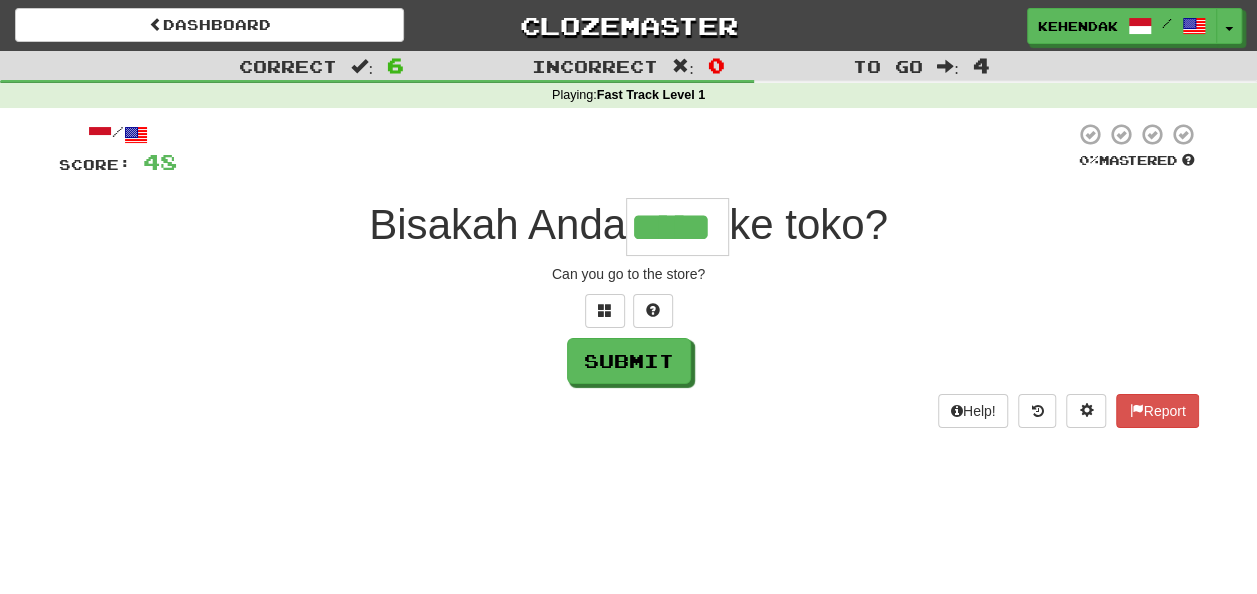 type on "*****" 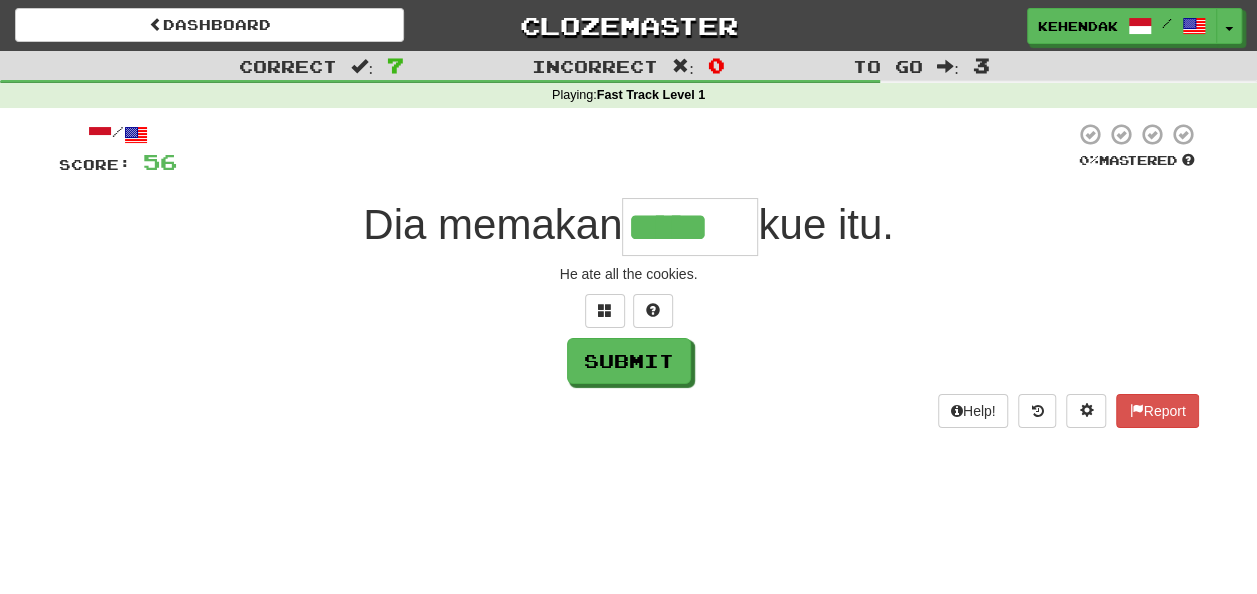 type on "*****" 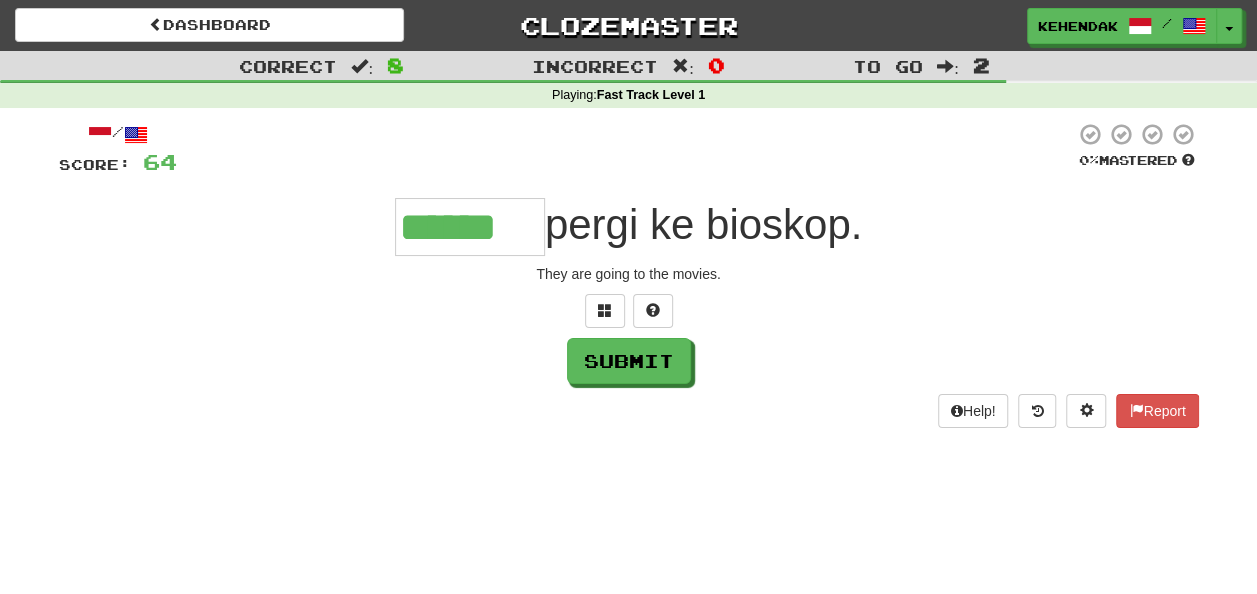 type on "******" 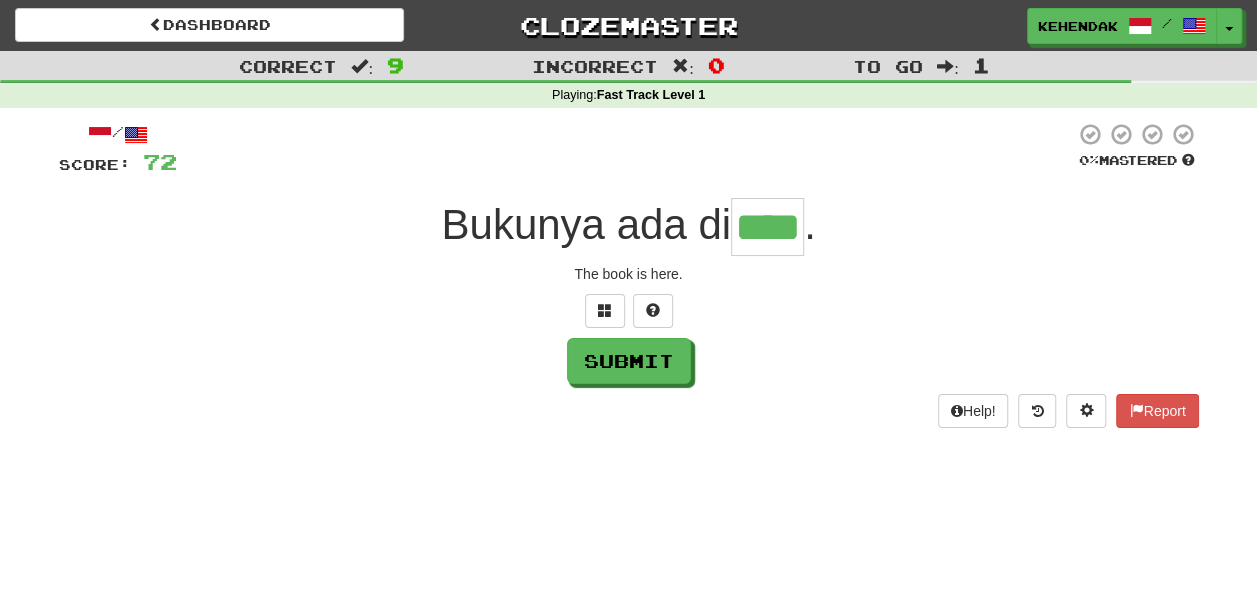 type on "****" 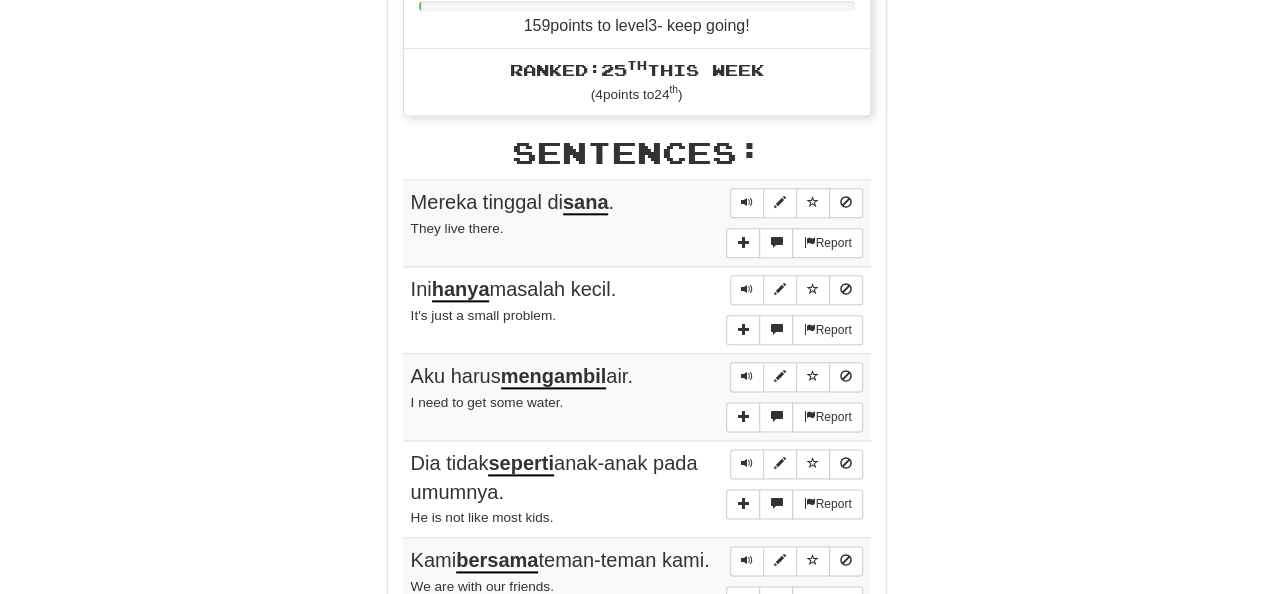 scroll, scrollTop: 0, scrollLeft: 0, axis: both 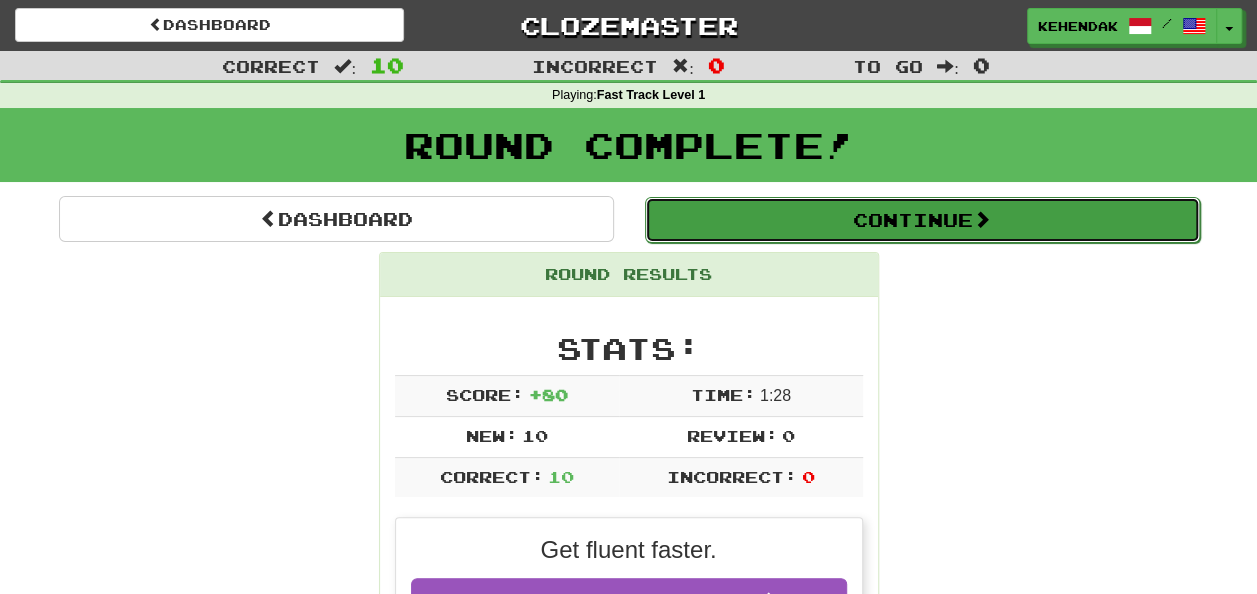 click on "Continue" at bounding box center [922, 220] 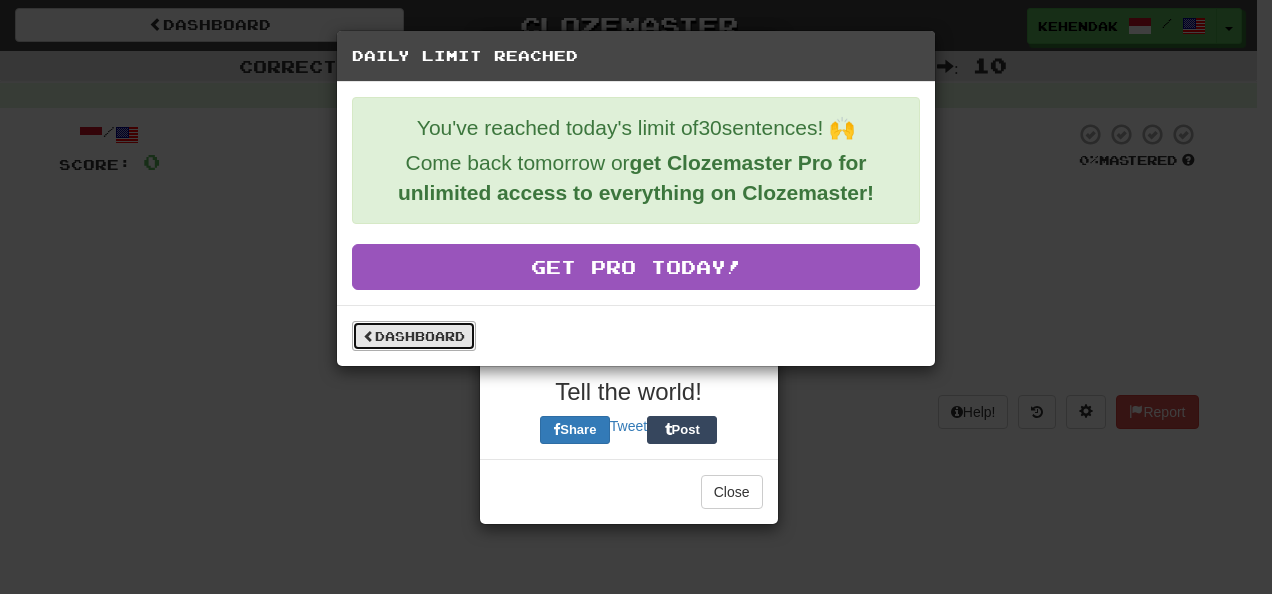 click on "Dashboard" at bounding box center (414, 336) 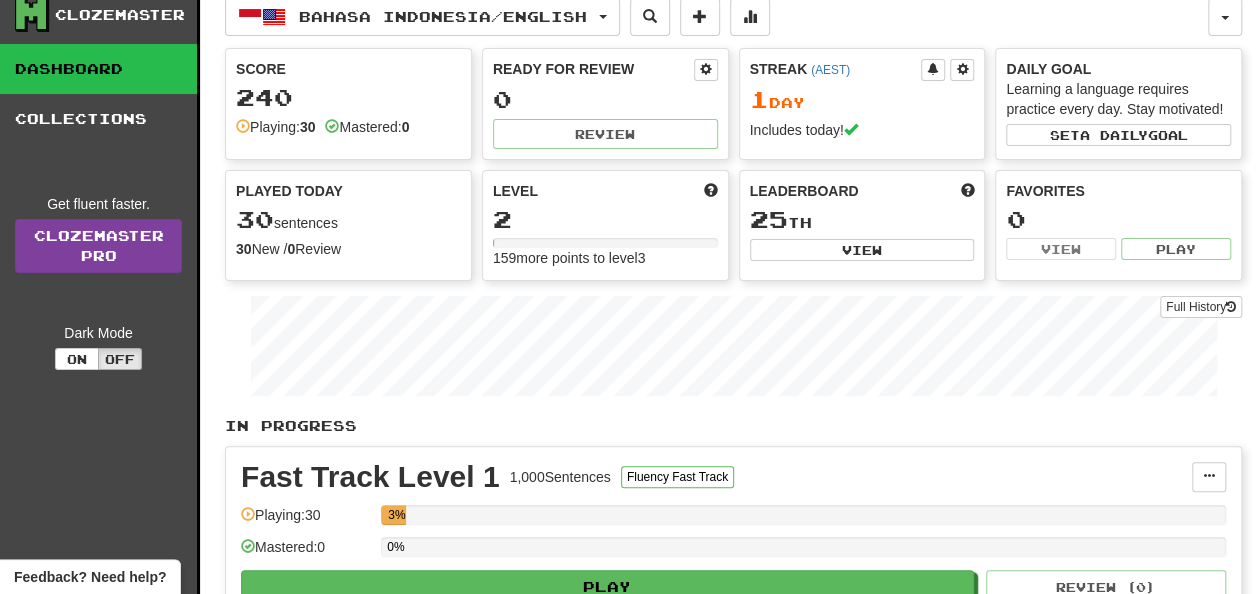 scroll, scrollTop: 48, scrollLeft: 0, axis: vertical 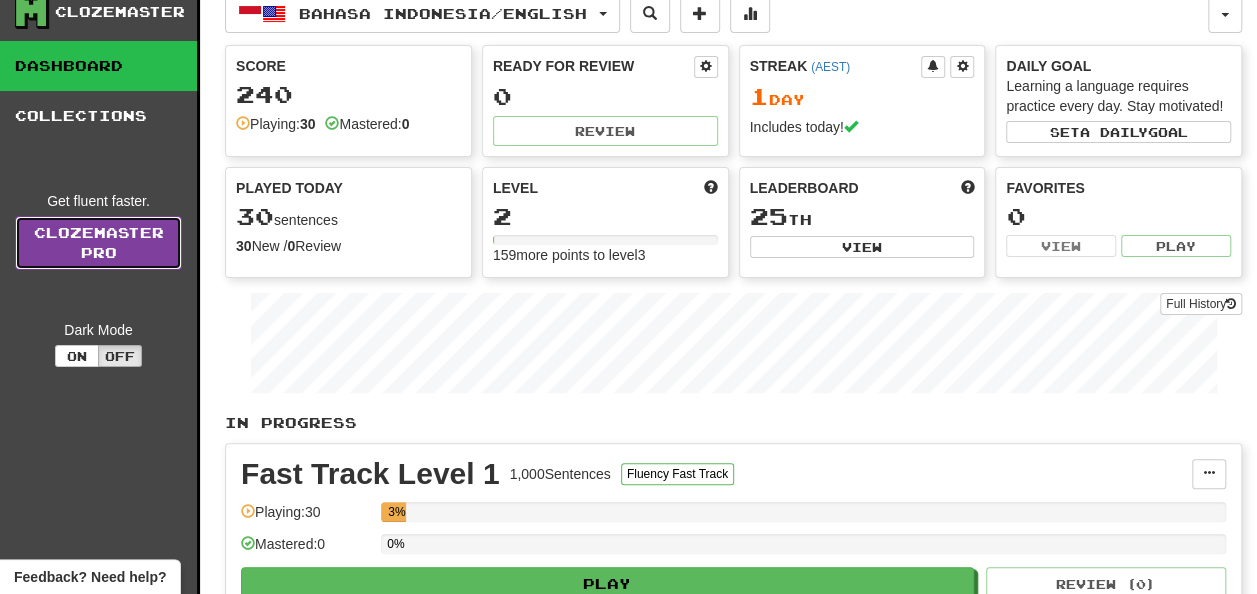 click on "Clozemaster Pro" at bounding box center [98, 243] 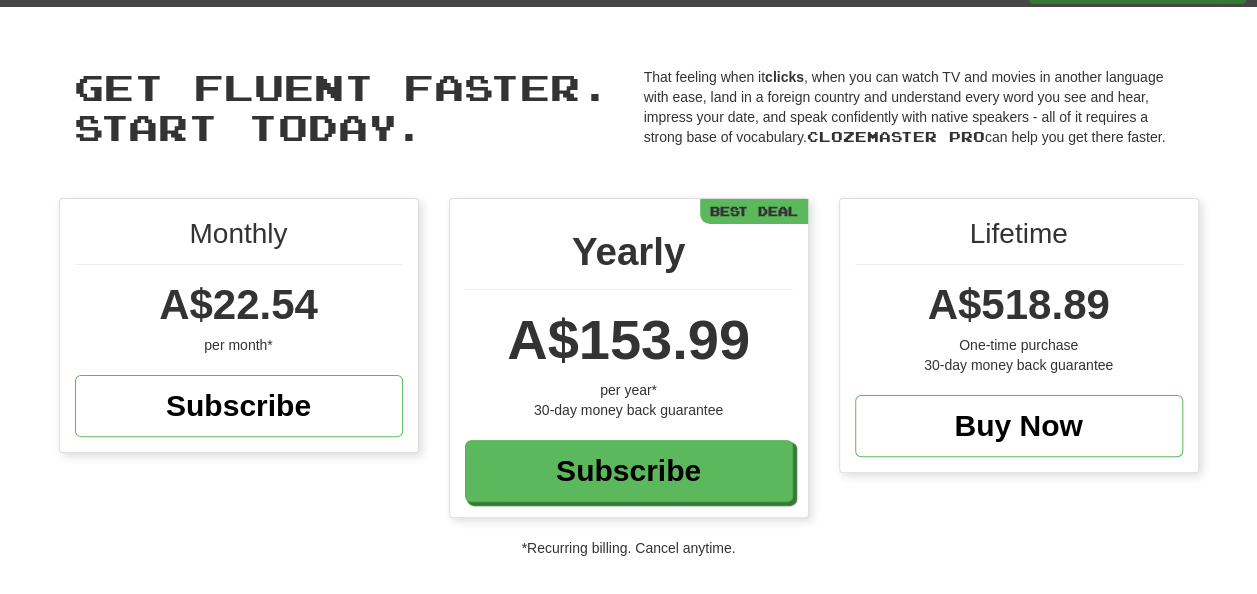 scroll, scrollTop: 0, scrollLeft: 0, axis: both 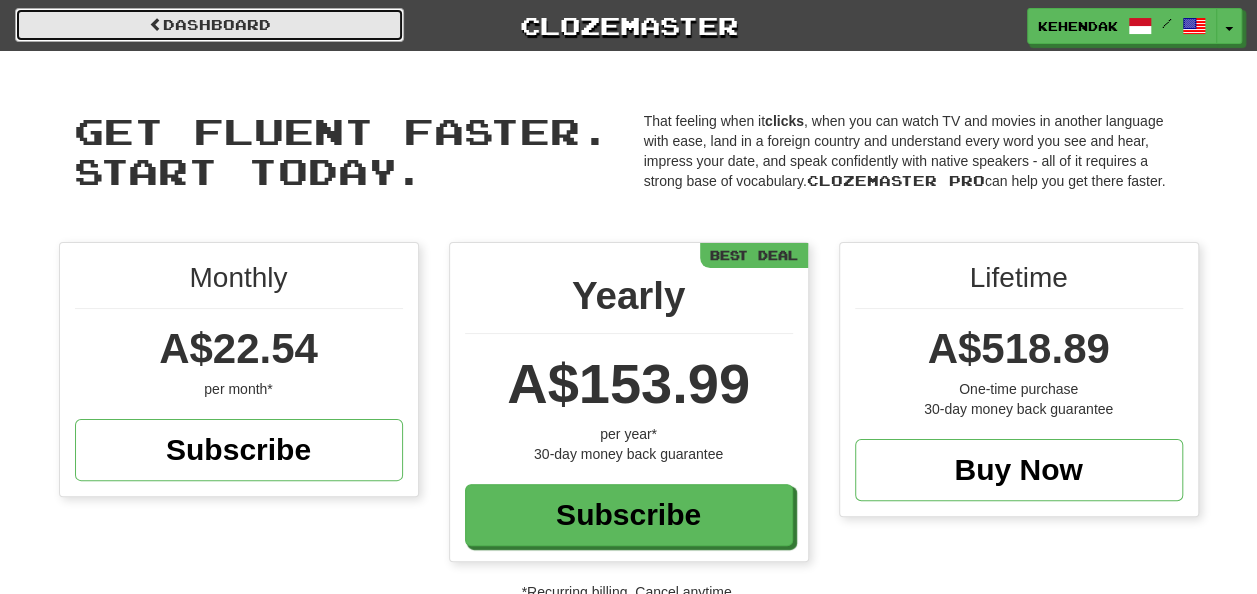 click on "Dashboard" at bounding box center [209, 25] 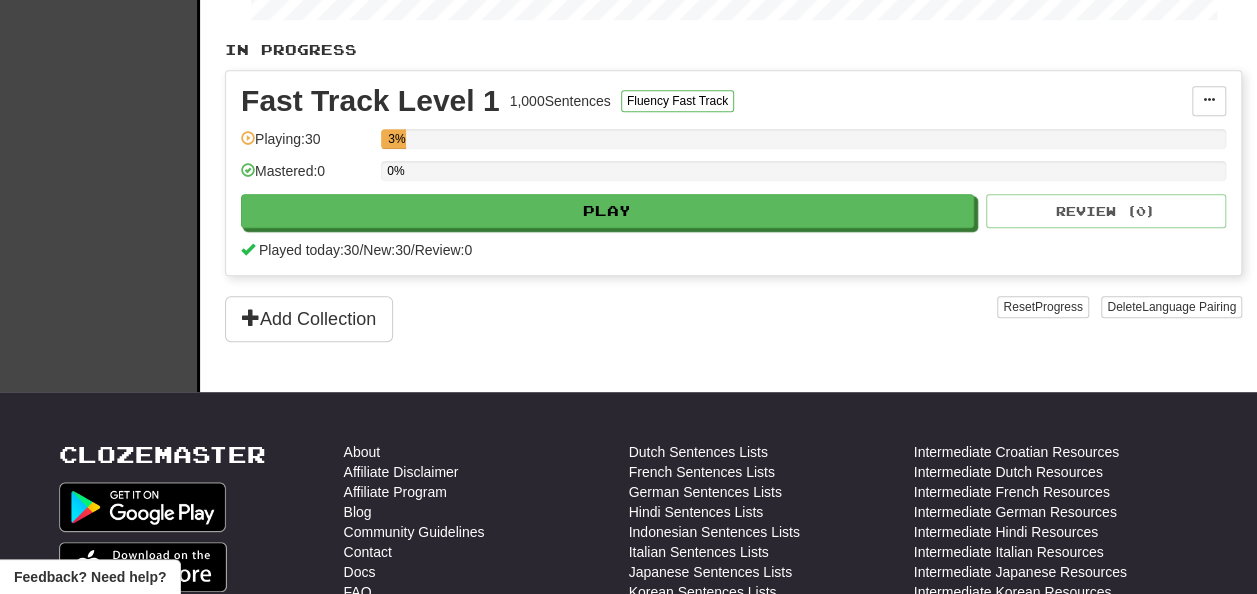scroll, scrollTop: 0, scrollLeft: 0, axis: both 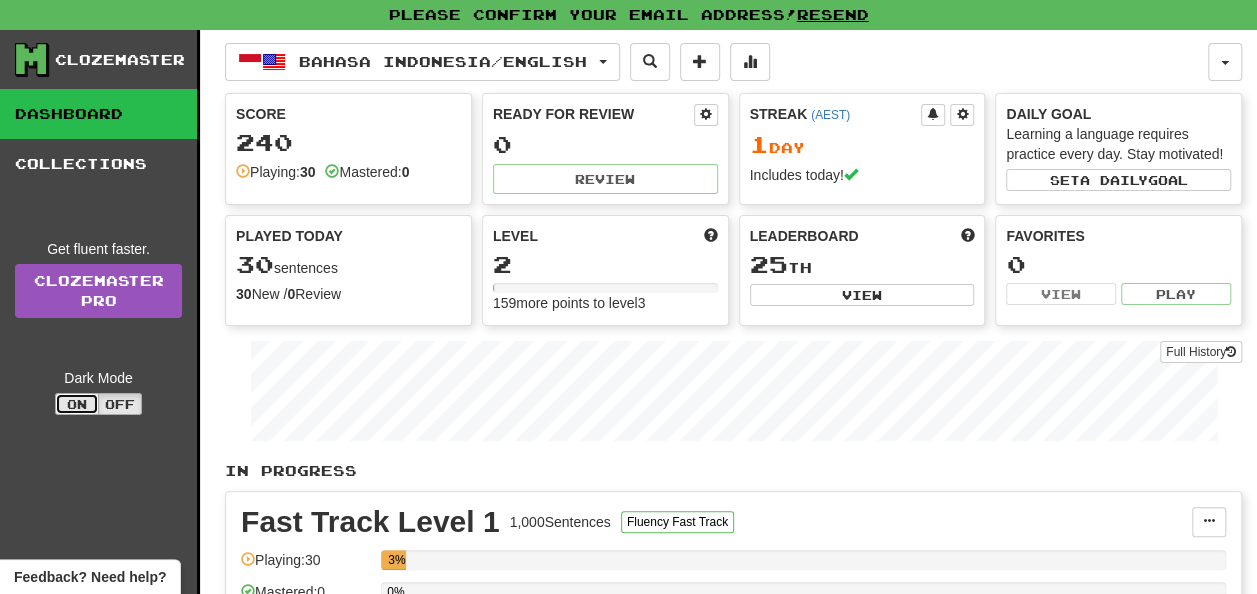 click on "On" at bounding box center [77, 404] 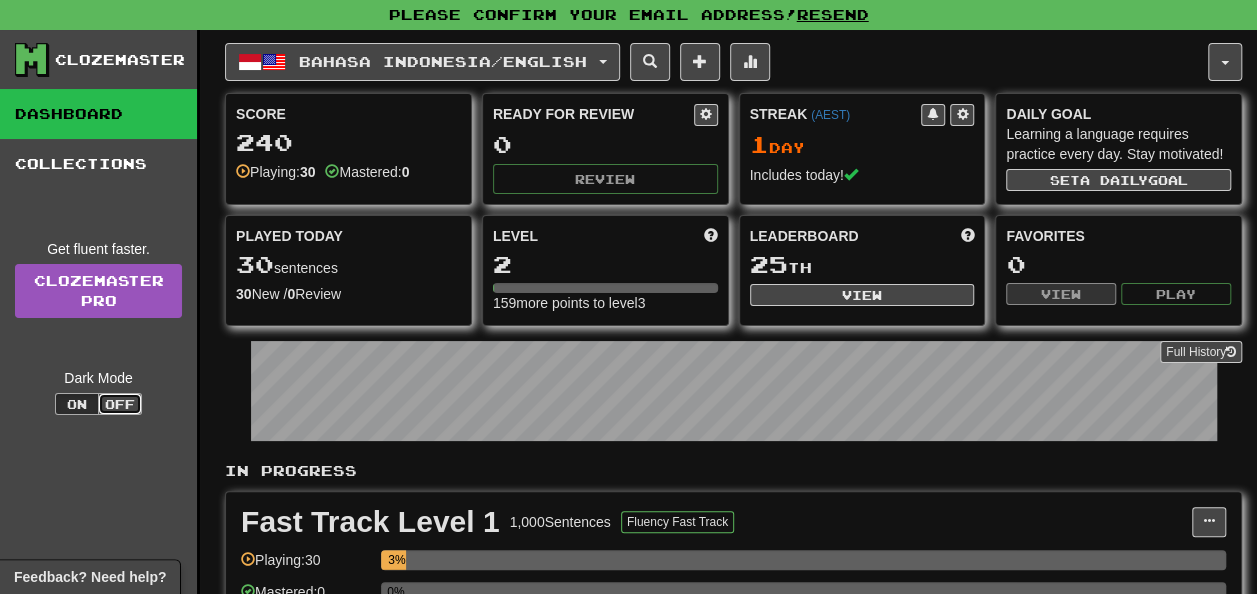 click on "Off" at bounding box center [120, 404] 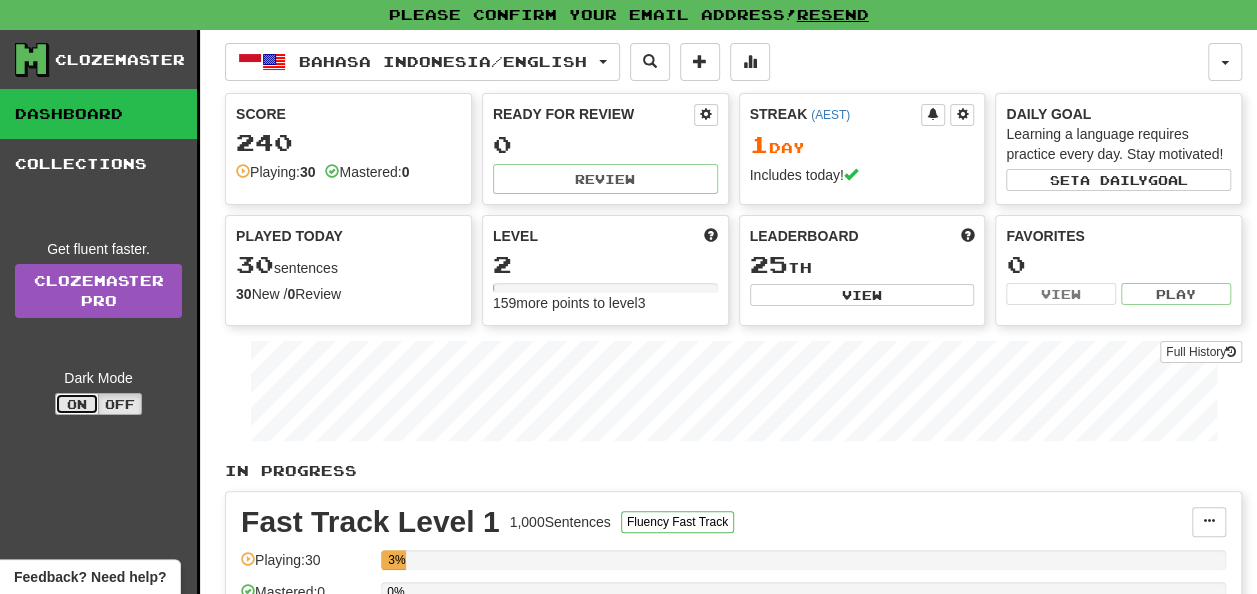 click on "On" at bounding box center (77, 404) 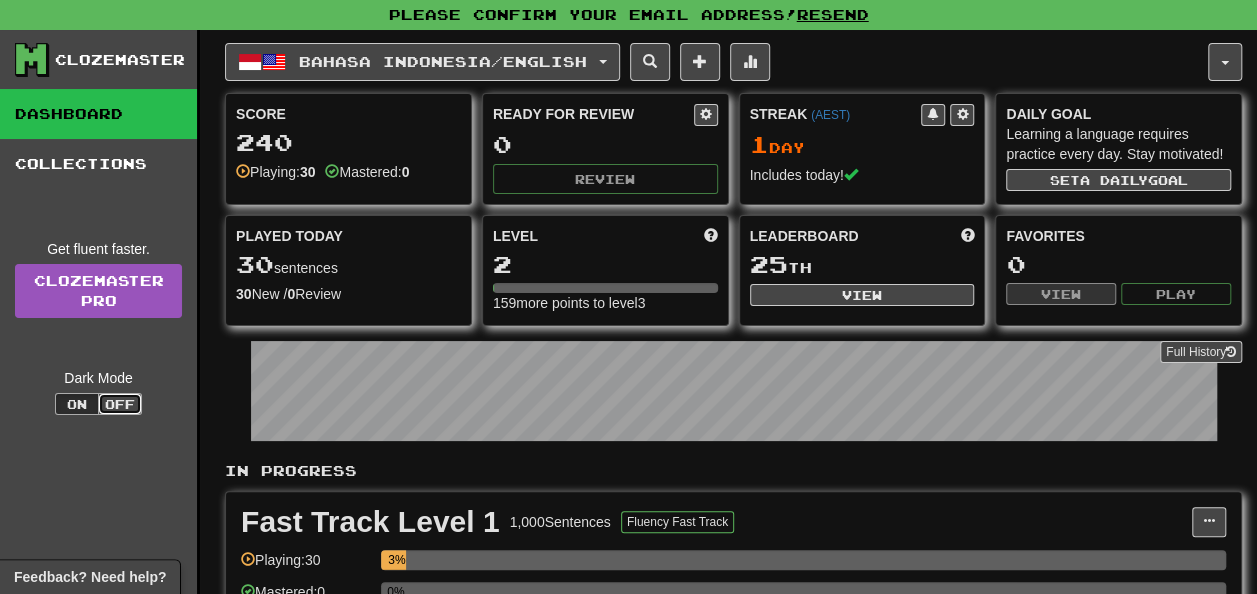 click on "Off" at bounding box center (120, 404) 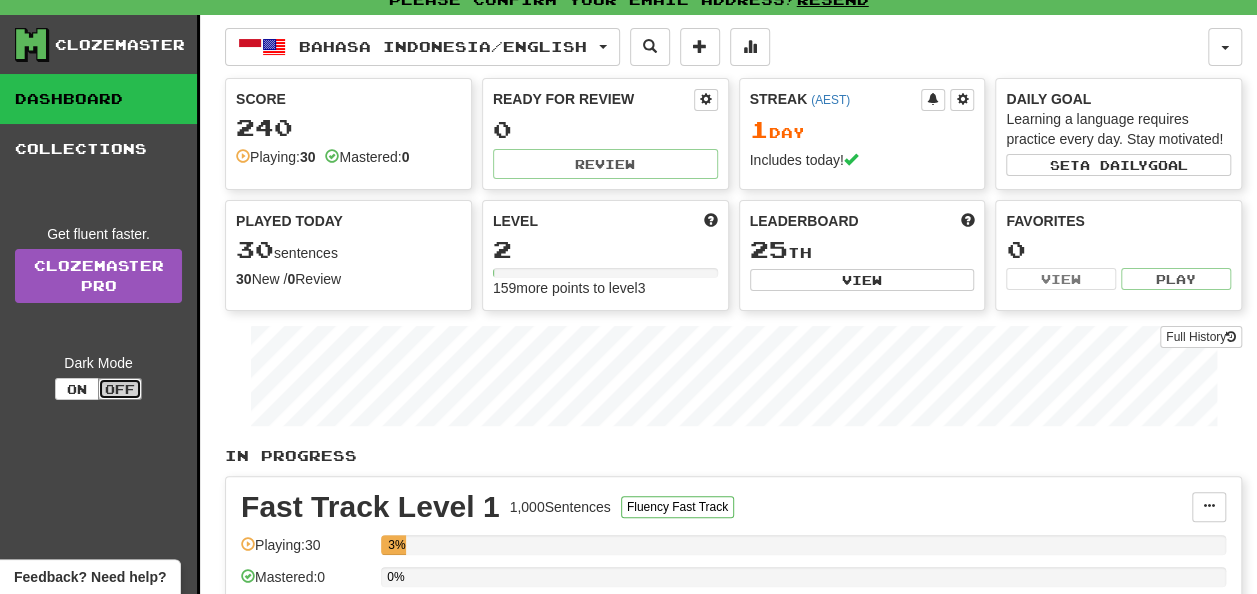 scroll, scrollTop: 0, scrollLeft: 0, axis: both 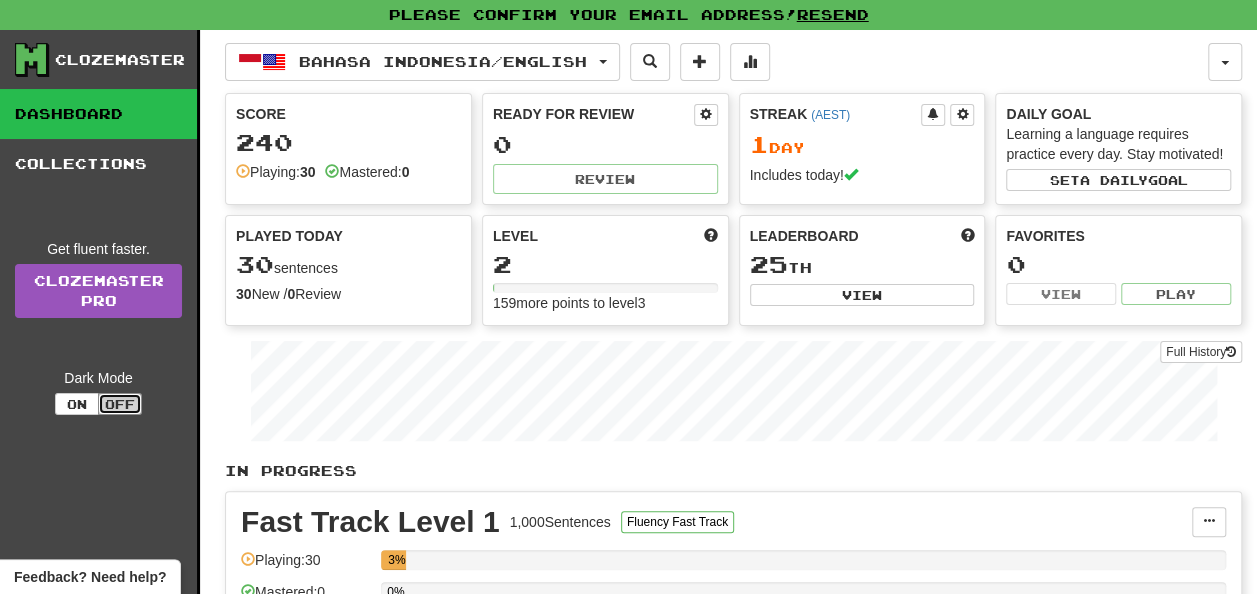 type on "light" 